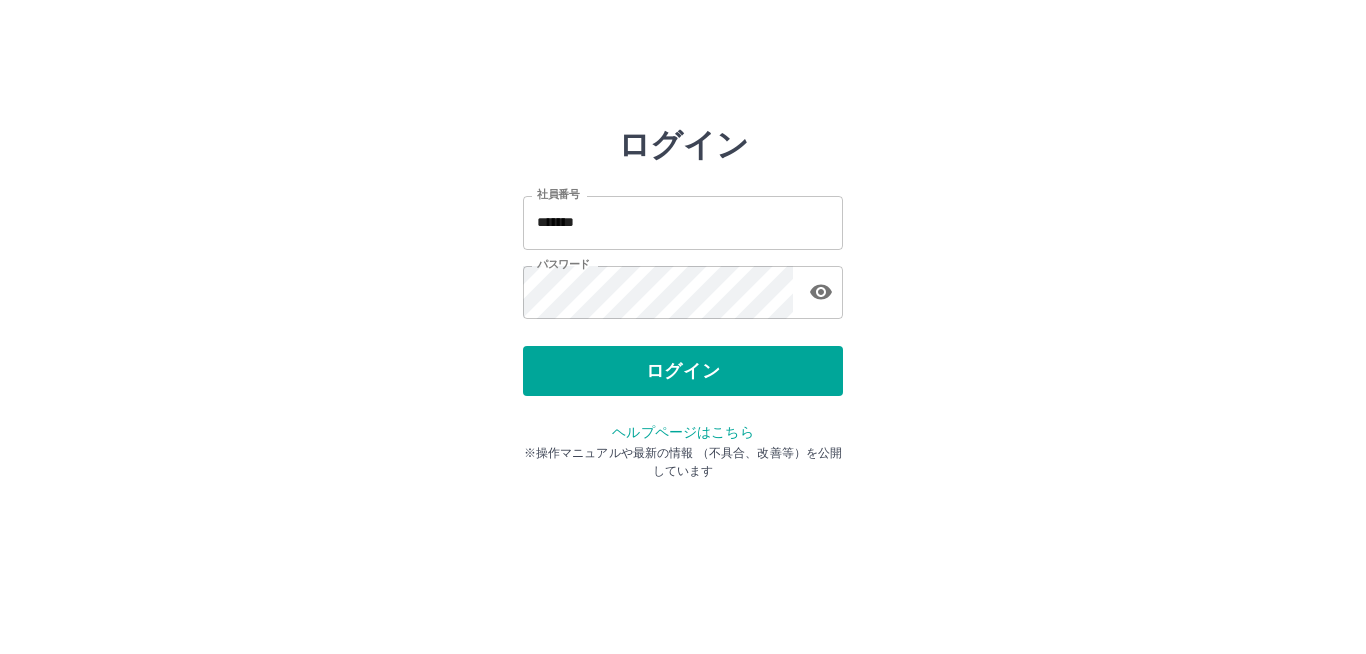 scroll, scrollTop: 0, scrollLeft: 0, axis: both 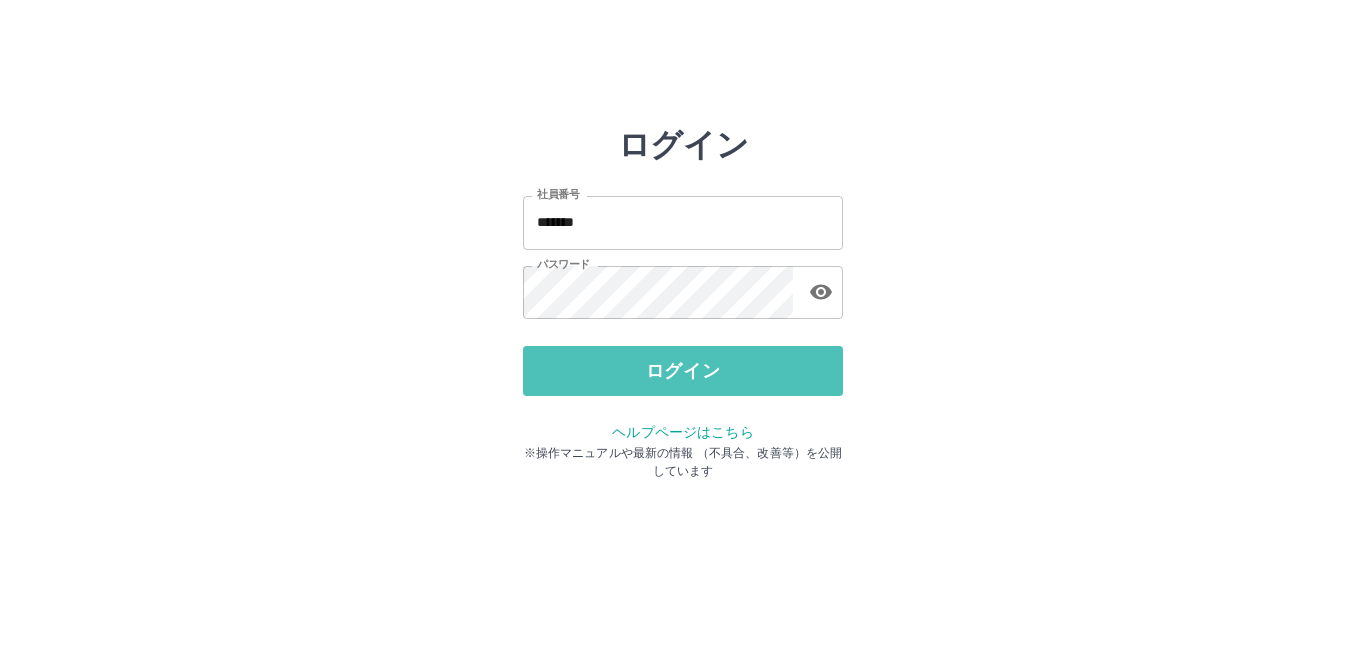 click on "ログイン" at bounding box center [683, 371] 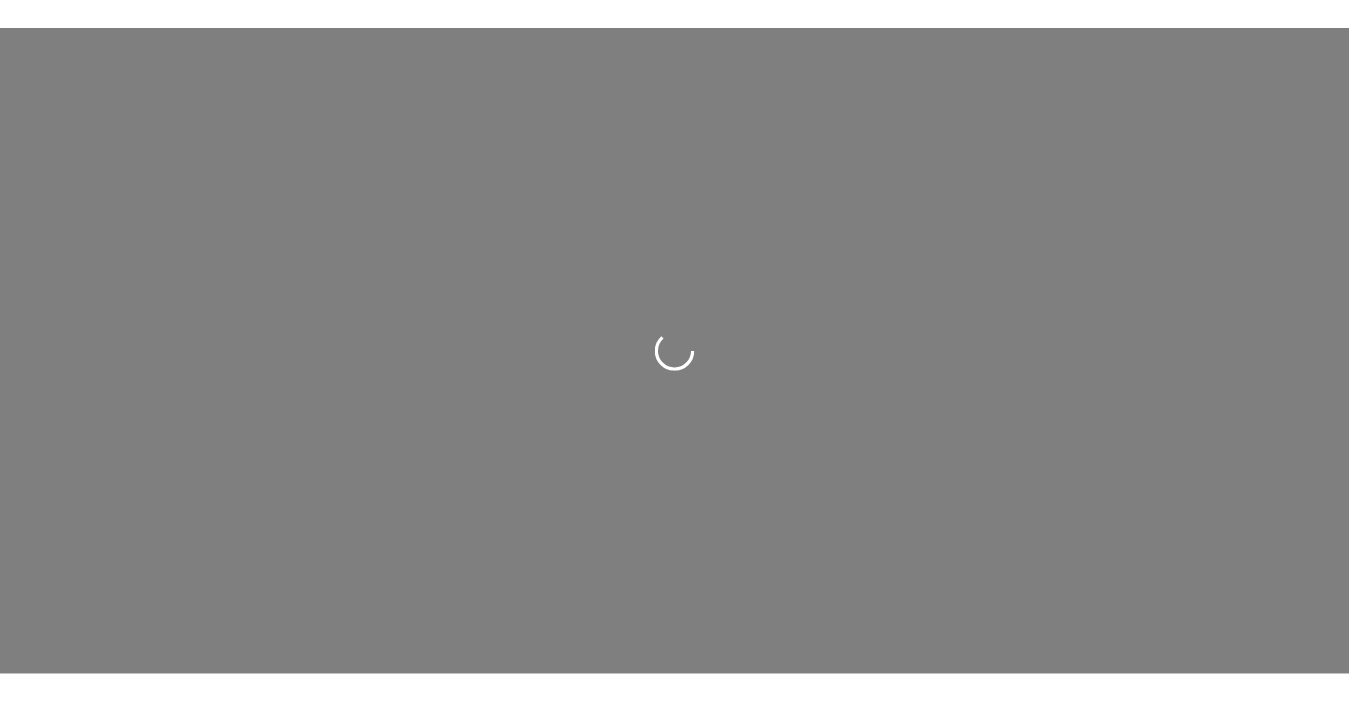 scroll, scrollTop: 0, scrollLeft: 0, axis: both 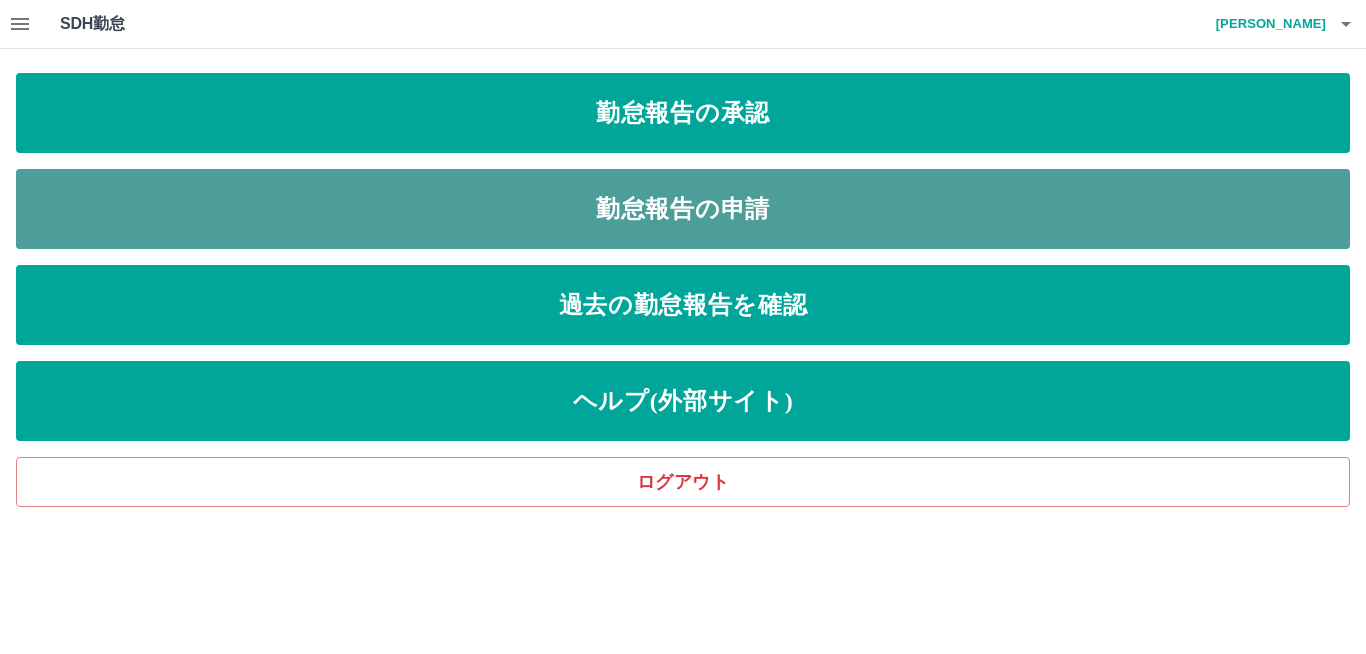 click on "勤怠報告の申請" at bounding box center (683, 209) 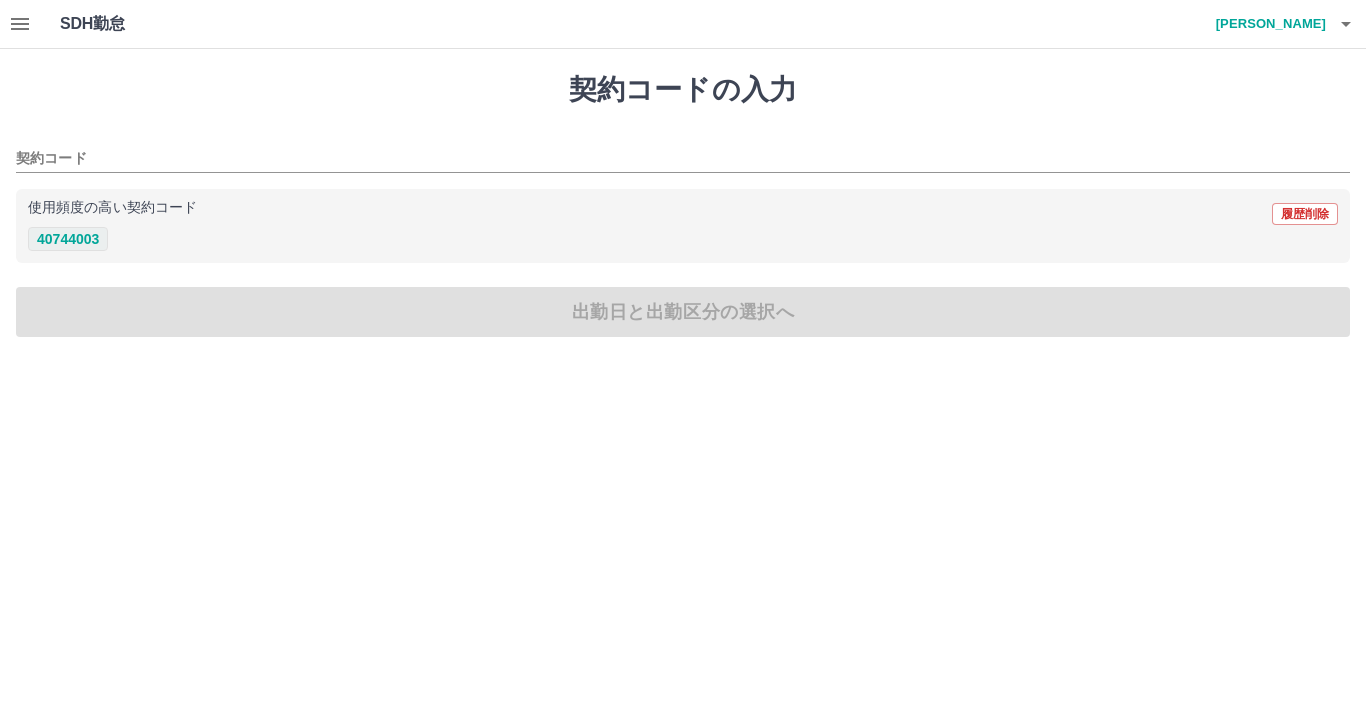 click on "40744003" at bounding box center [68, 239] 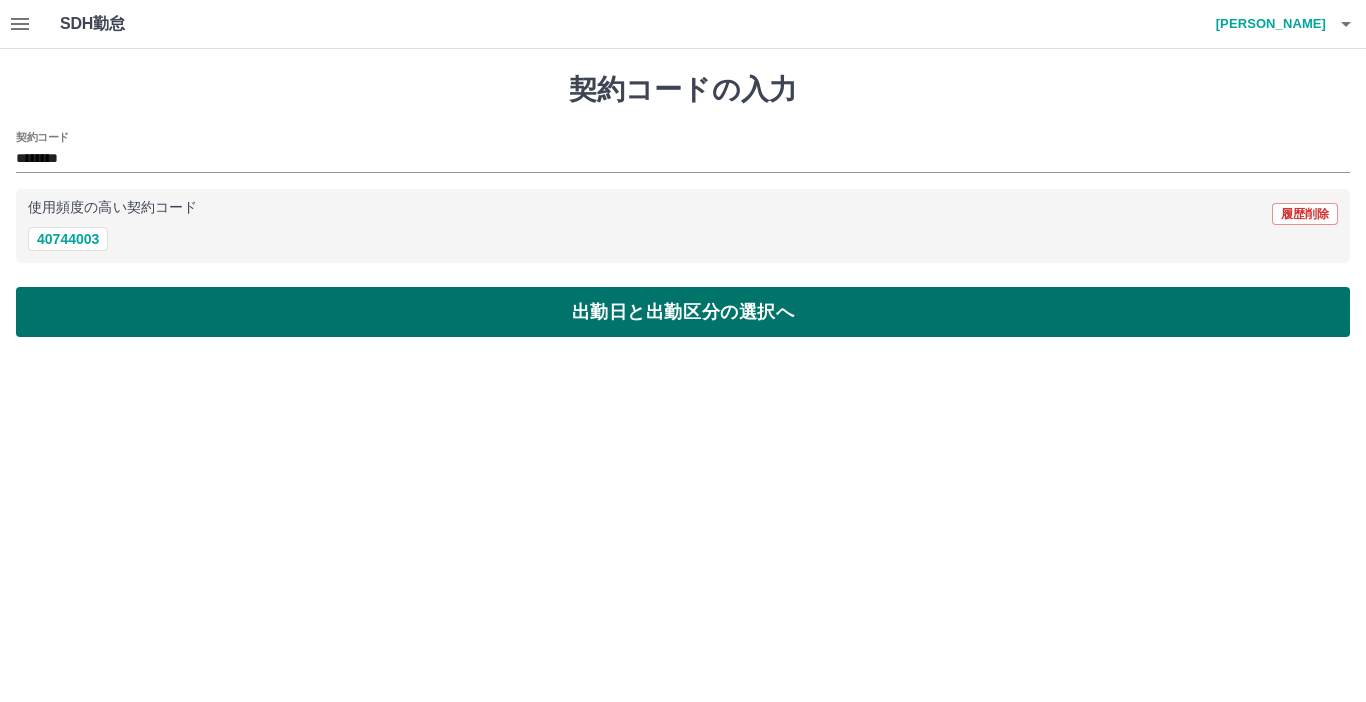 click on "出勤日と出勤区分の選択へ" at bounding box center [683, 312] 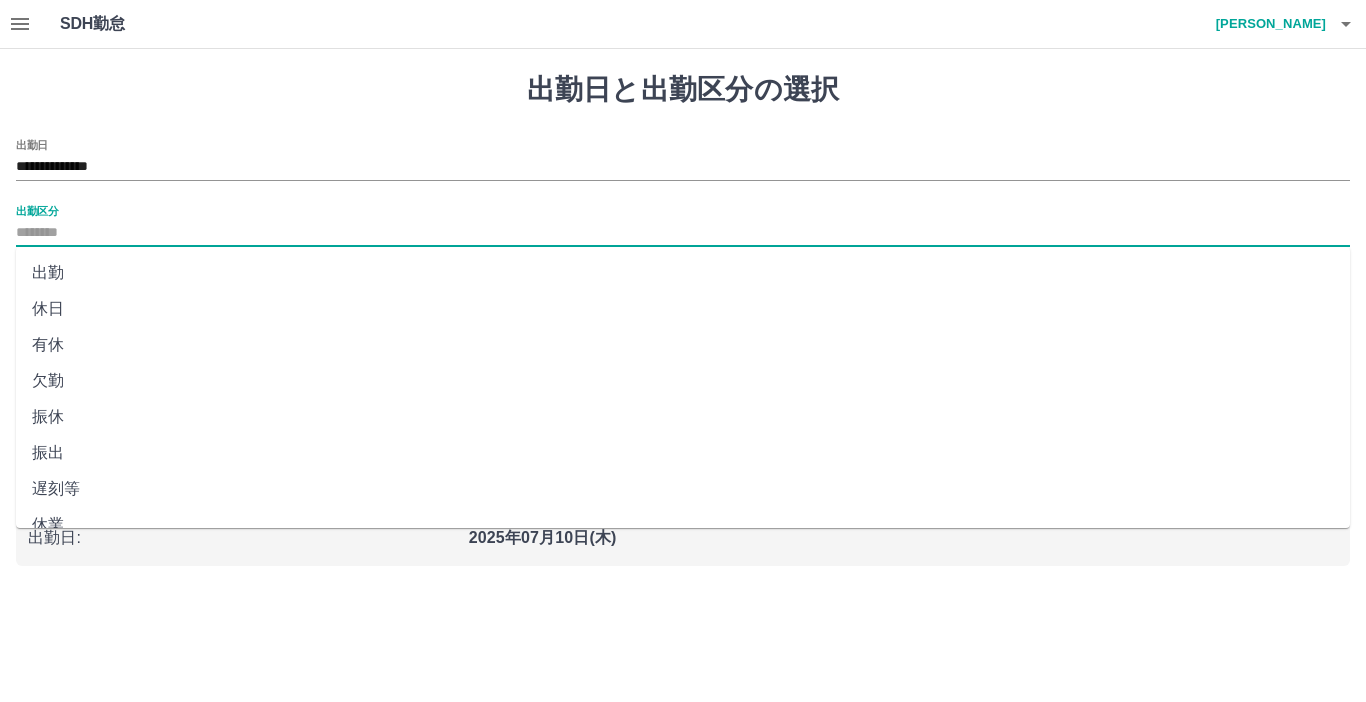 click on "出勤区分" at bounding box center (683, 233) 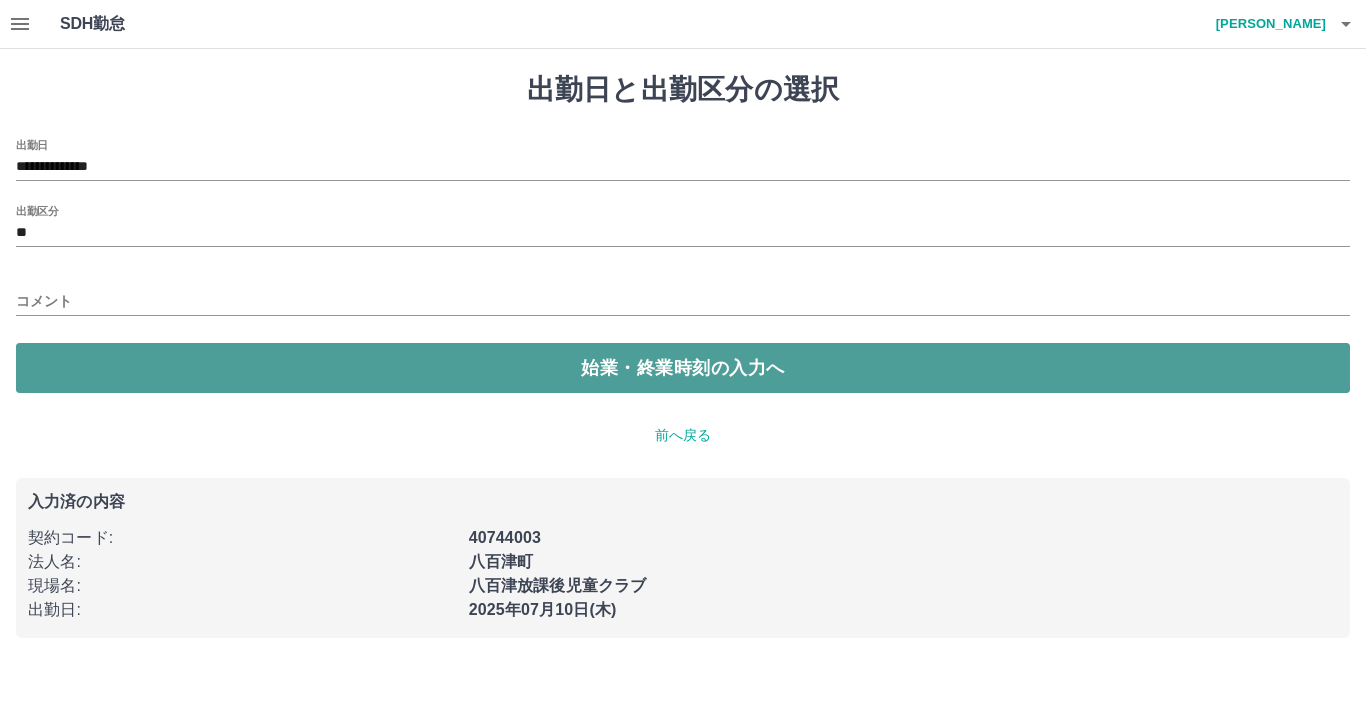 click on "始業・終業時刻の入力へ" at bounding box center [683, 368] 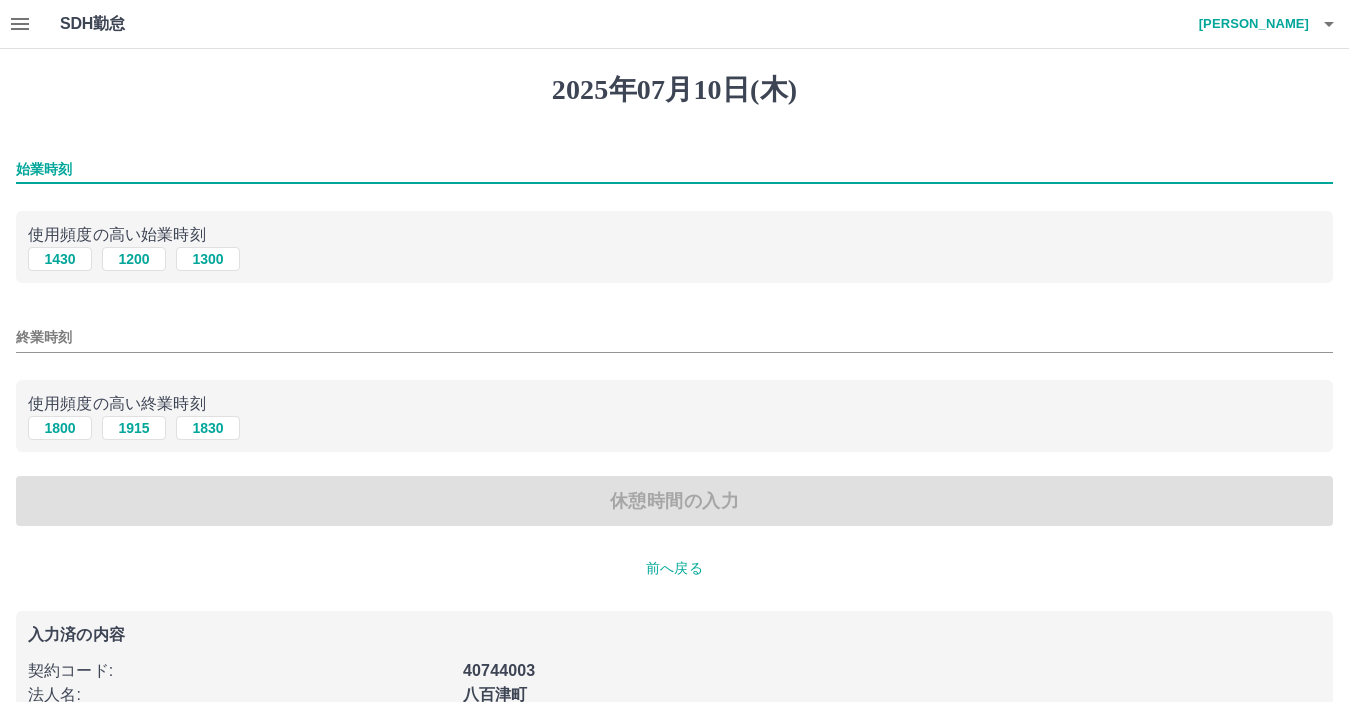click on "始業時刻" at bounding box center [674, 169] 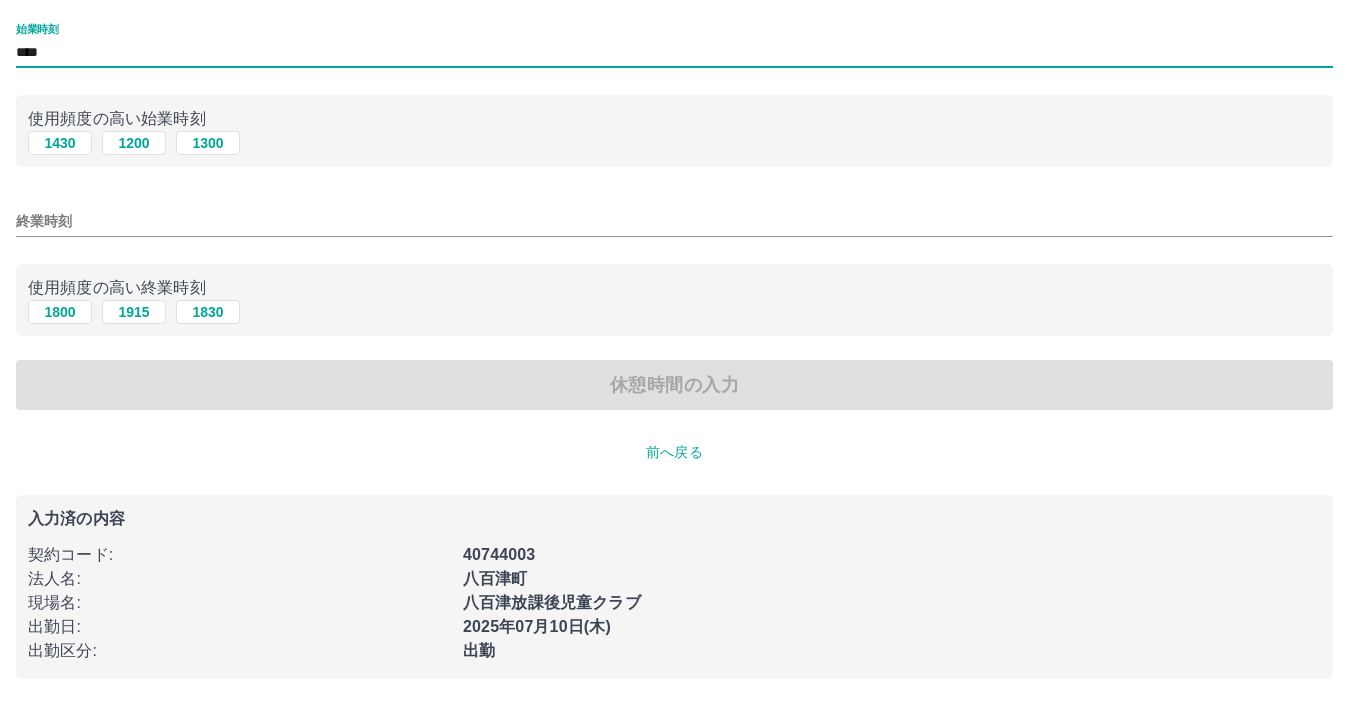 scroll, scrollTop: 118, scrollLeft: 0, axis: vertical 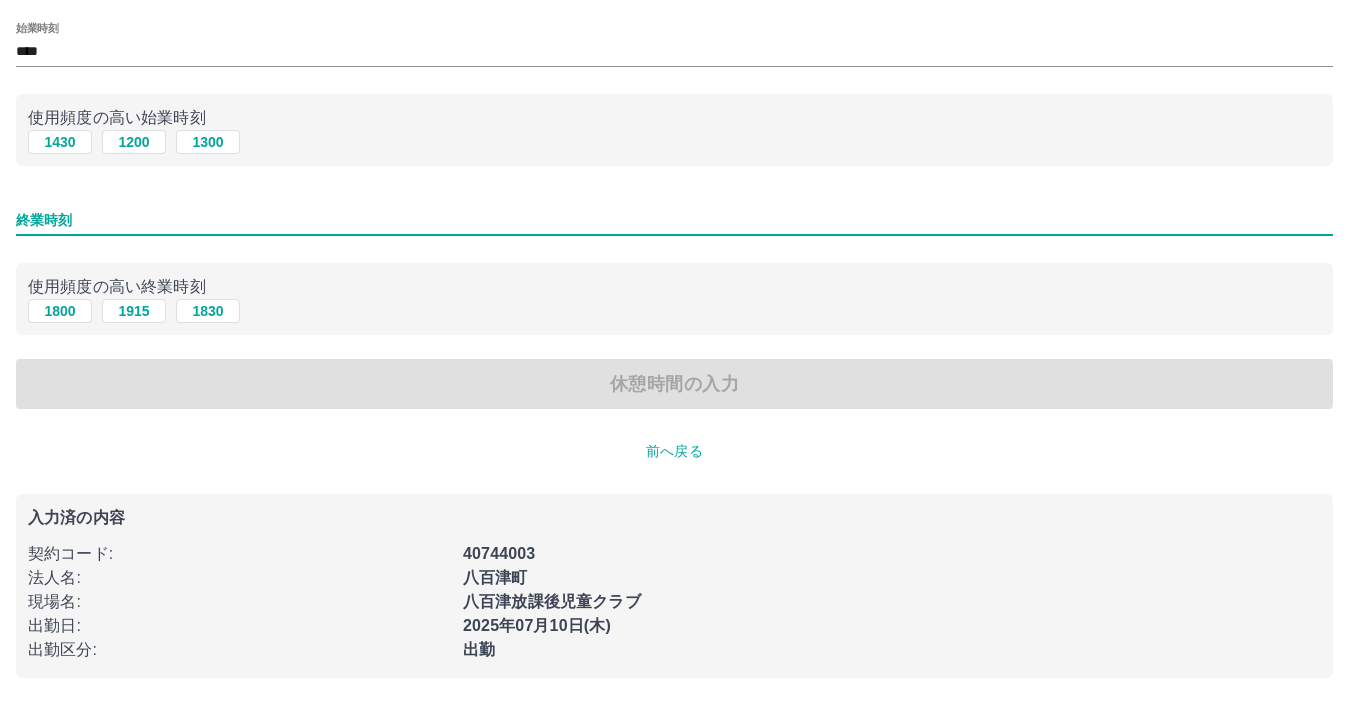 click on "終業時刻" at bounding box center [674, 220] 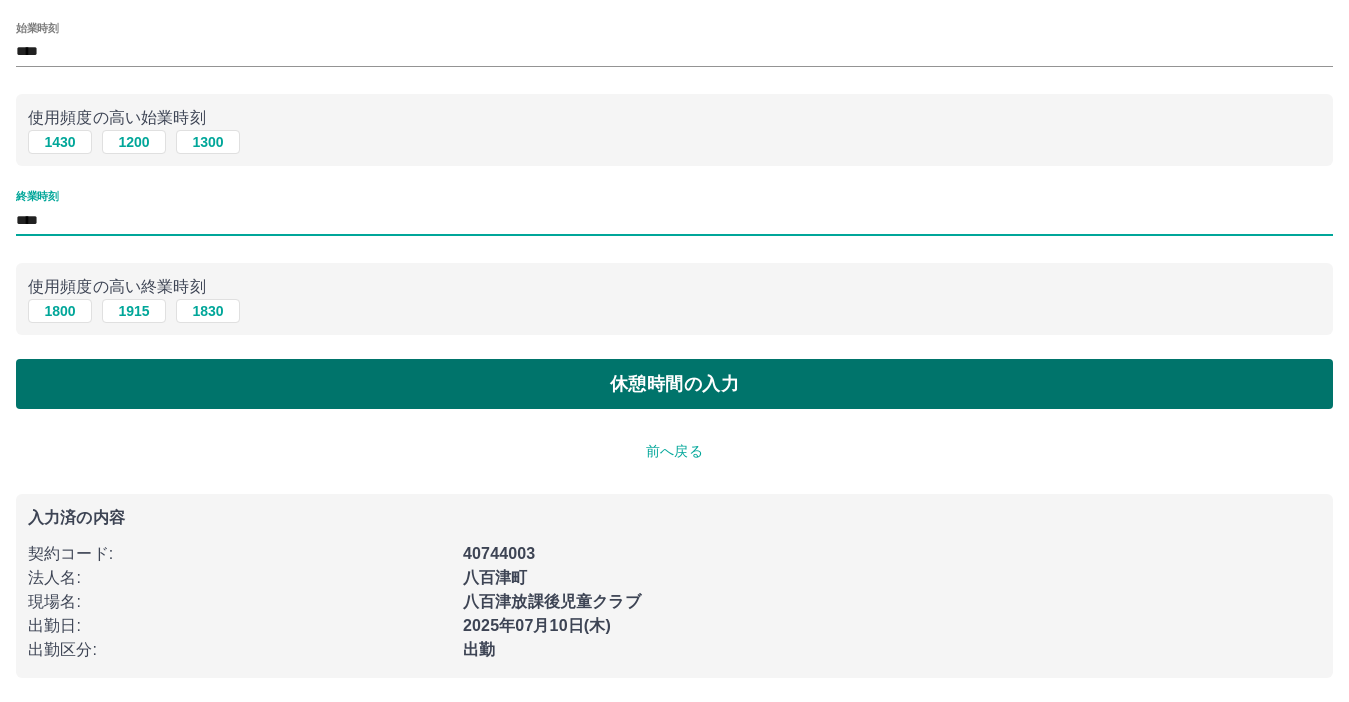 type on "****" 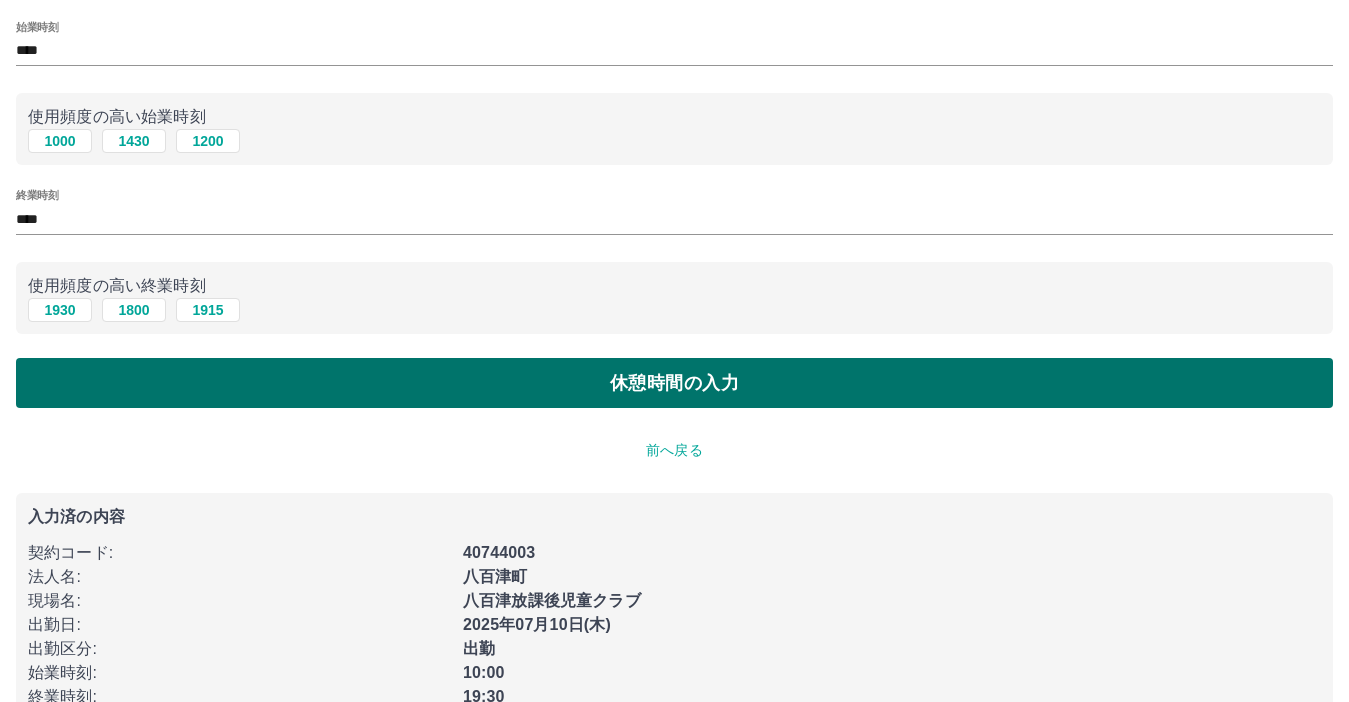 scroll, scrollTop: 0, scrollLeft: 0, axis: both 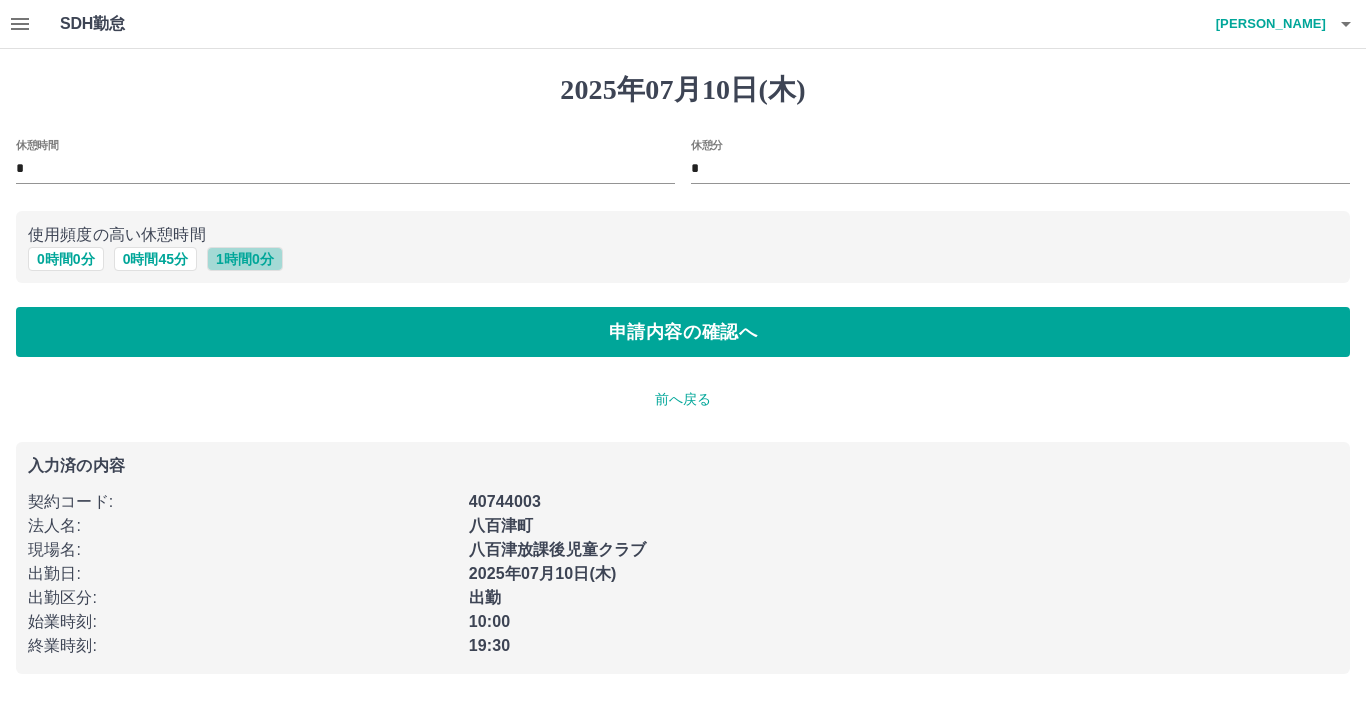 click on "1 時間 0 分" at bounding box center [245, 259] 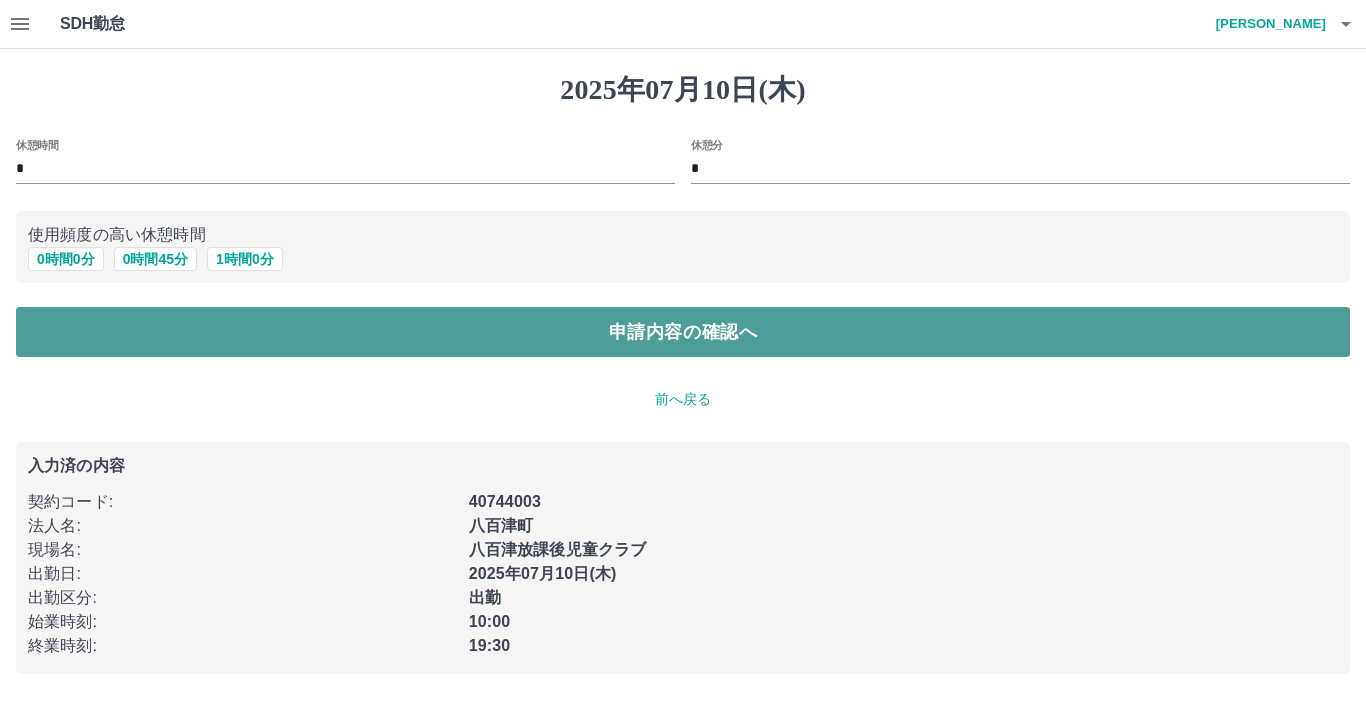 click on "申請内容の確認へ" at bounding box center [683, 332] 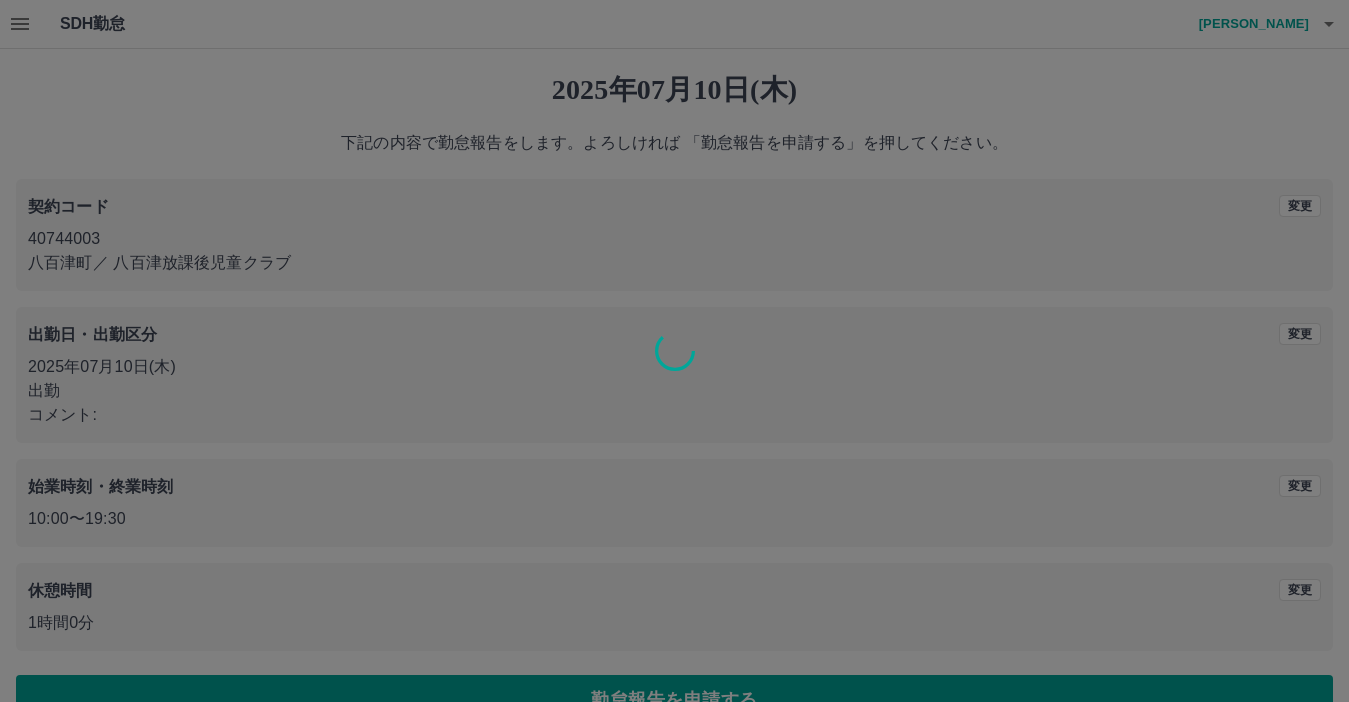 scroll, scrollTop: 47, scrollLeft: 0, axis: vertical 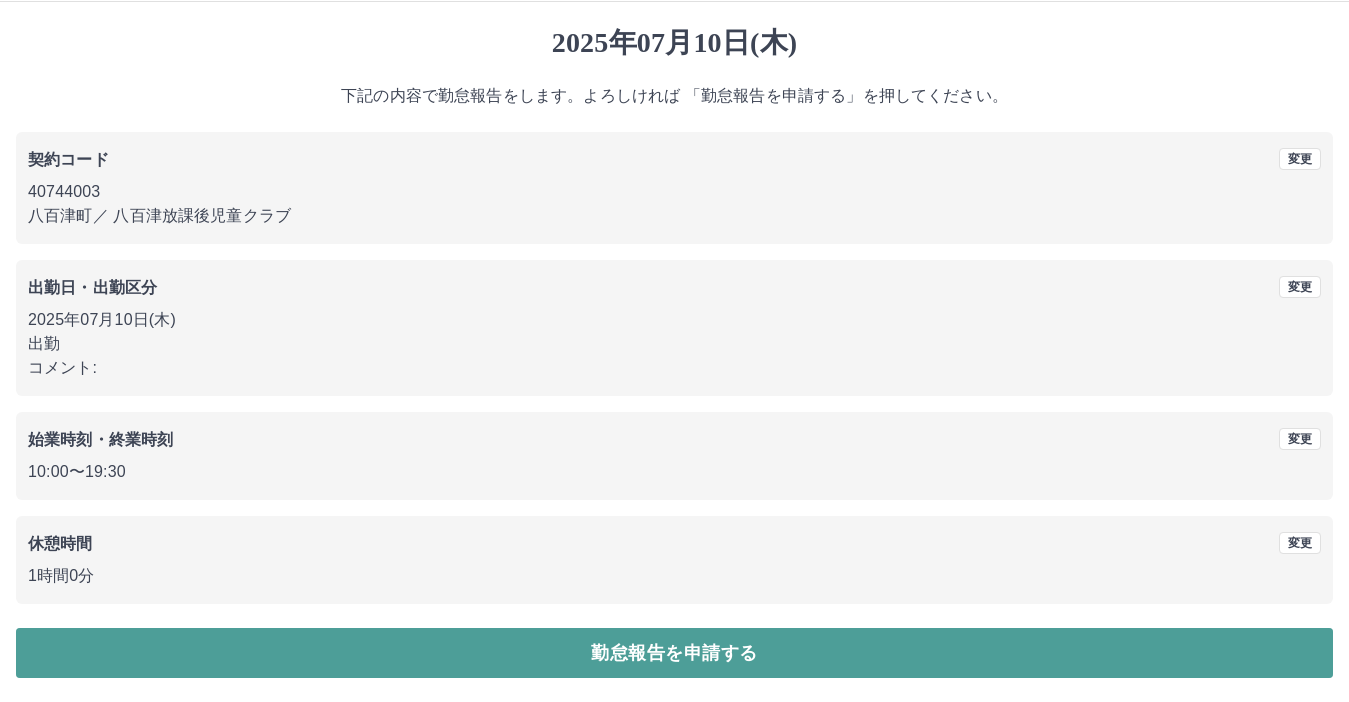 click on "勤怠報告を申請する" at bounding box center (674, 653) 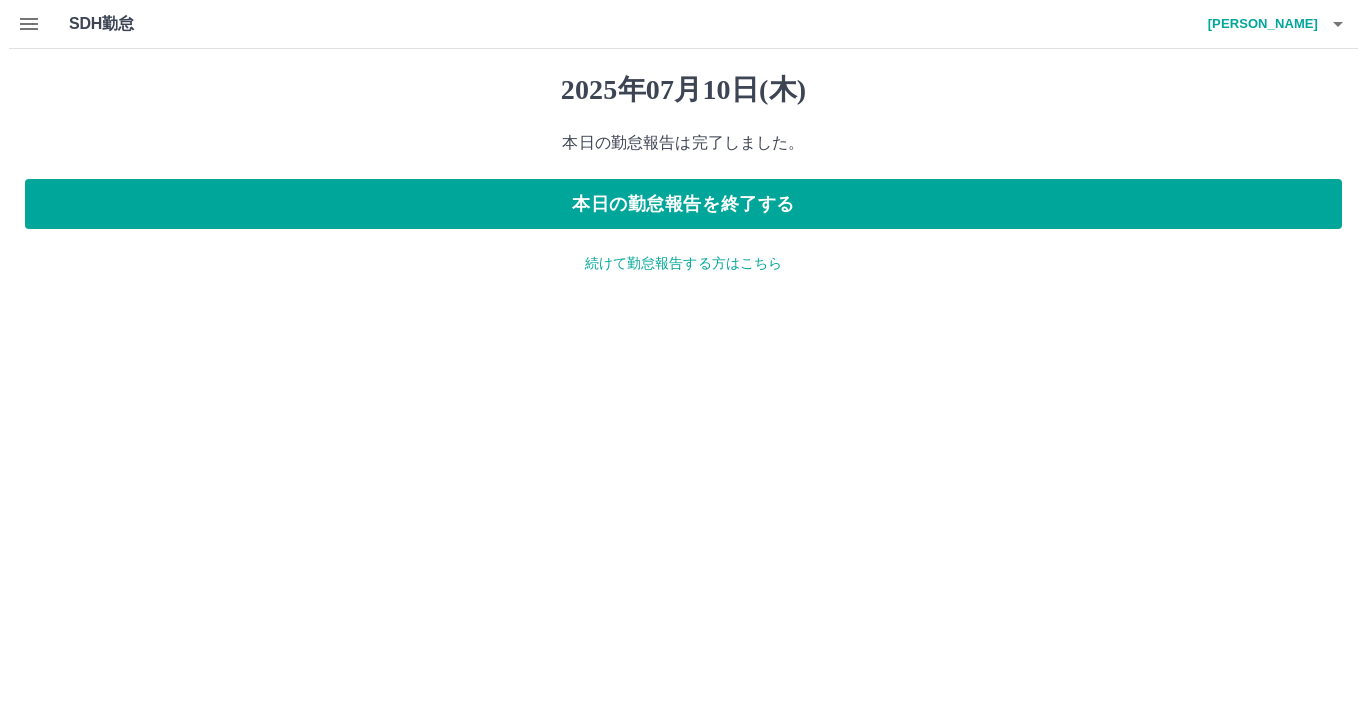 scroll, scrollTop: 0, scrollLeft: 0, axis: both 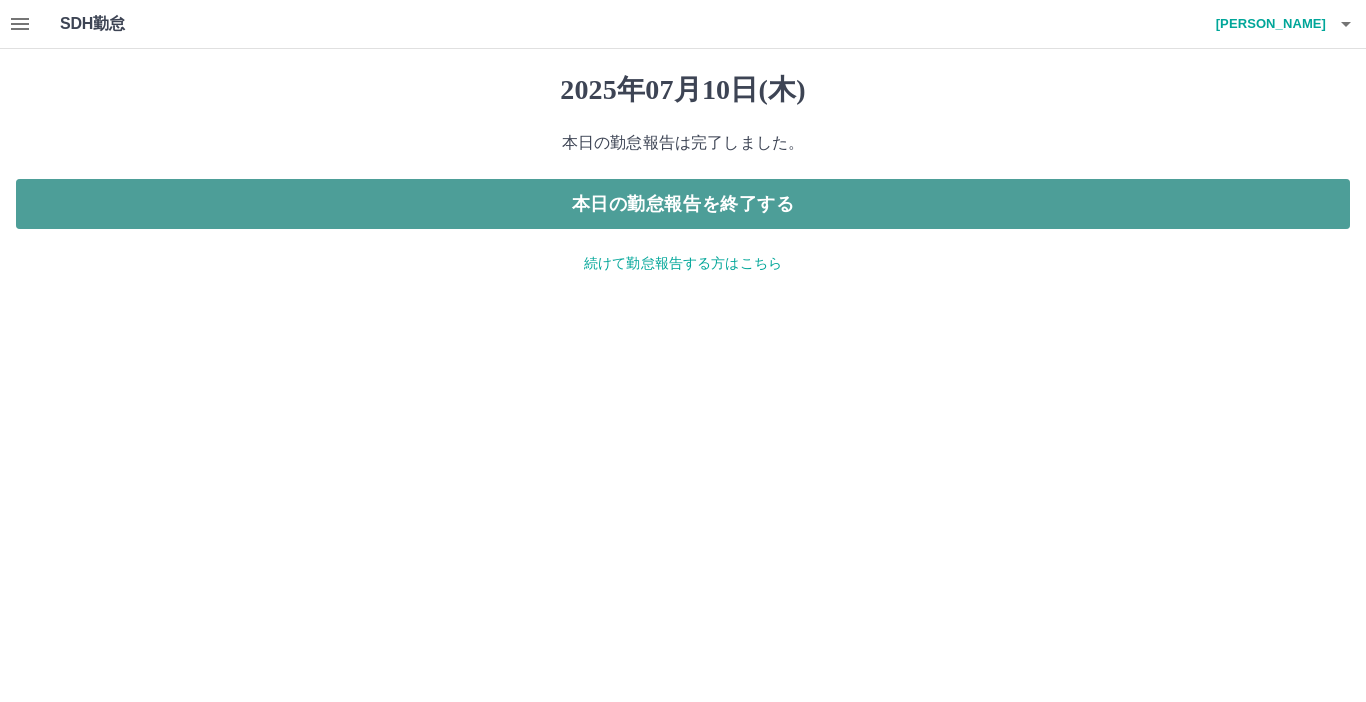 click on "本日の勤怠報告を終了する" at bounding box center (683, 204) 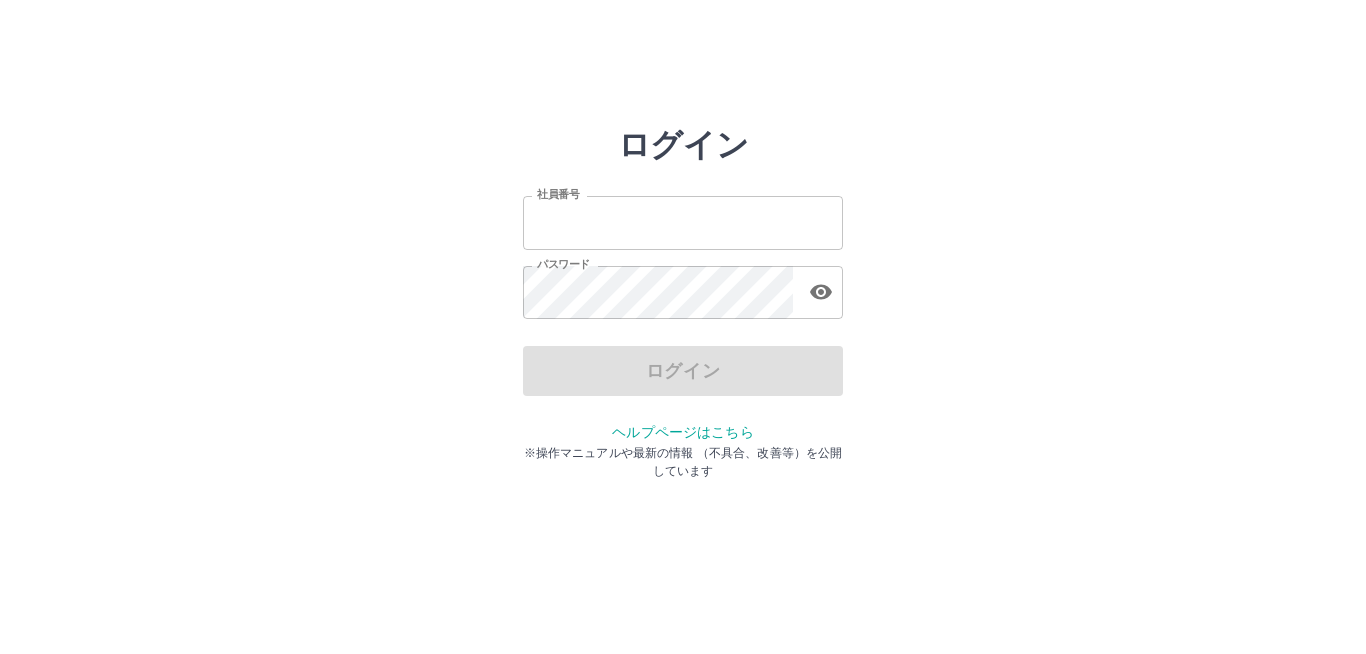 scroll, scrollTop: 0, scrollLeft: 0, axis: both 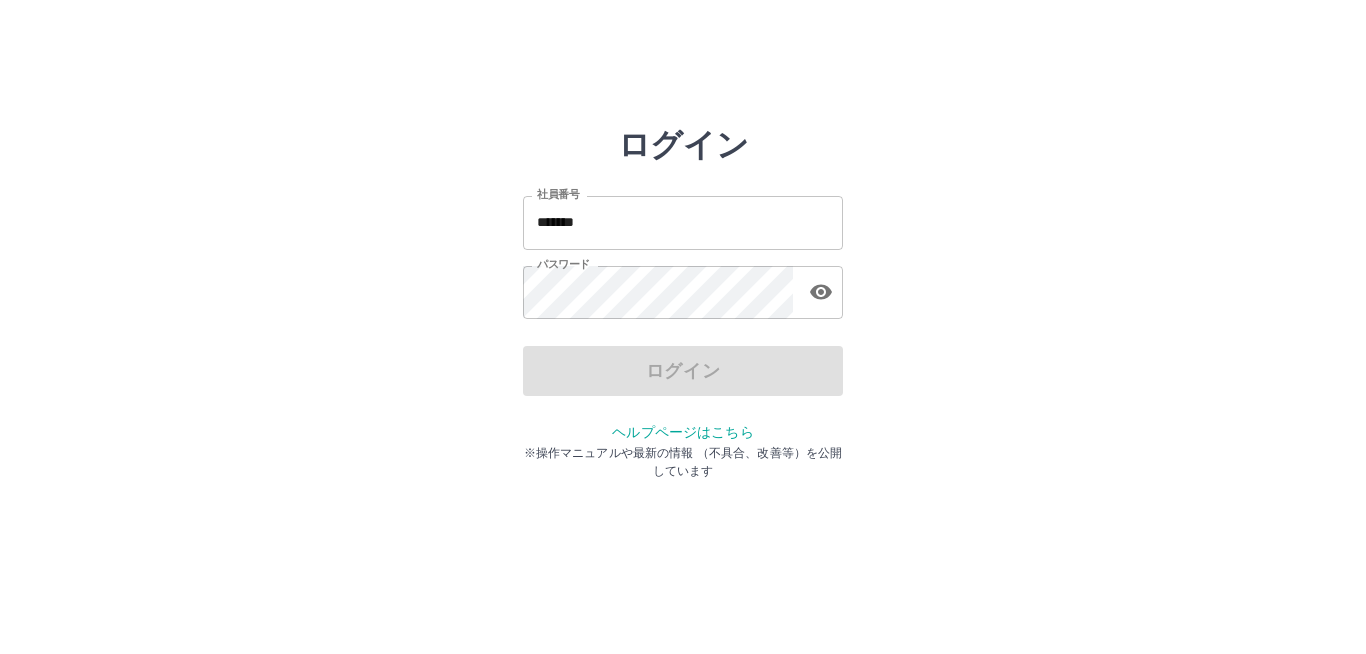 click on "*******" at bounding box center [683, 222] 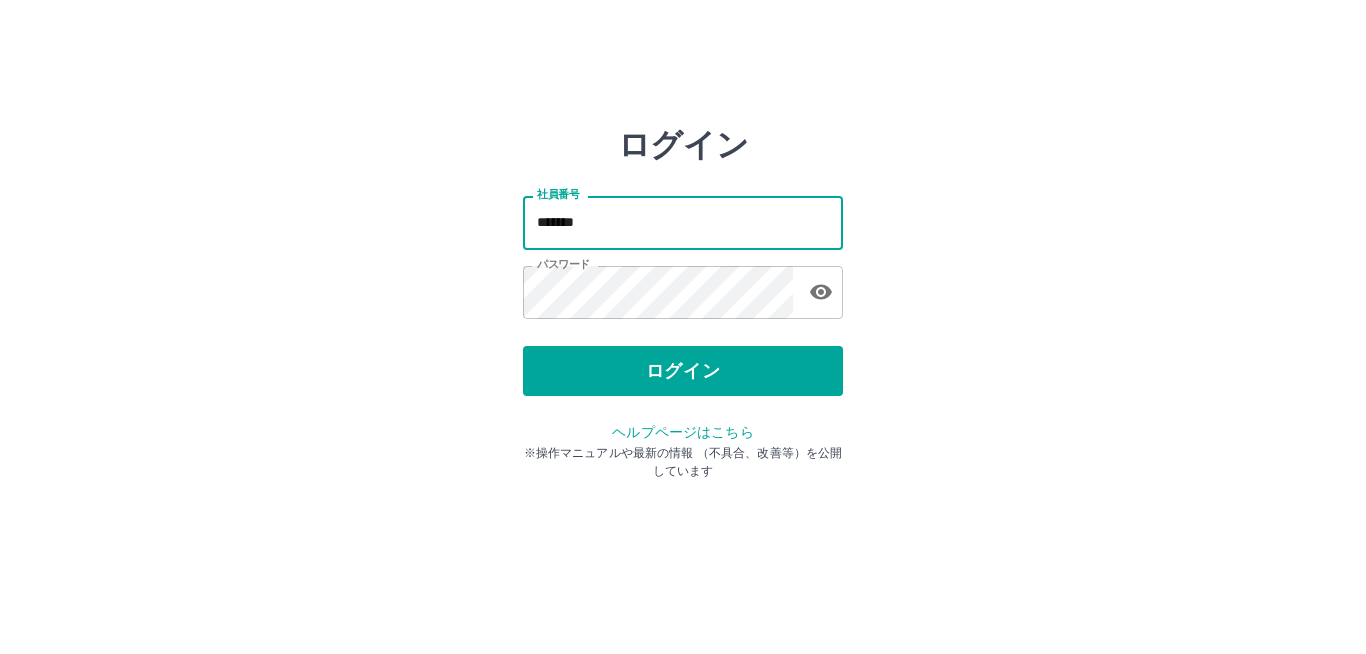 type on "*******" 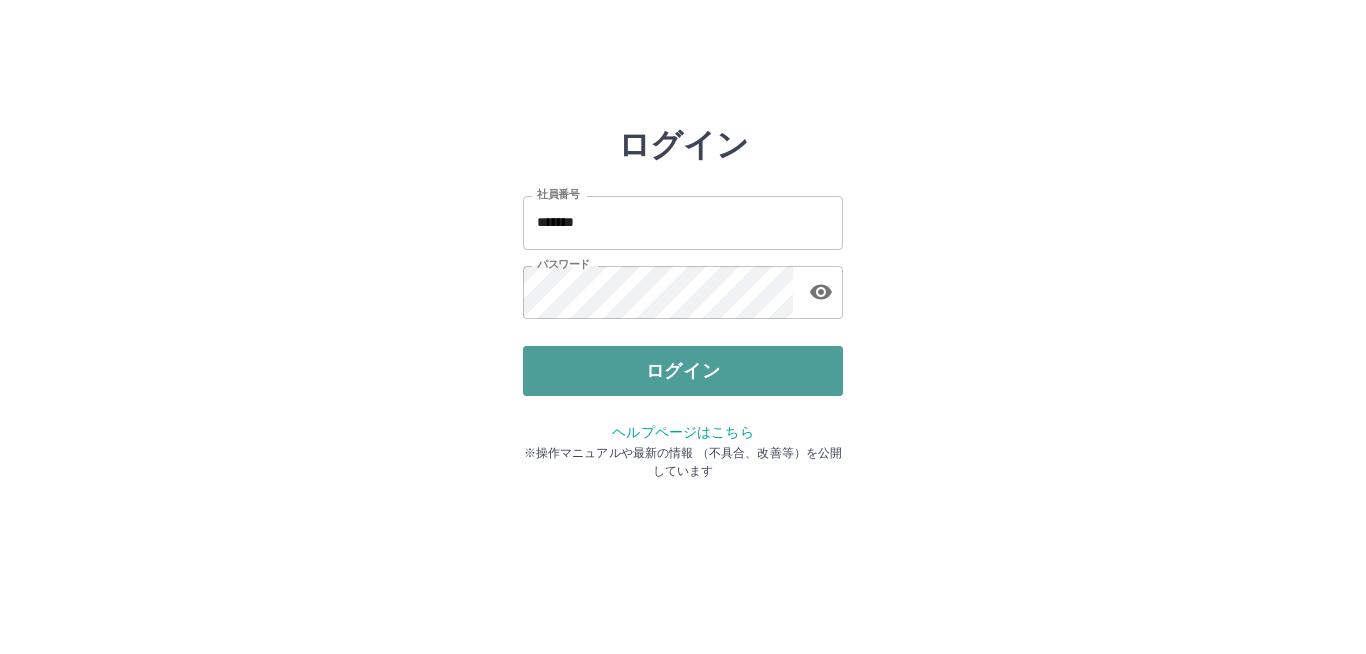 click on "ログイン" at bounding box center (683, 371) 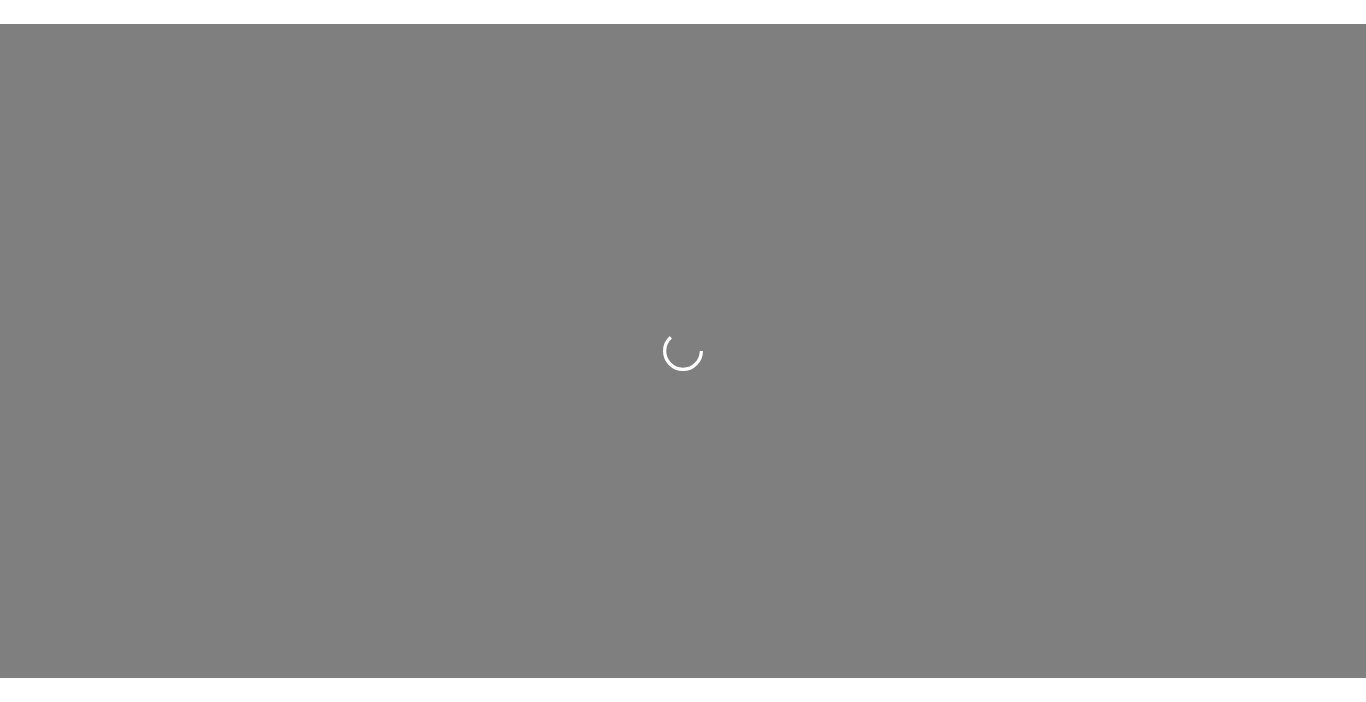 scroll, scrollTop: 0, scrollLeft: 0, axis: both 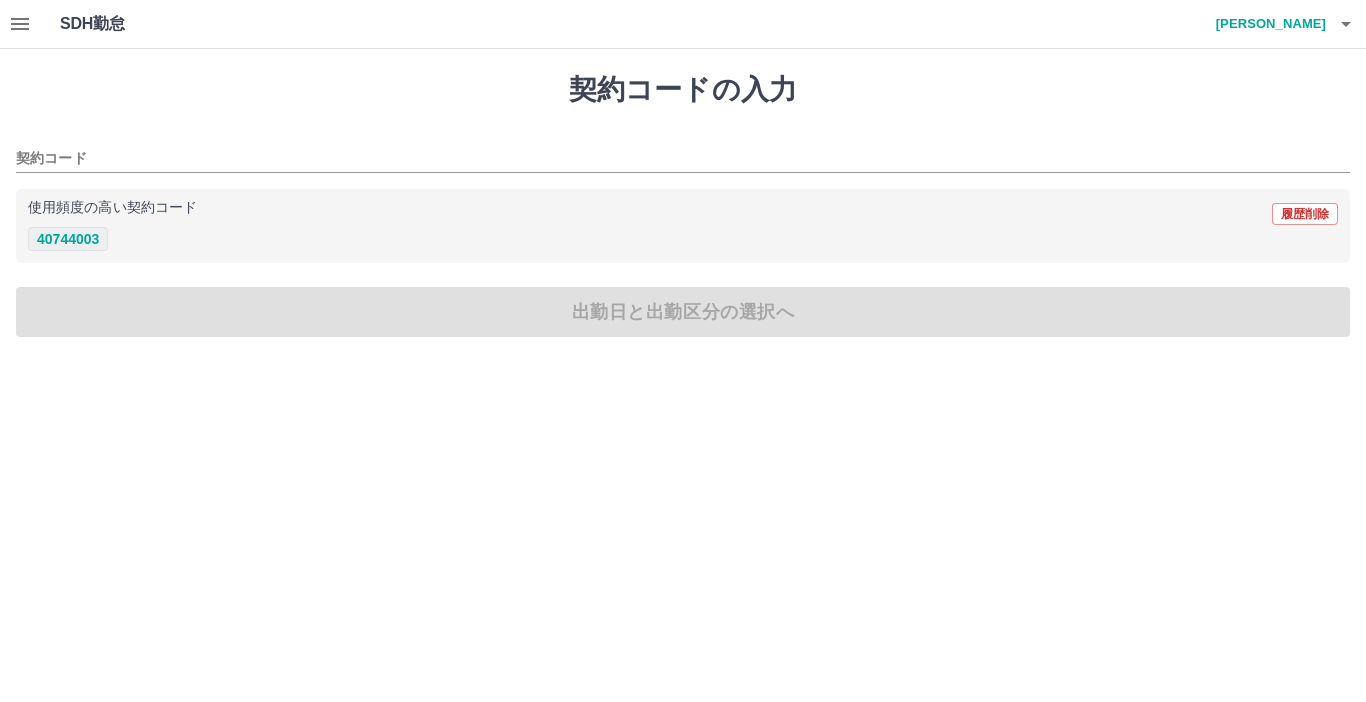 click on "40744003" at bounding box center [68, 239] 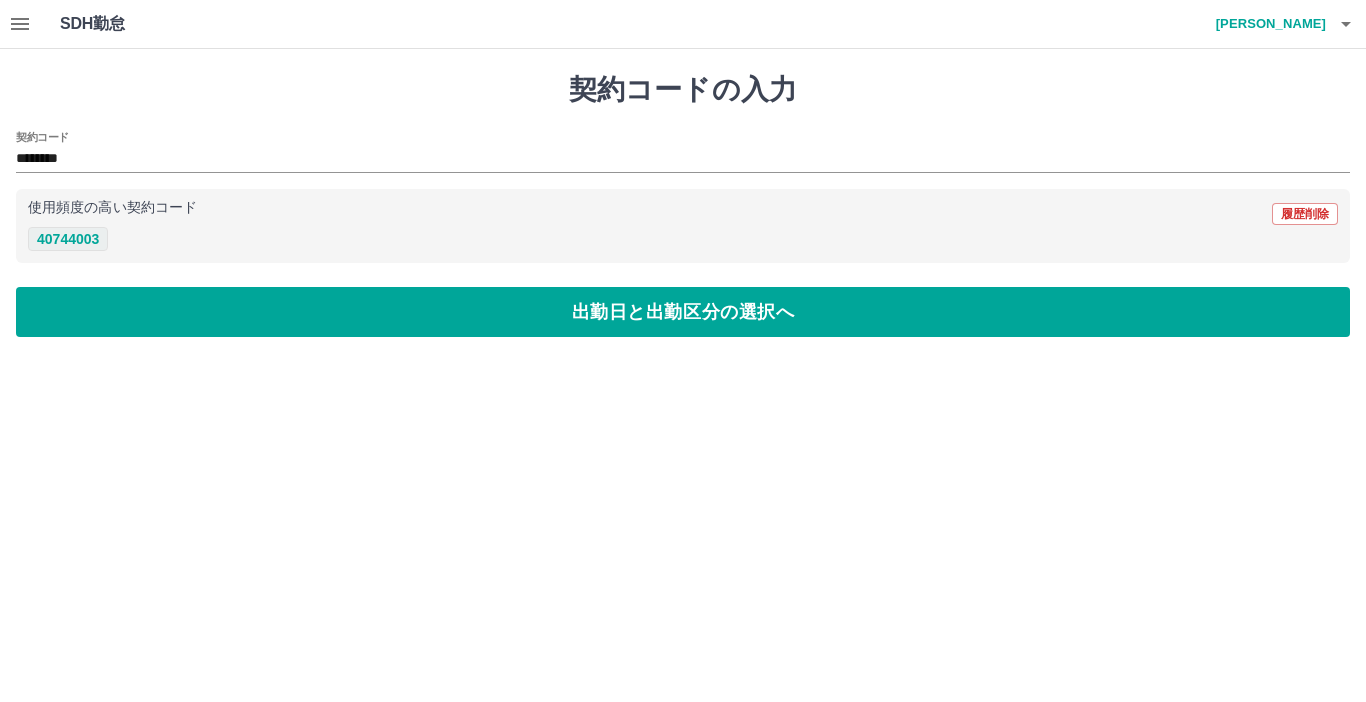 type on "********" 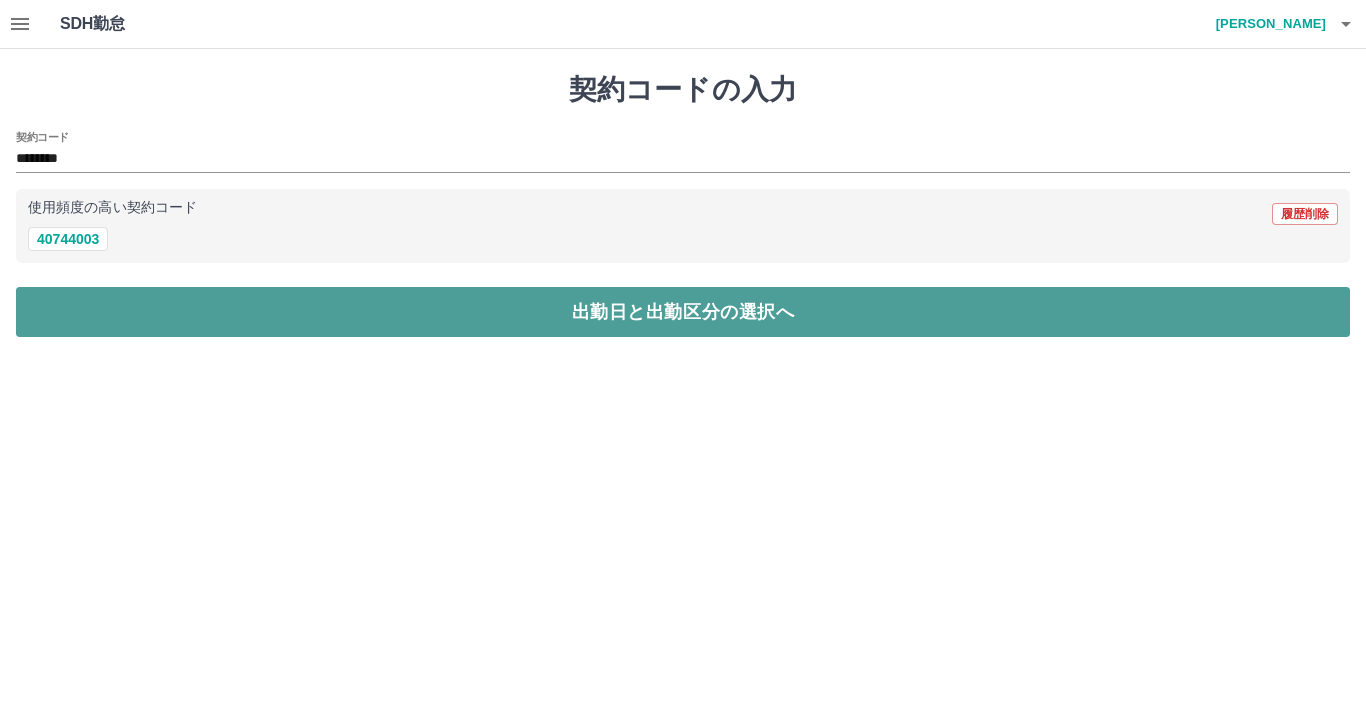 click on "出勤日と出勤区分の選択へ" at bounding box center [683, 312] 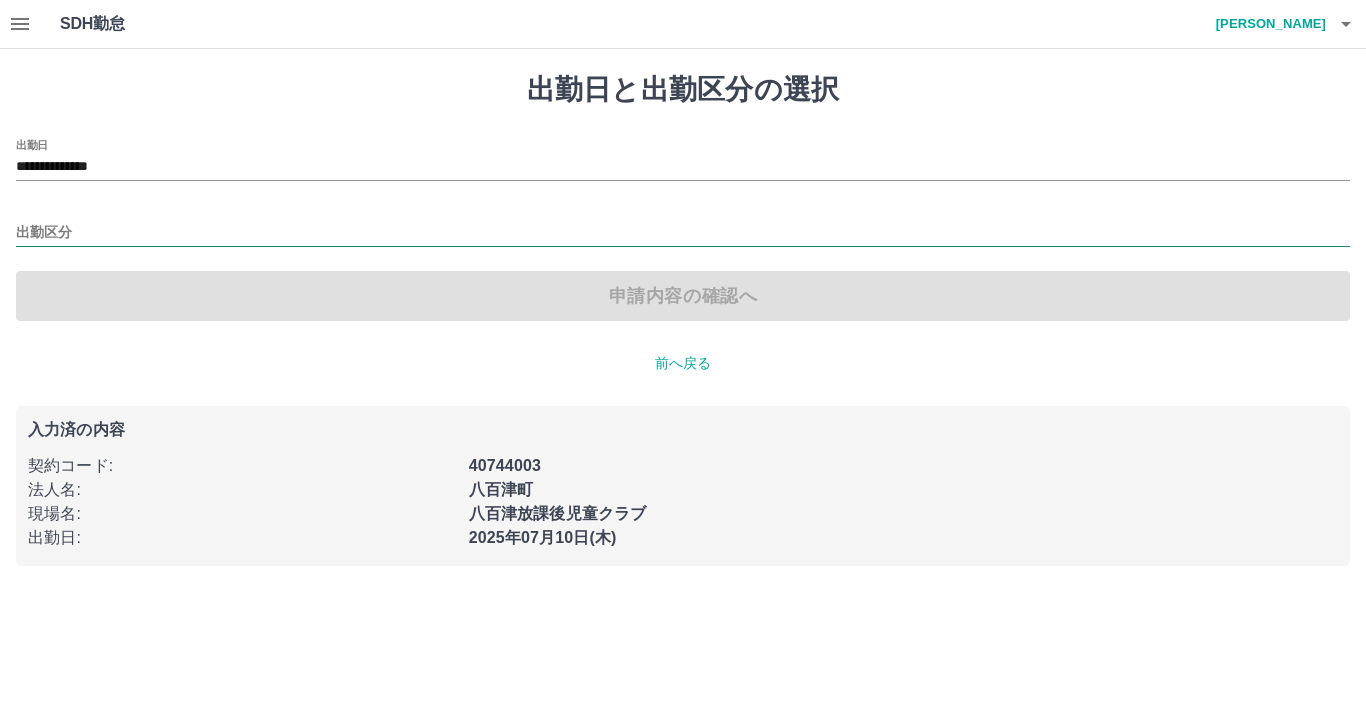 click on "出勤区分" at bounding box center [683, 233] 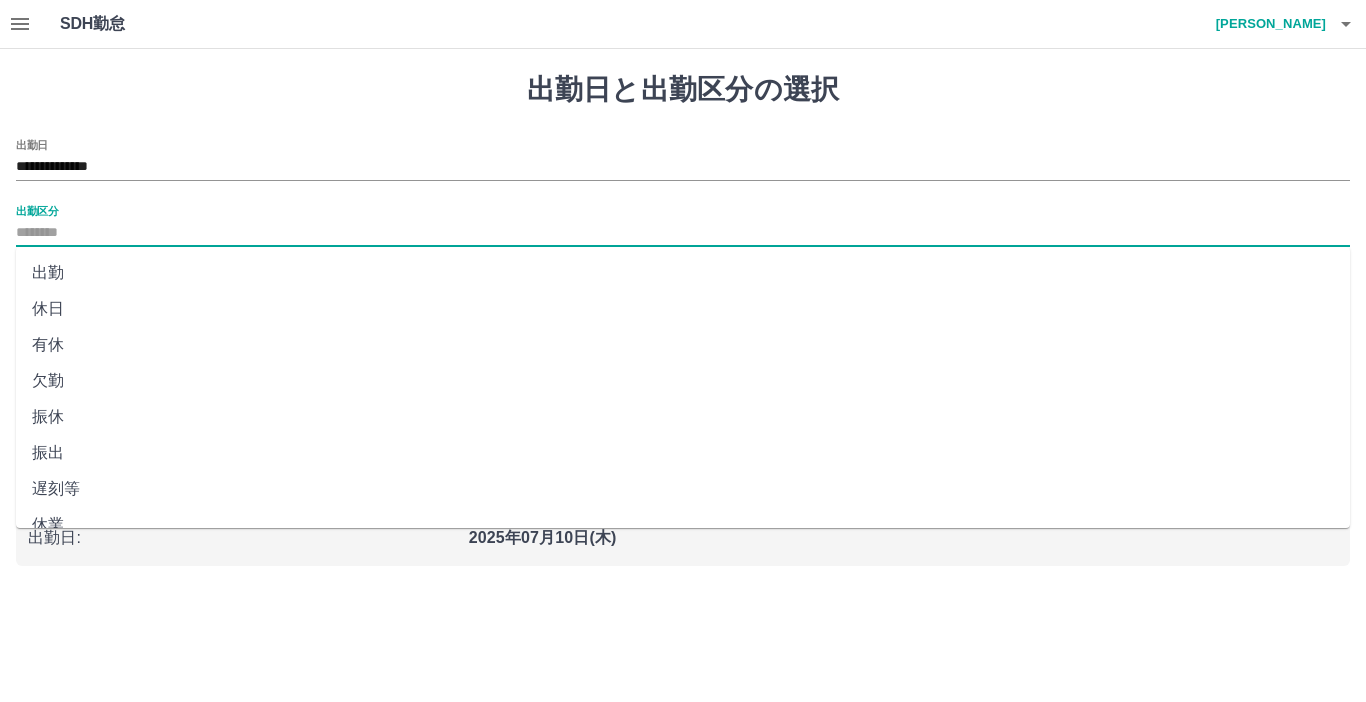 click on "有休" at bounding box center (683, 345) 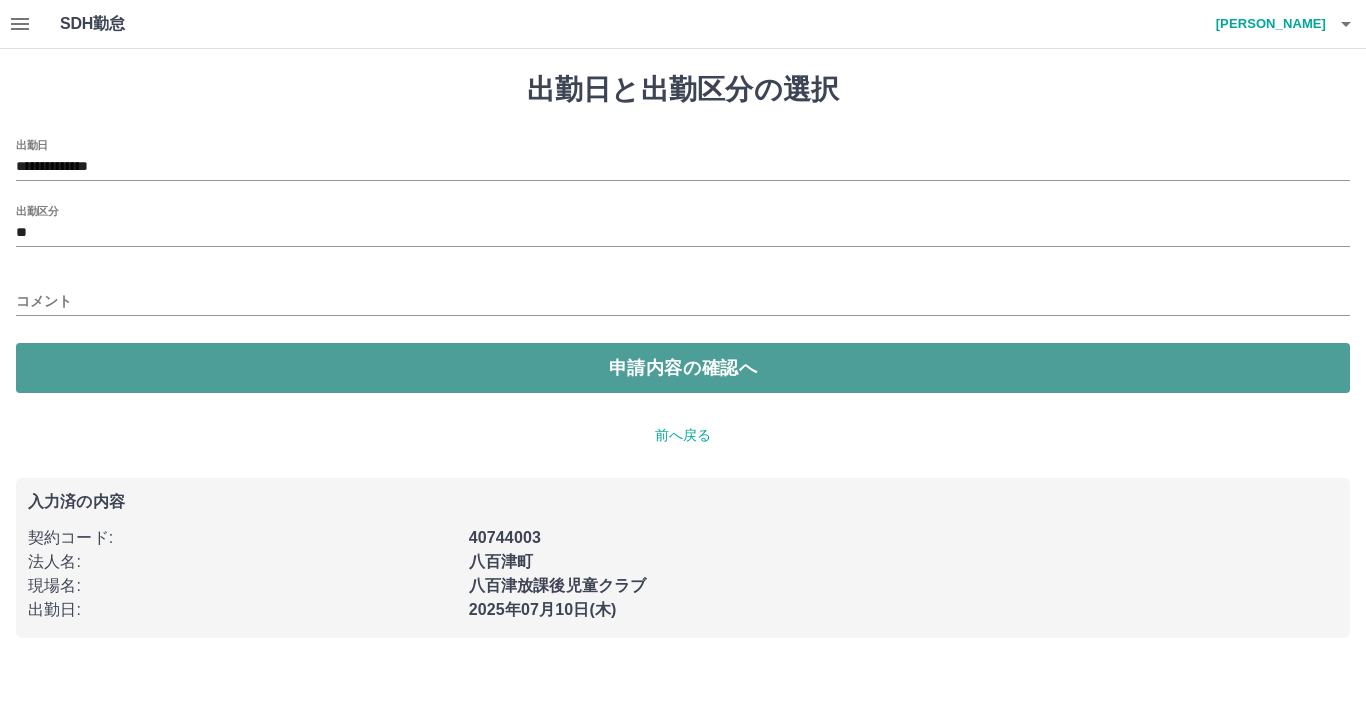 click on "申請内容の確認へ" at bounding box center [683, 368] 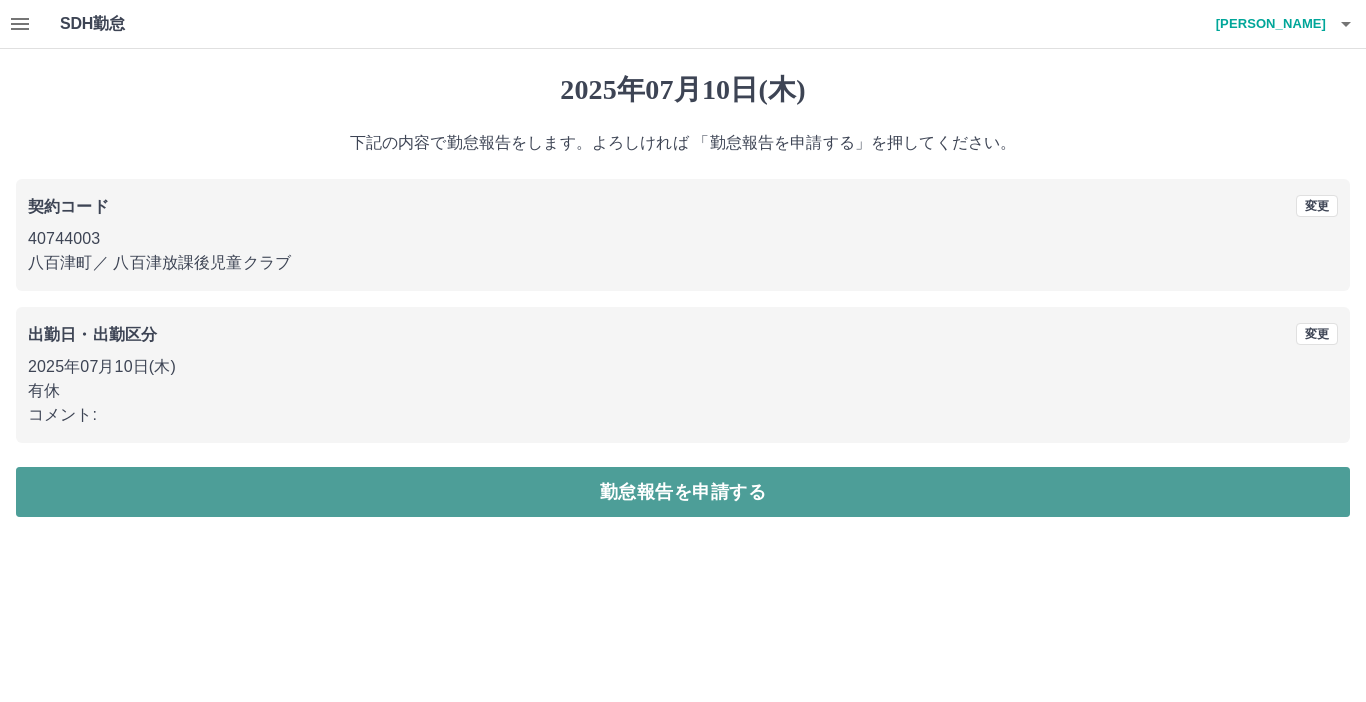 click on "勤怠報告を申請する" at bounding box center [683, 492] 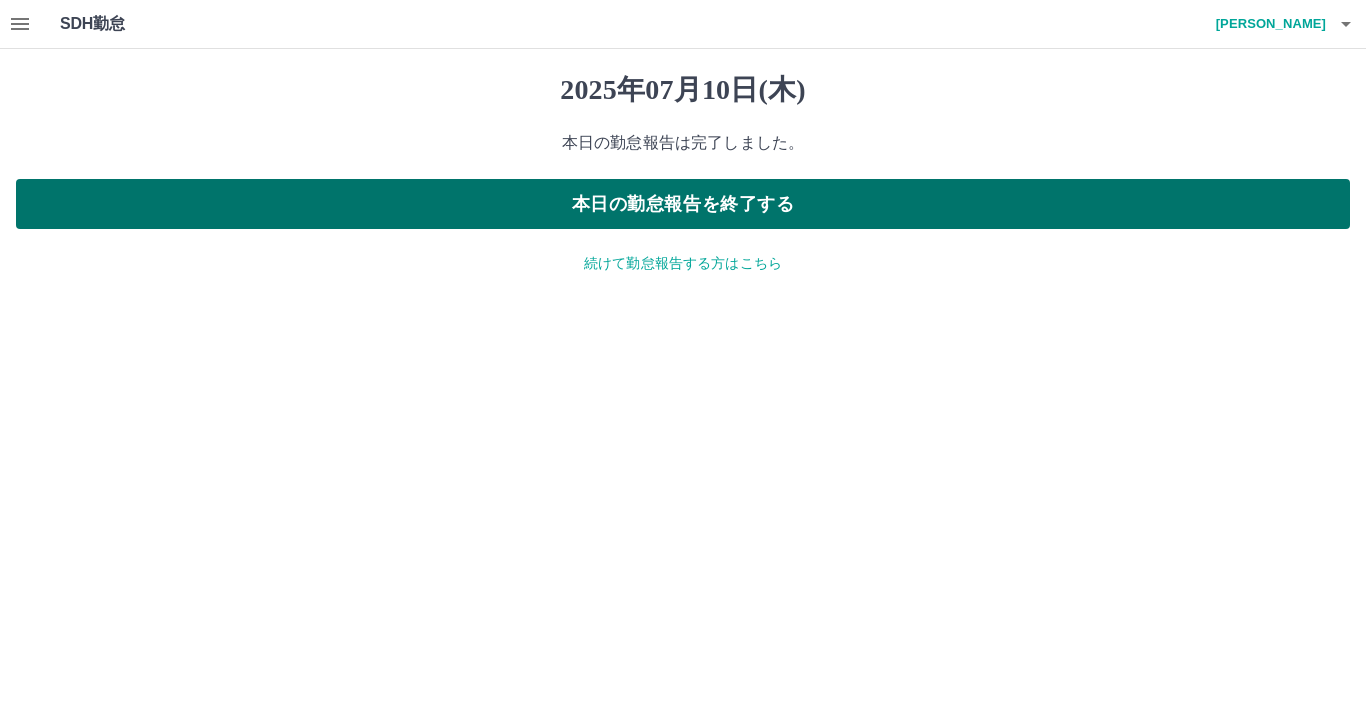 click on "本日の勤怠報告を終了する" at bounding box center (683, 204) 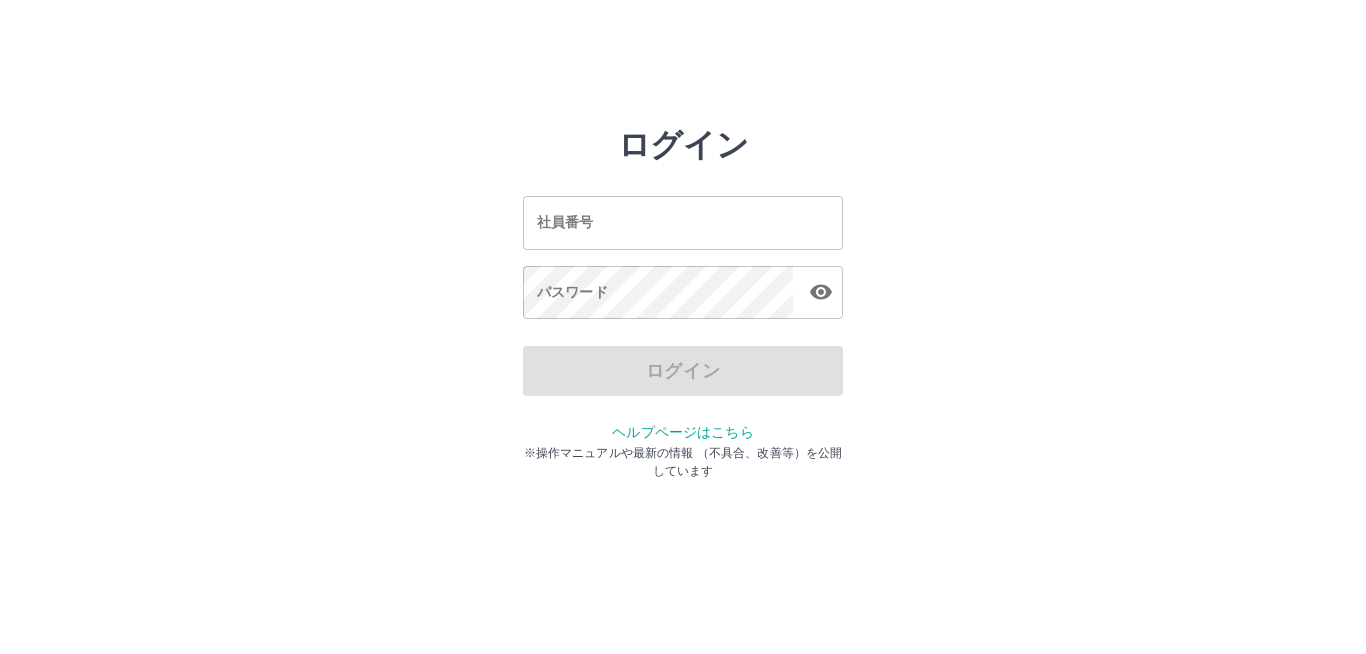 scroll, scrollTop: 0, scrollLeft: 0, axis: both 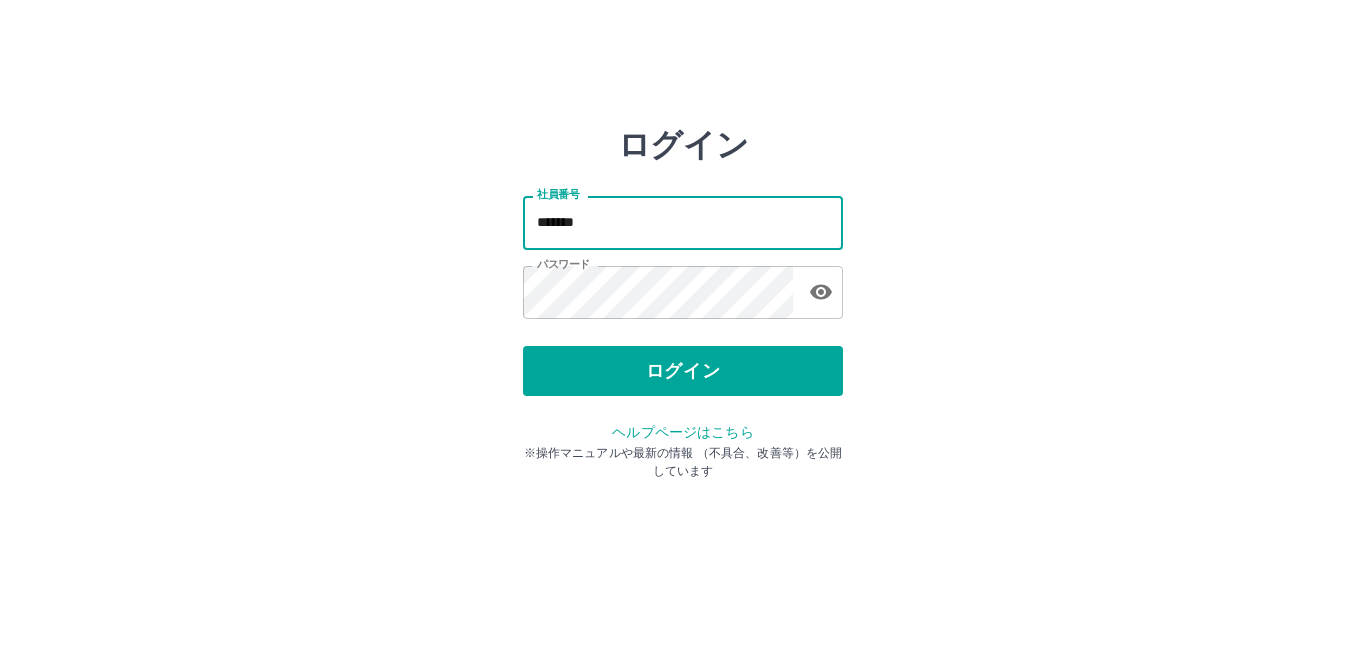 click on "*******" at bounding box center (683, 222) 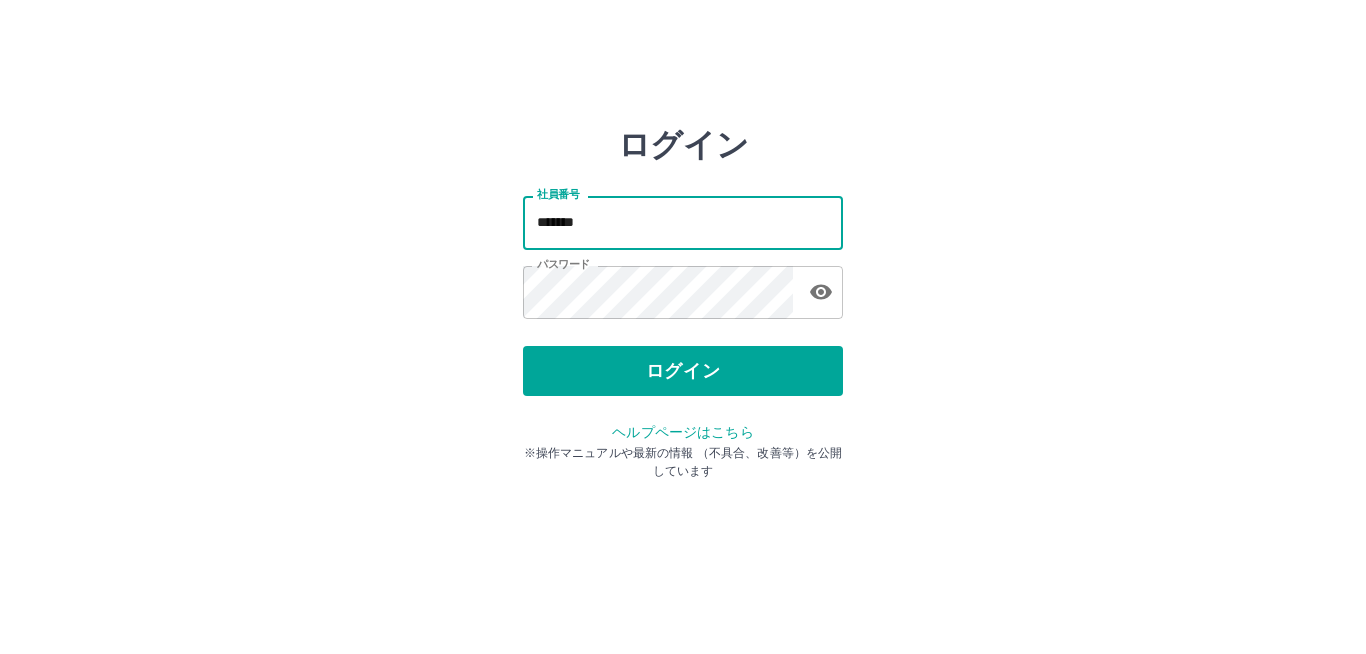type on "*******" 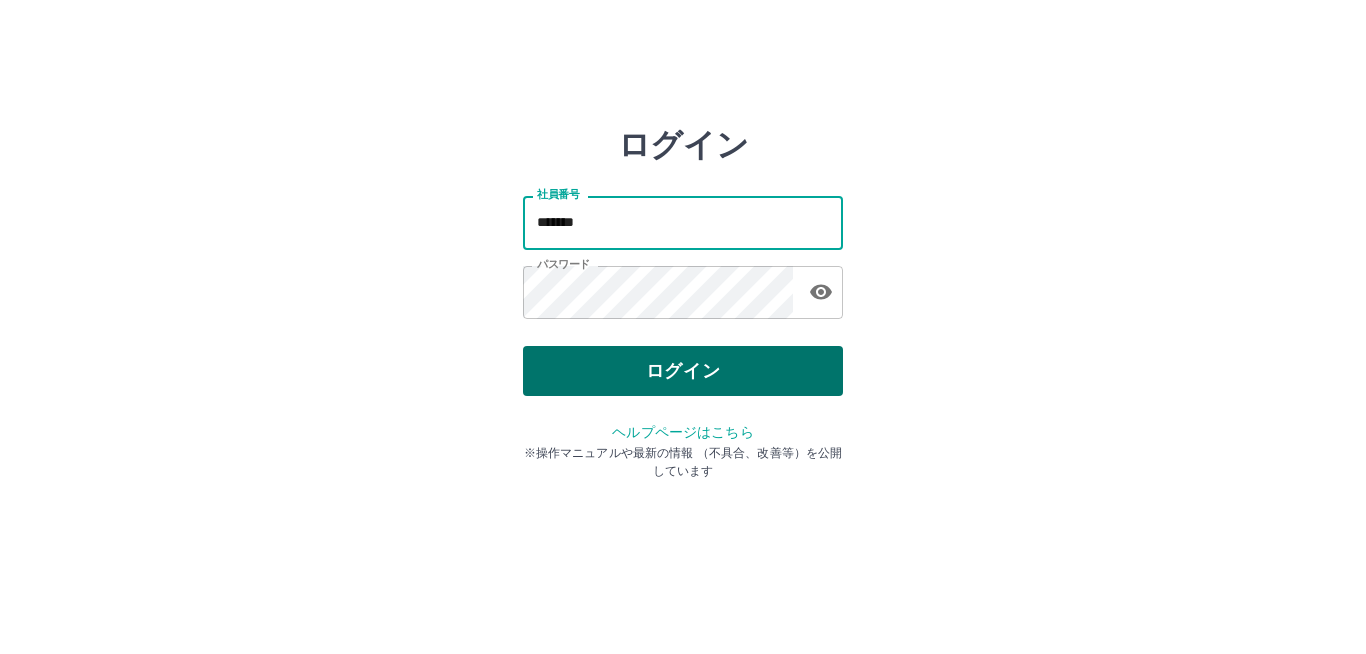 click on "ログイン" at bounding box center [683, 371] 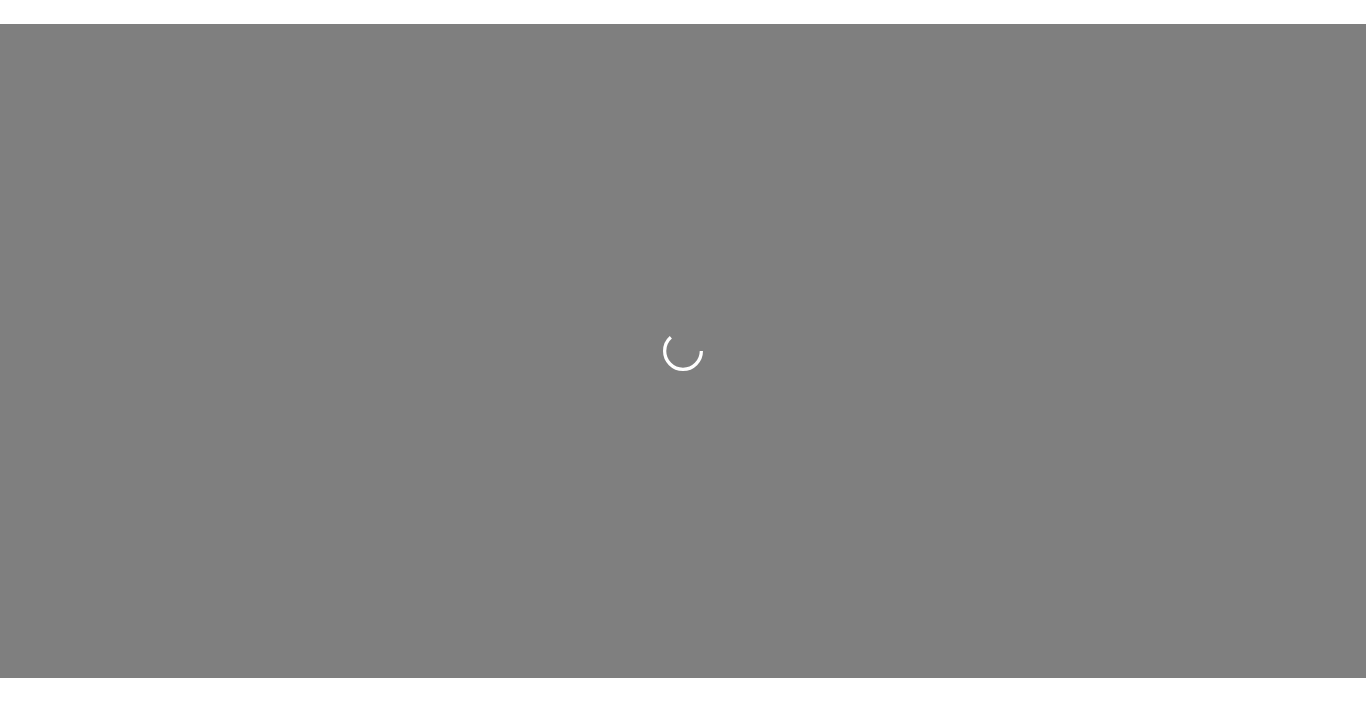 scroll, scrollTop: 0, scrollLeft: 0, axis: both 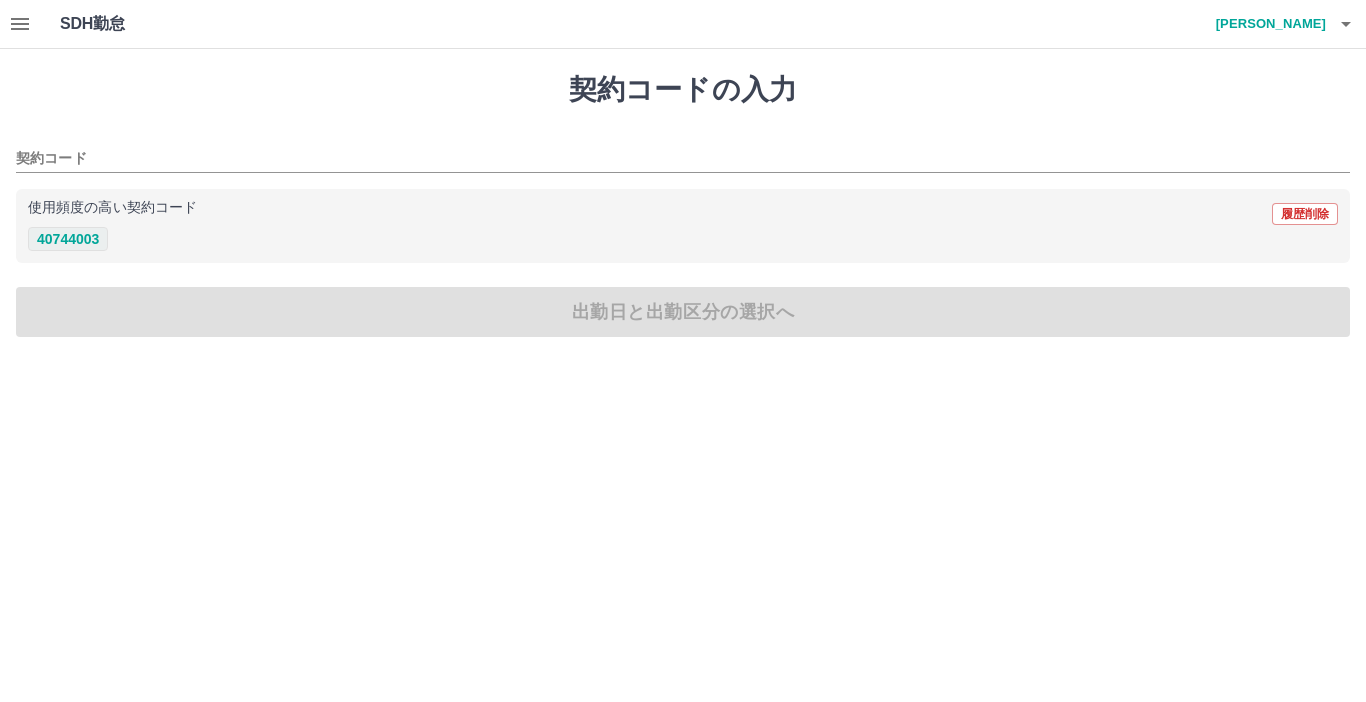 click on "40744003" at bounding box center (68, 239) 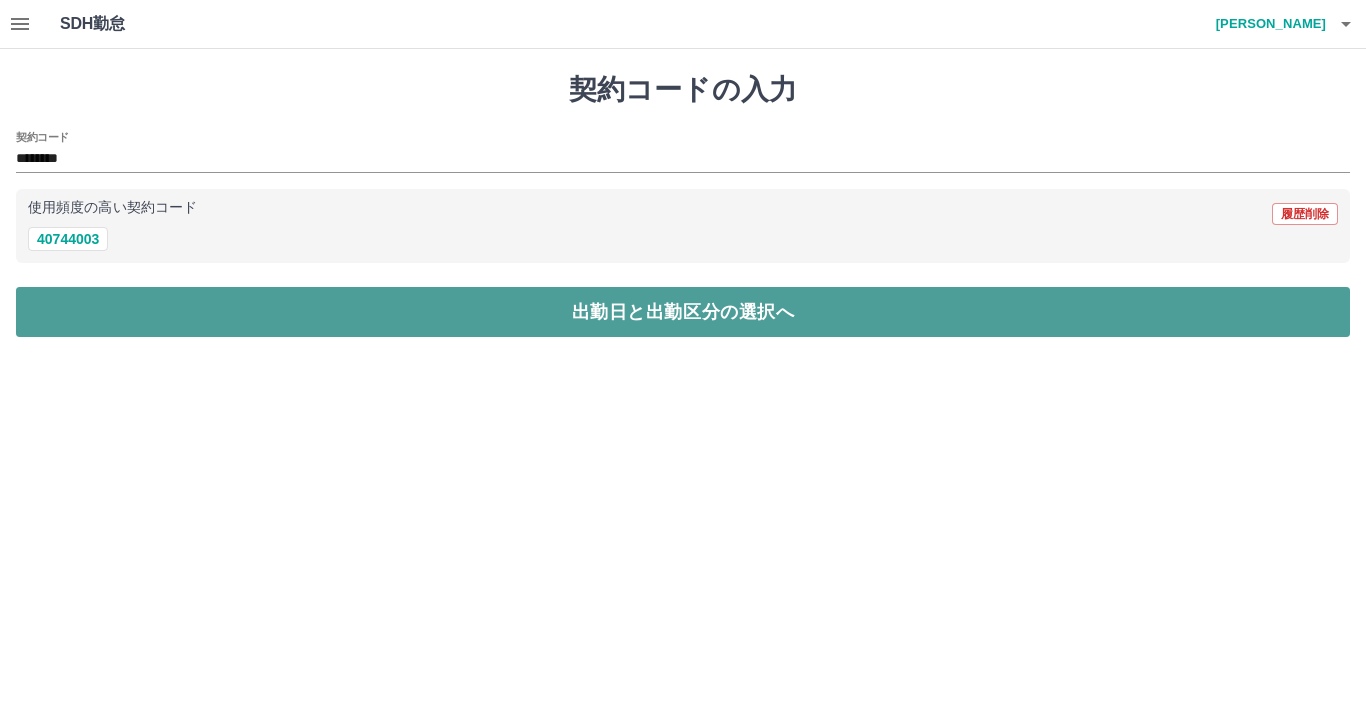 click on "出勤日と出勤区分の選択へ" at bounding box center (683, 312) 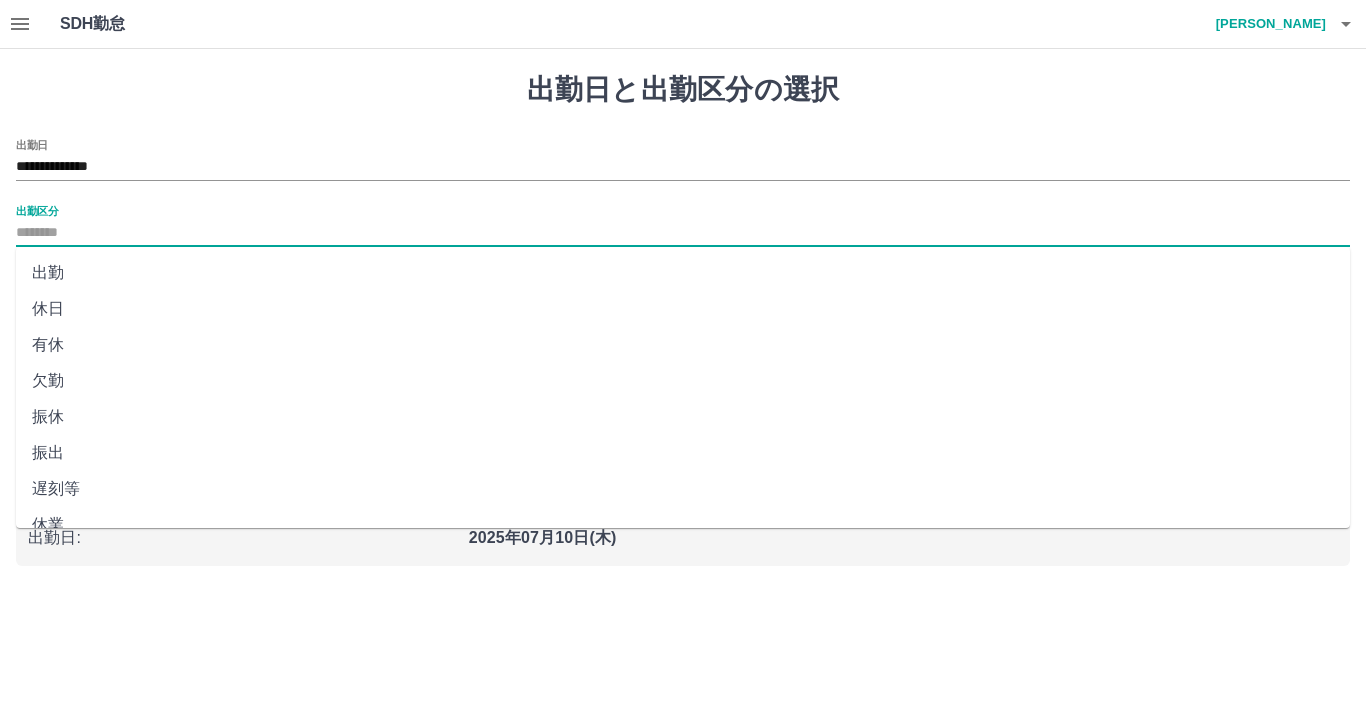 click on "出勤区分" at bounding box center (683, 233) 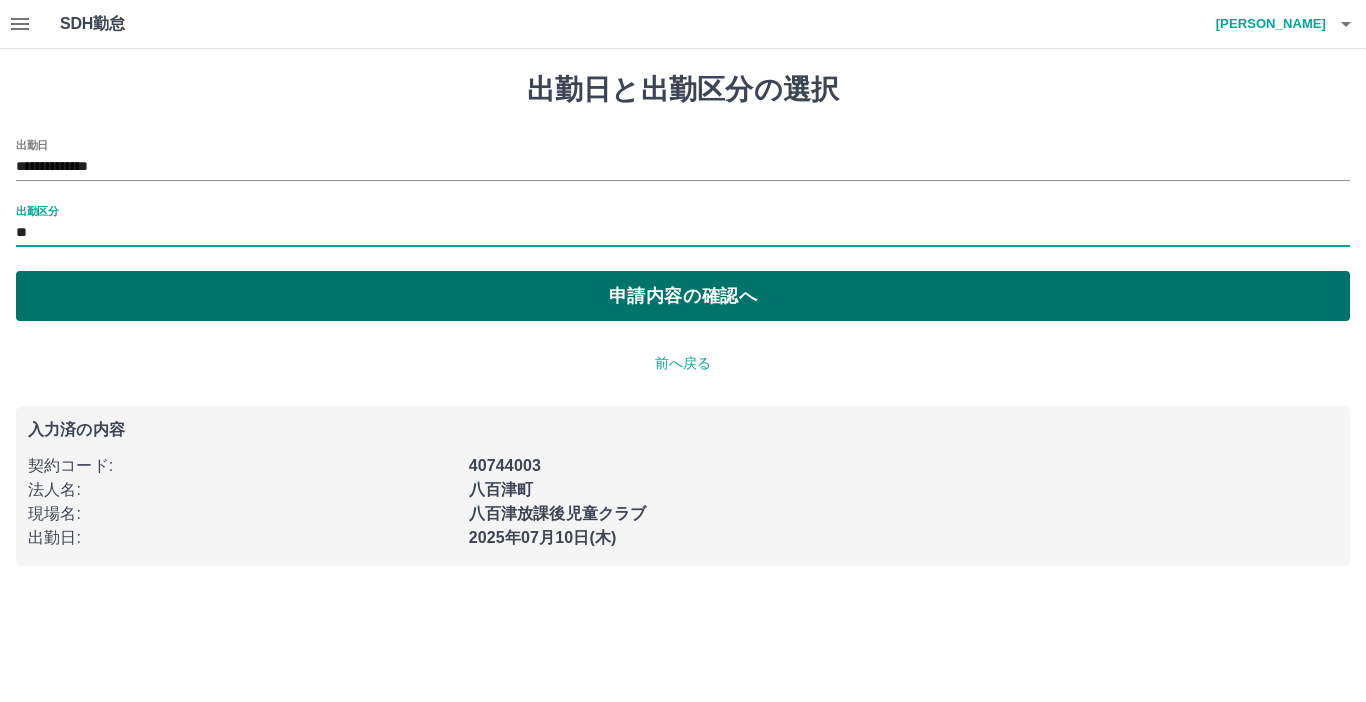click on "申請内容の確認へ" at bounding box center (683, 296) 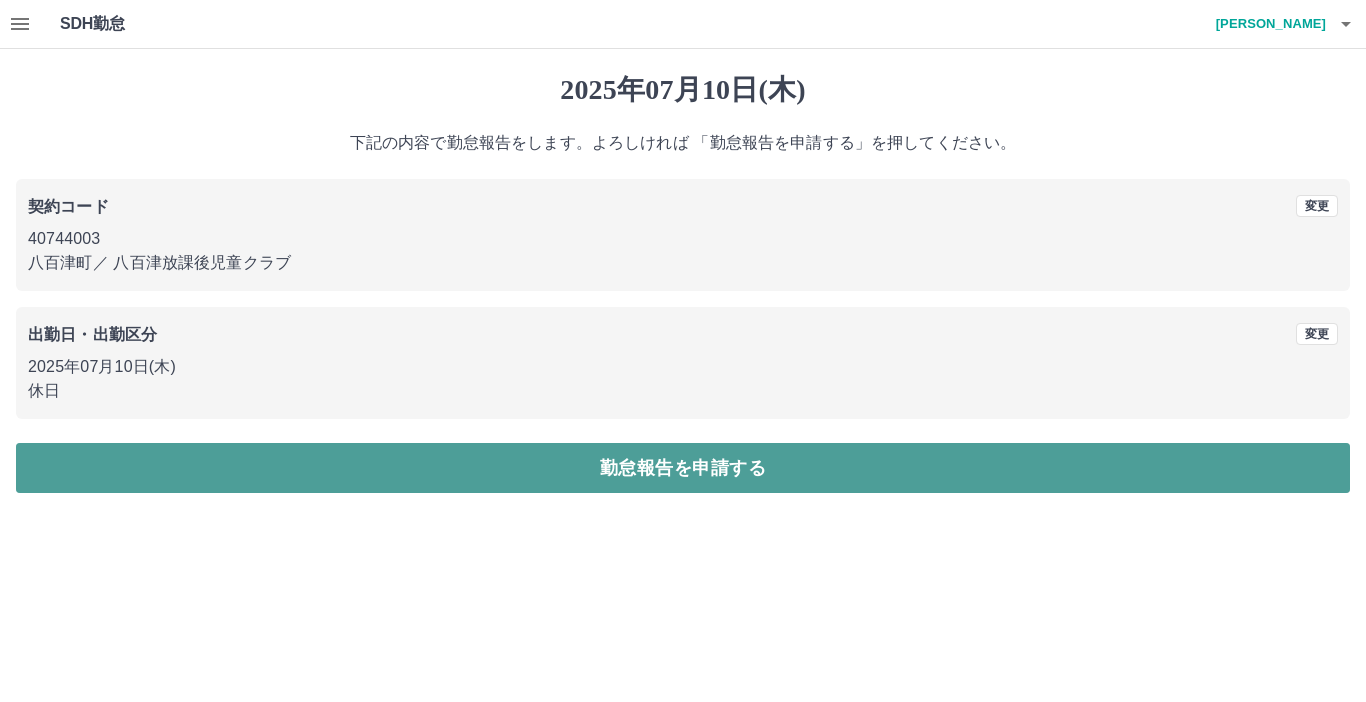 click on "勤怠報告を申請する" at bounding box center (683, 468) 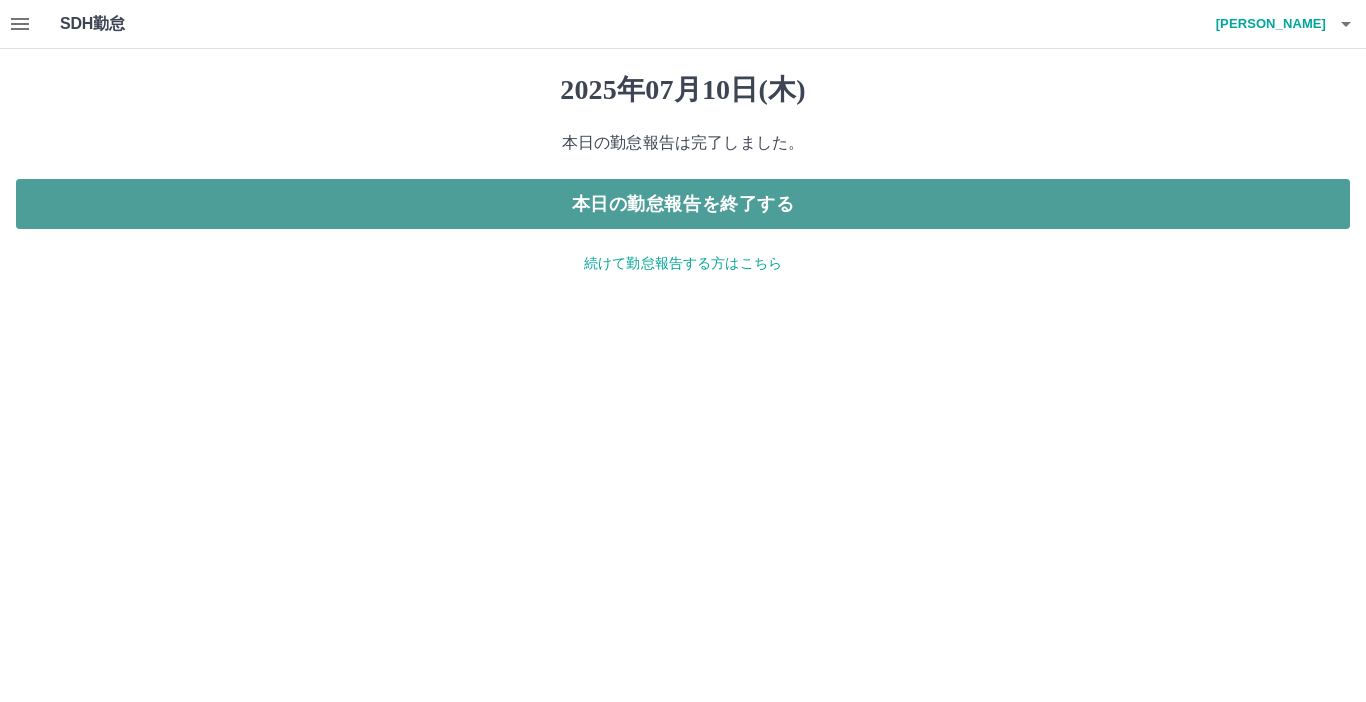 click on "本日の勤怠報告を終了する" at bounding box center [683, 204] 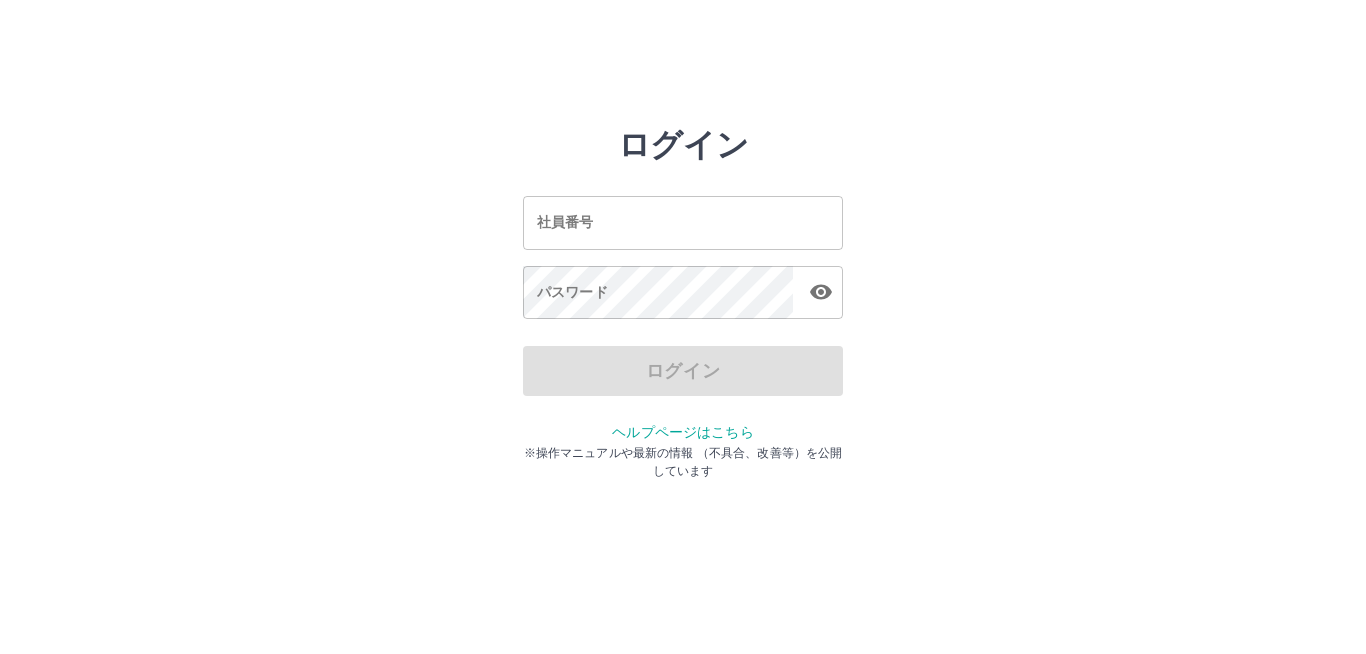 scroll, scrollTop: 0, scrollLeft: 0, axis: both 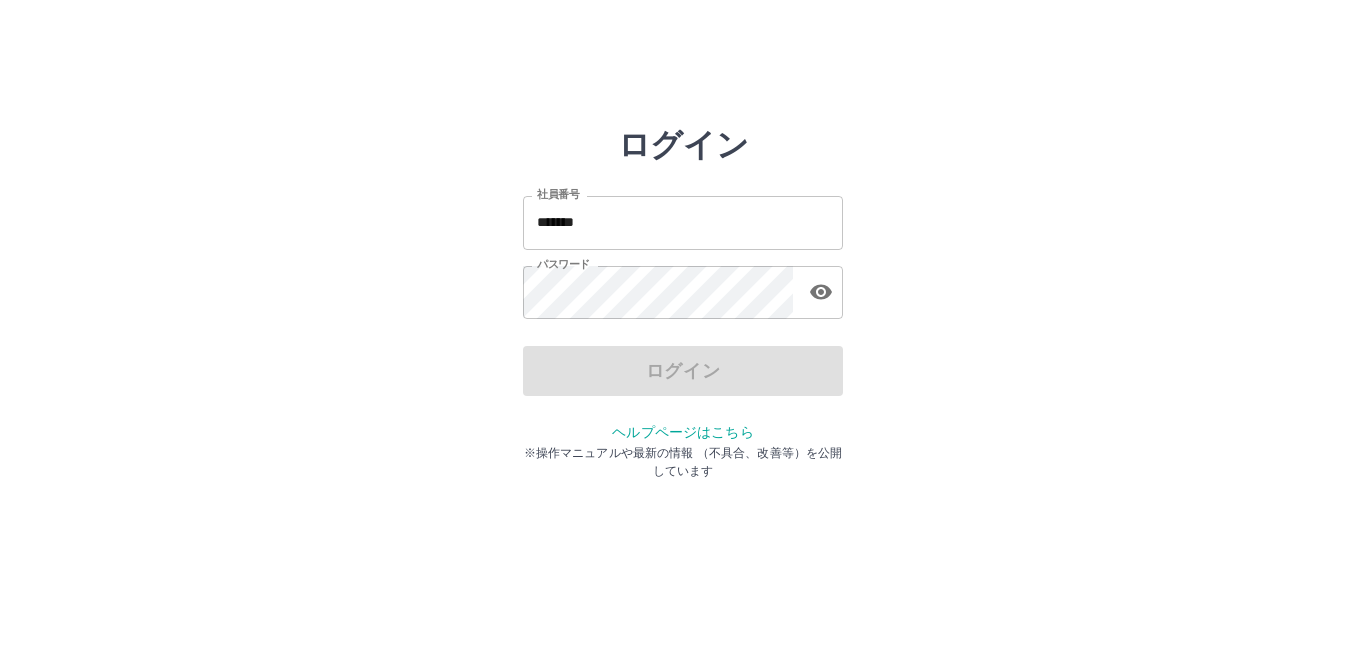 click on "*******" at bounding box center (683, 222) 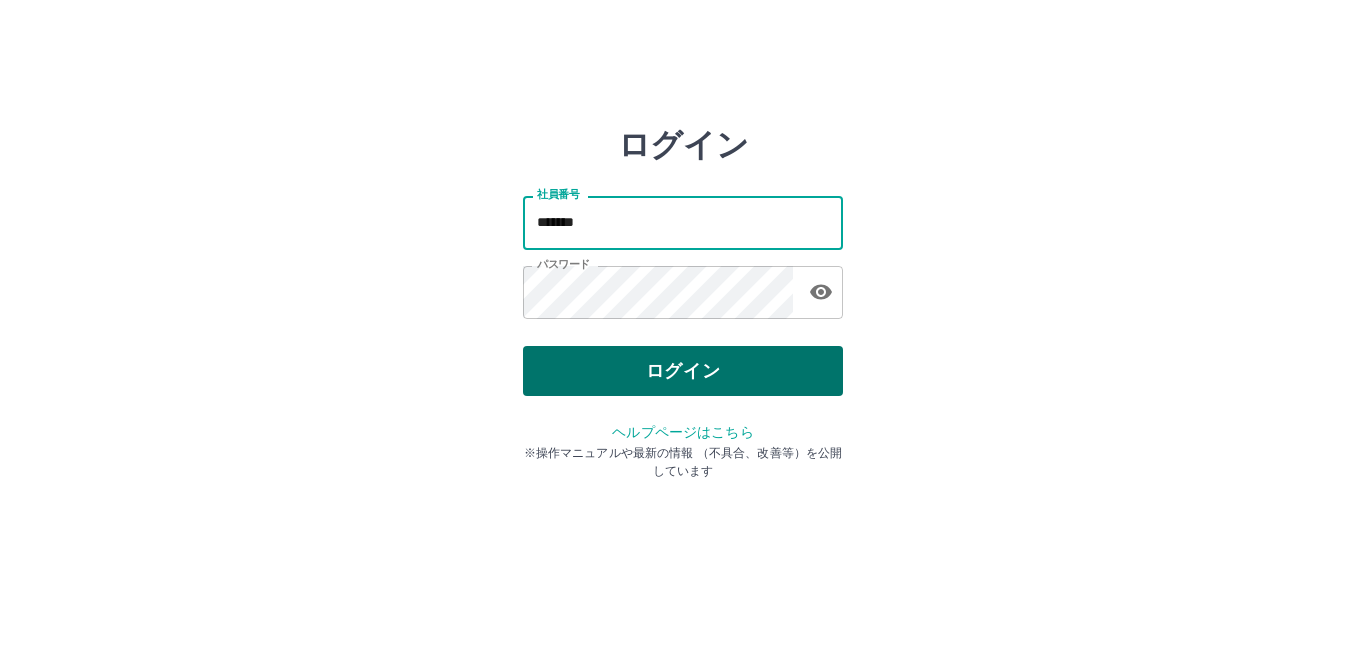 type on "*******" 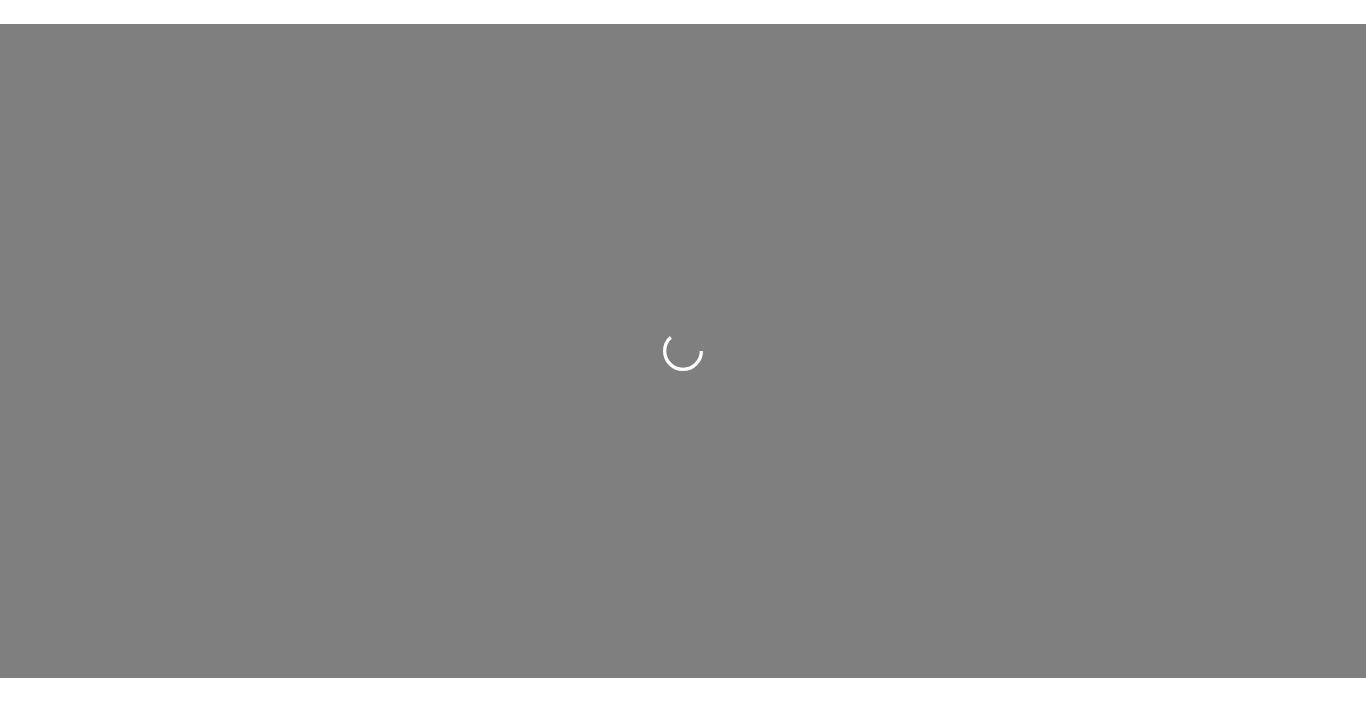 scroll, scrollTop: 0, scrollLeft: 0, axis: both 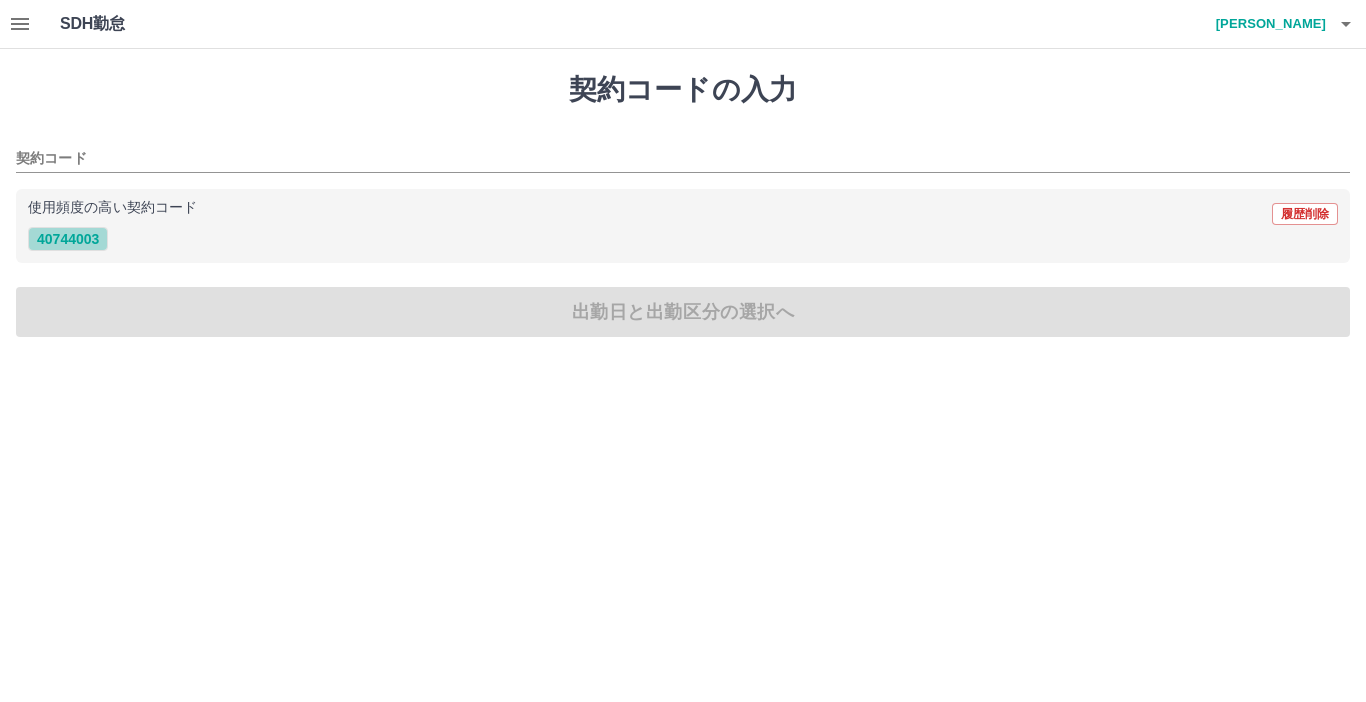 click on "40744003" at bounding box center [68, 239] 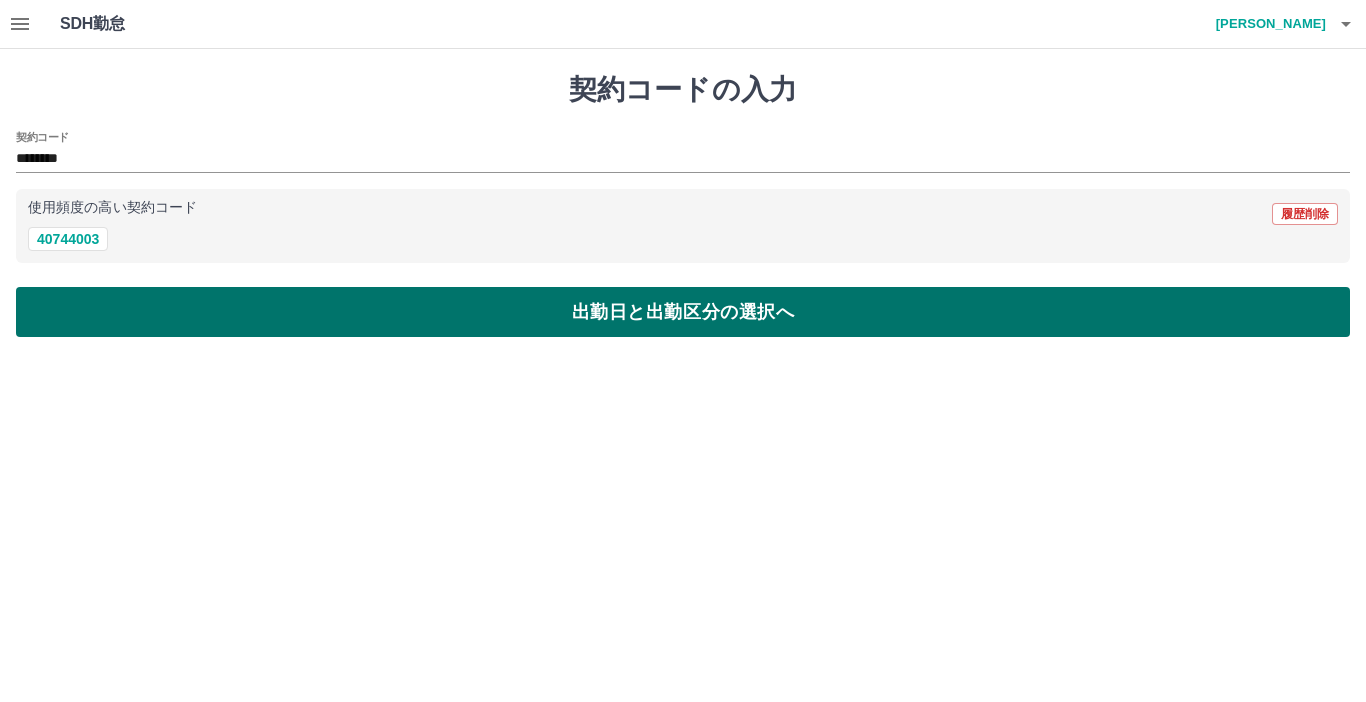 click on "出勤日と出勤区分の選択へ" at bounding box center (683, 312) 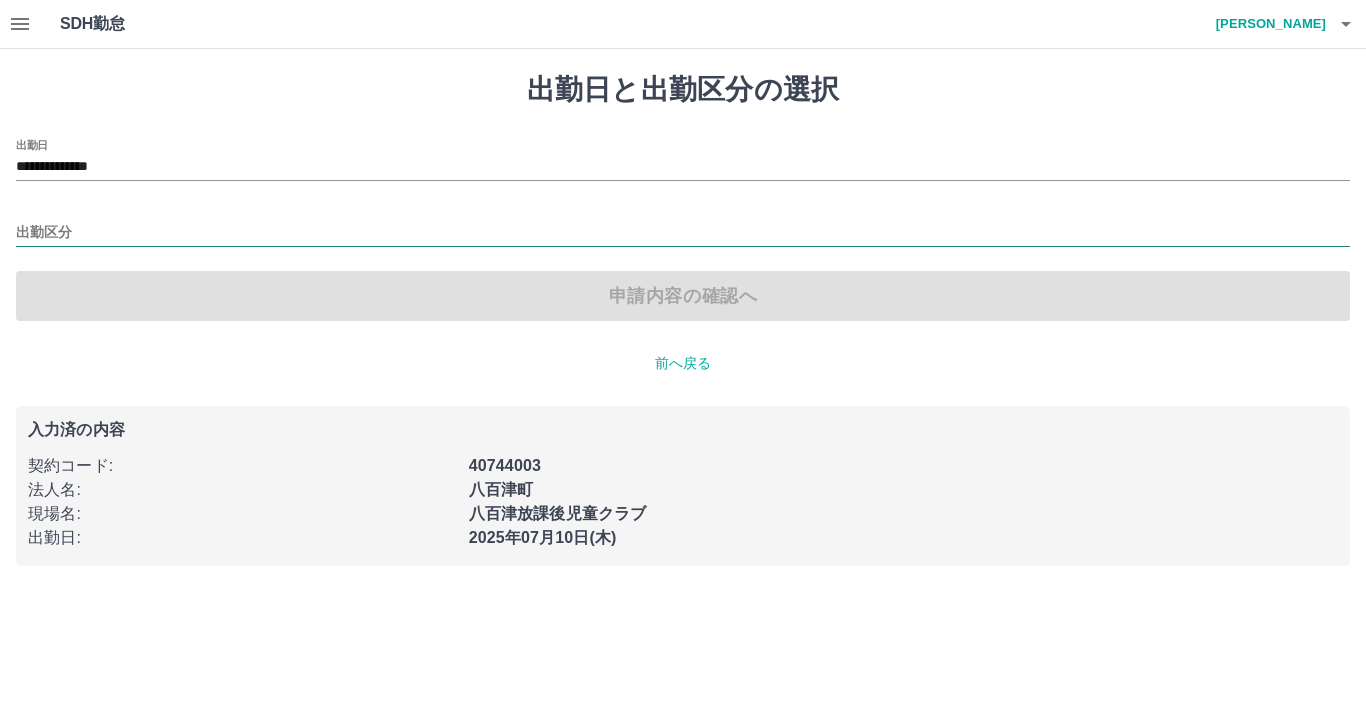 click on "出勤区分" at bounding box center [683, 233] 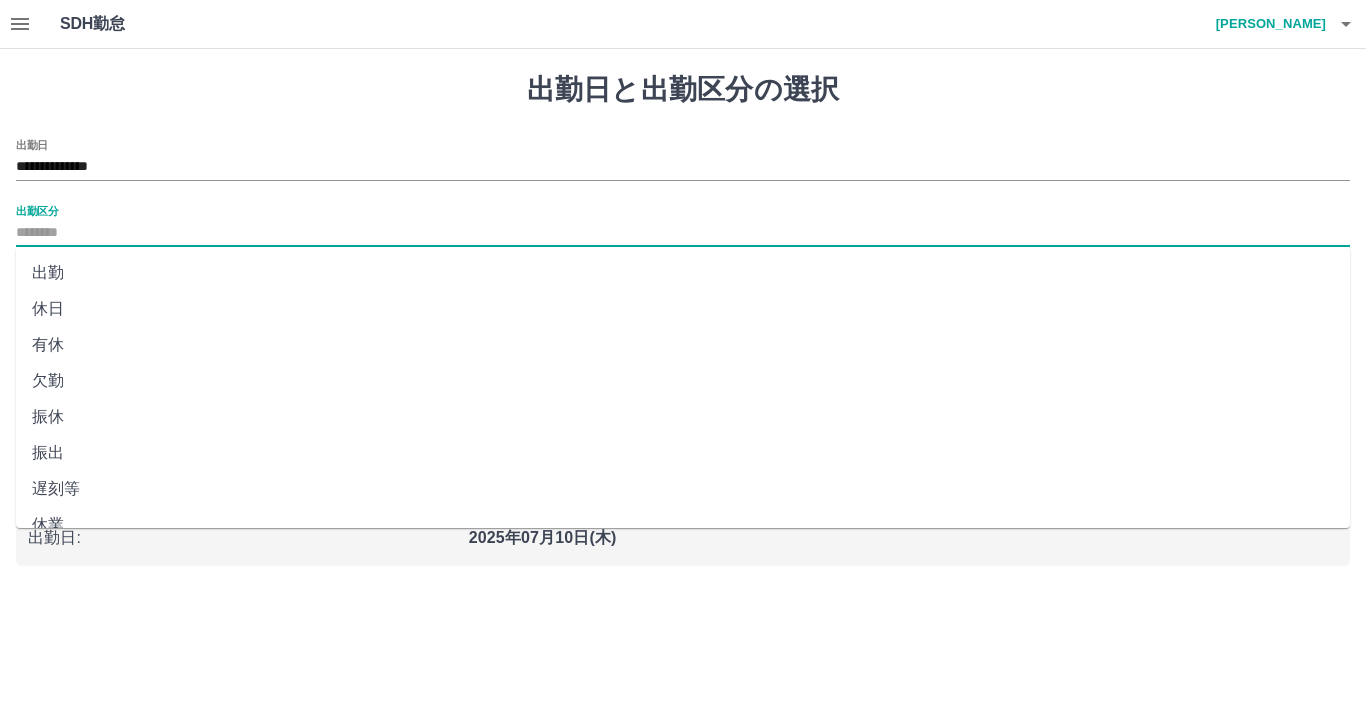 click on "休日" at bounding box center (683, 309) 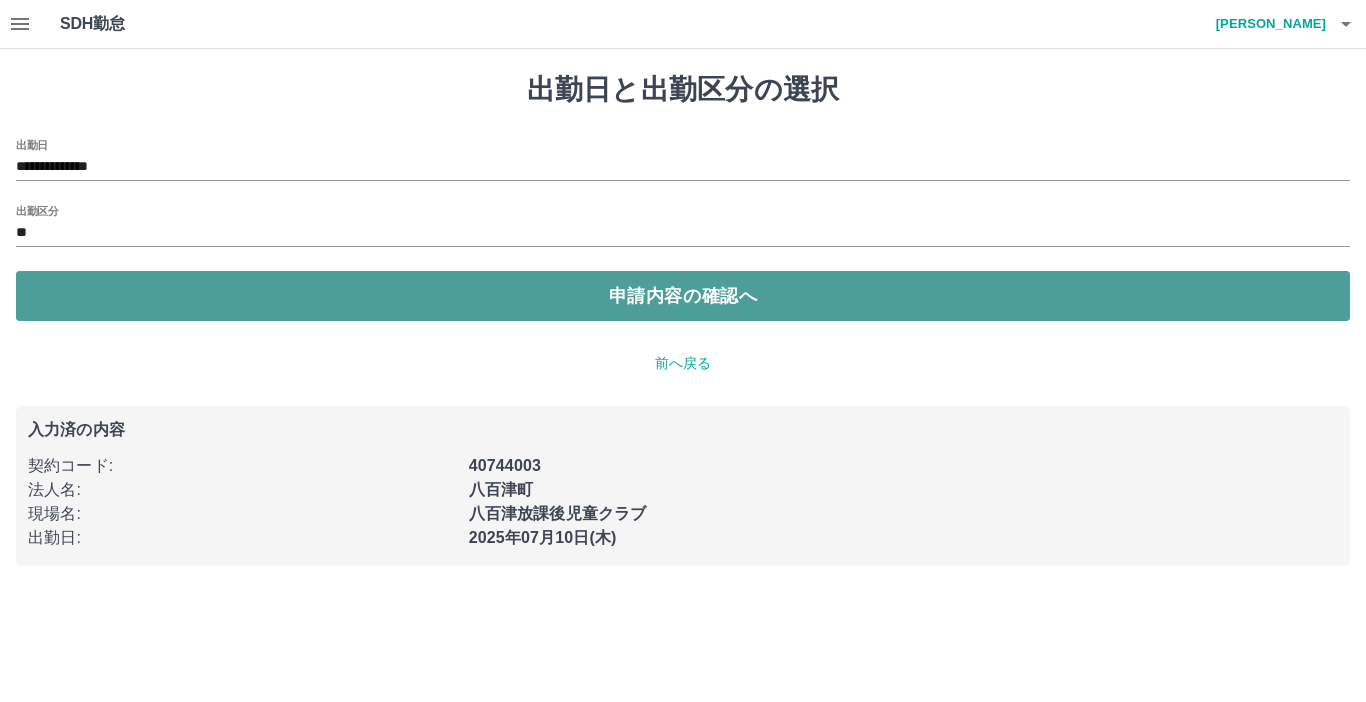 click on "申請内容の確認へ" at bounding box center (683, 296) 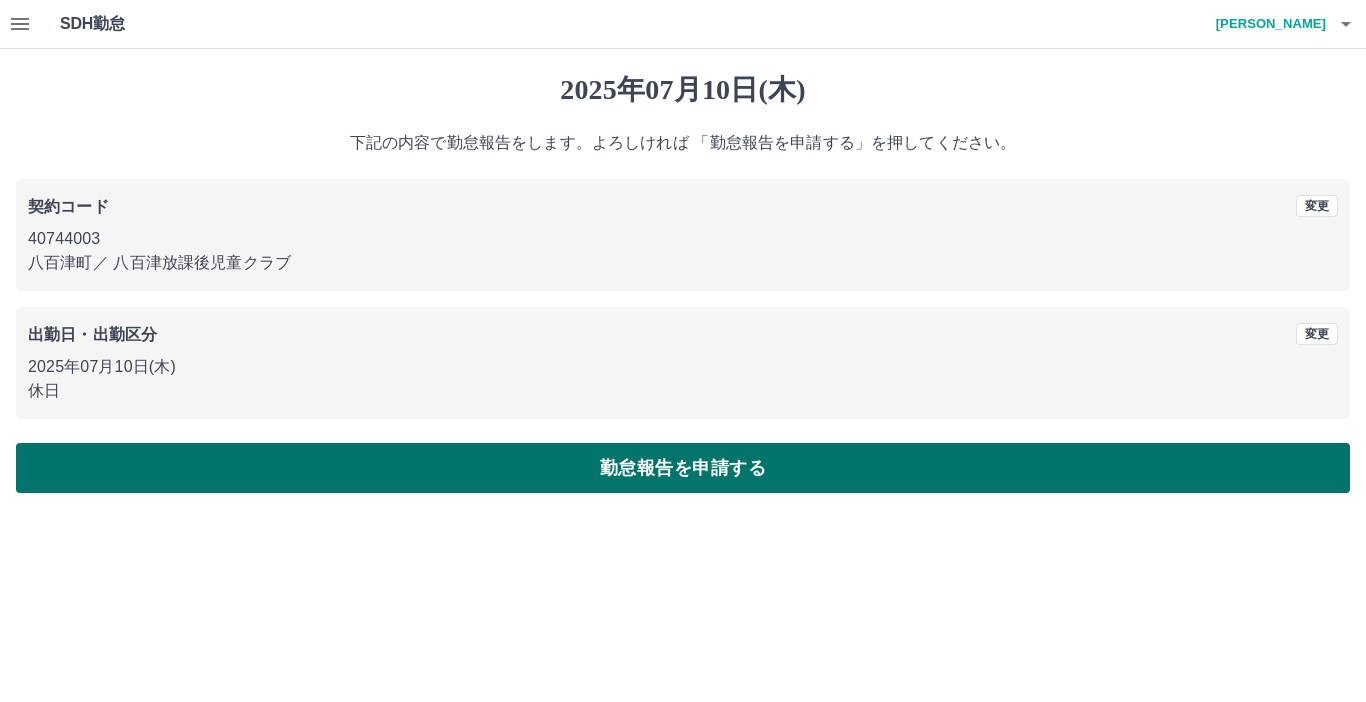 click on "勤怠報告を申請する" at bounding box center (683, 468) 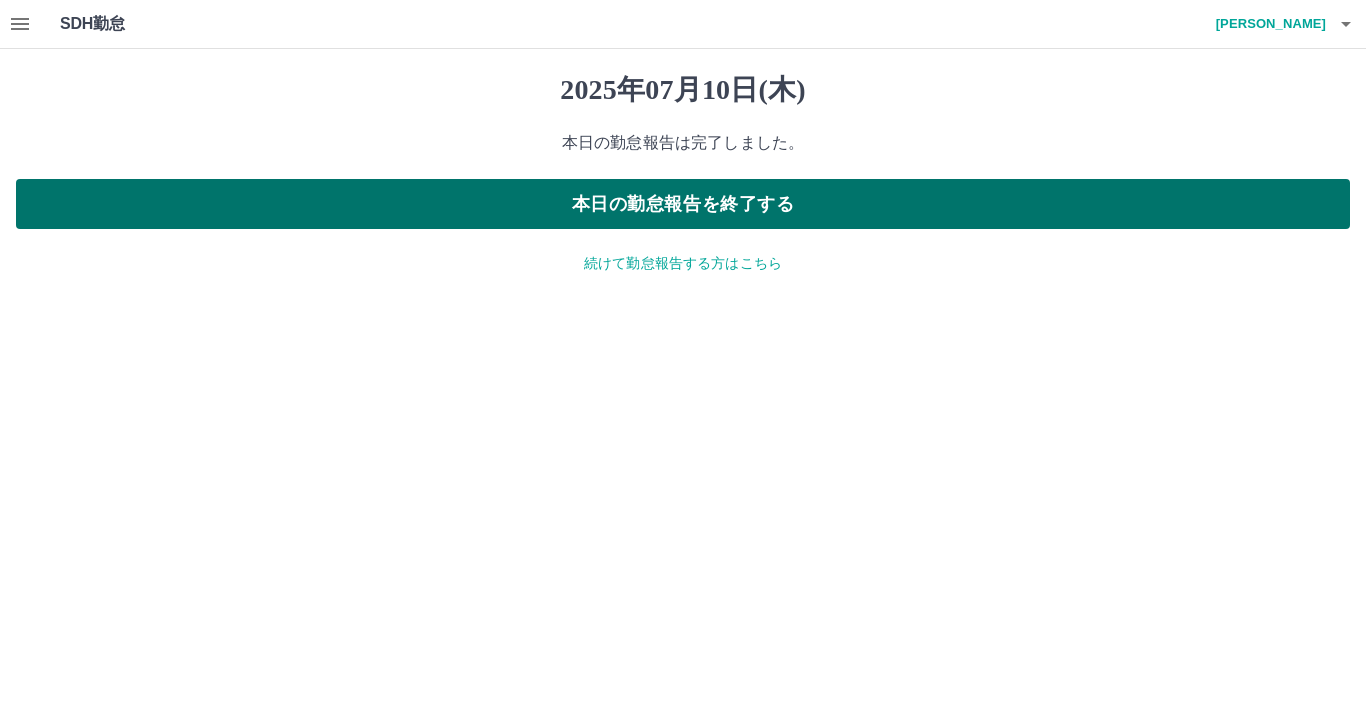 click on "本日の勤怠報告を終了する" at bounding box center [683, 204] 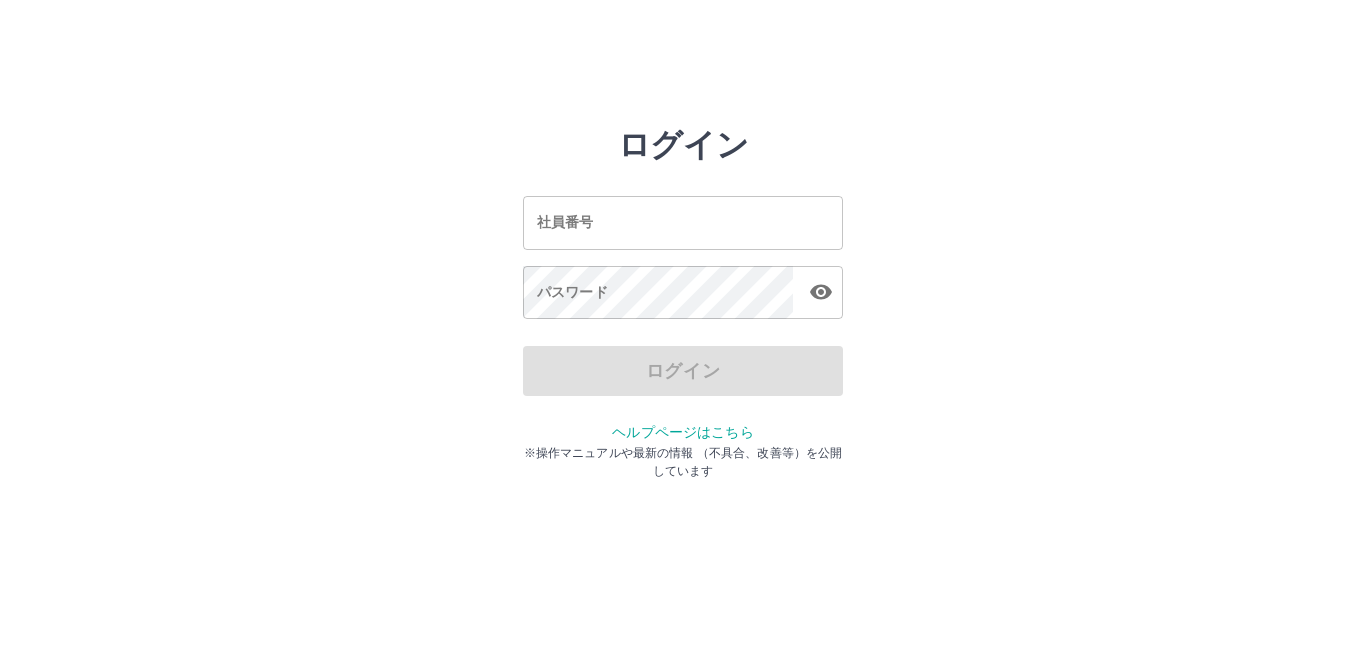 scroll, scrollTop: 0, scrollLeft: 0, axis: both 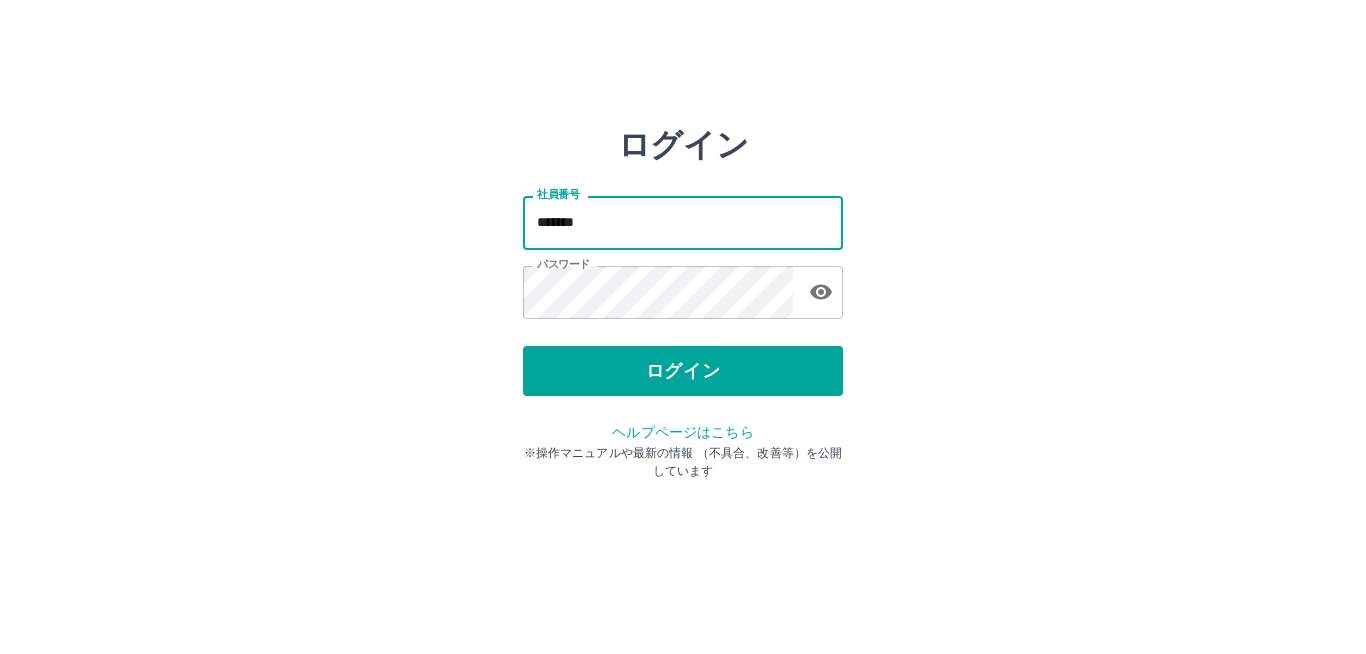 click on "*******" at bounding box center [683, 222] 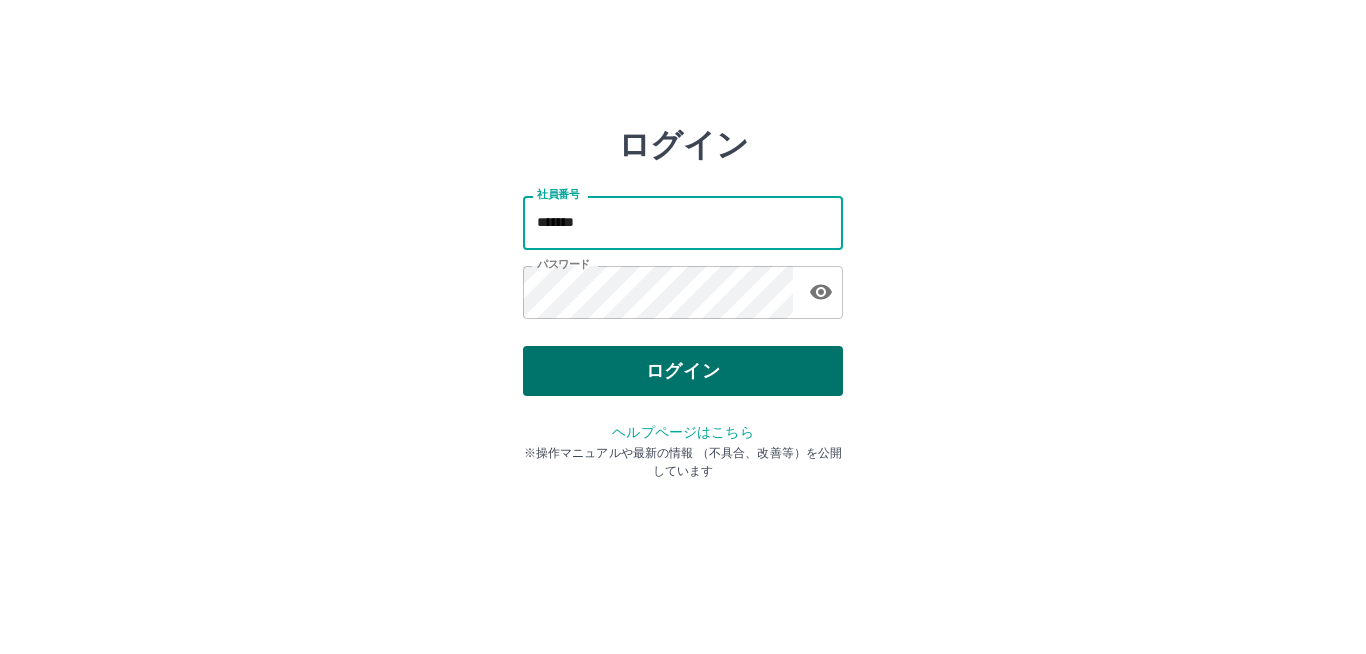 type on "*******" 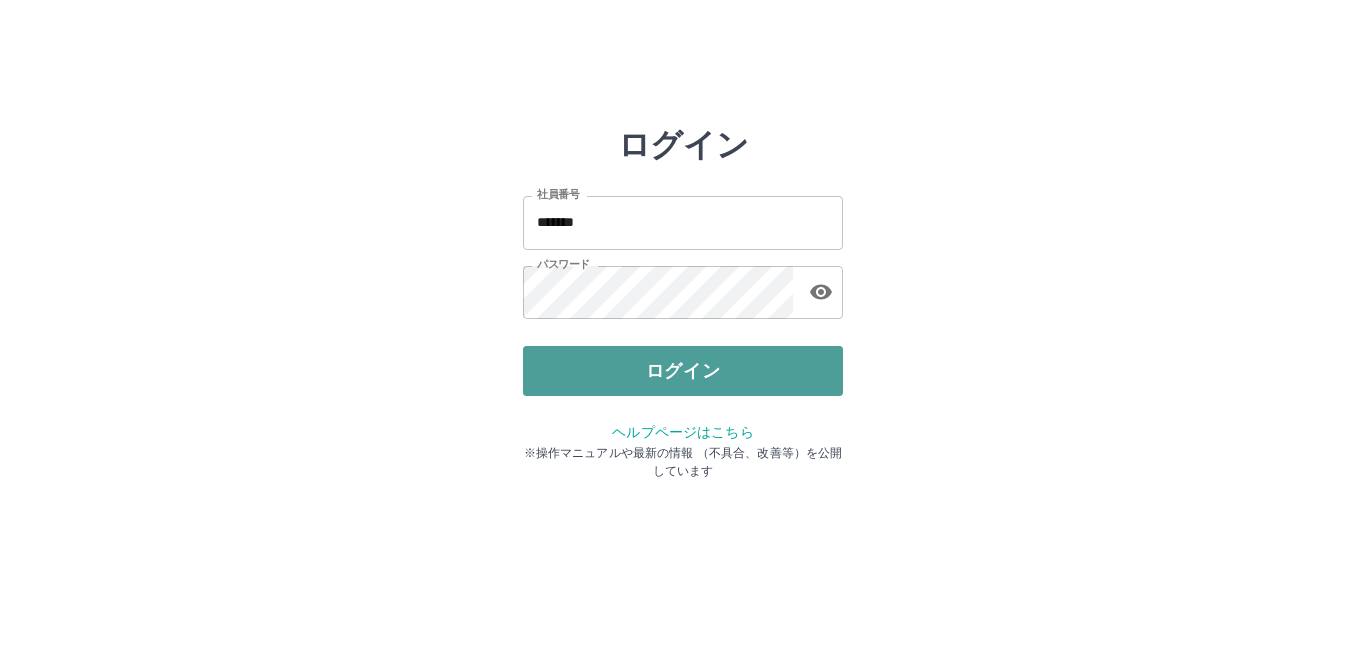 click on "ログイン" at bounding box center [683, 371] 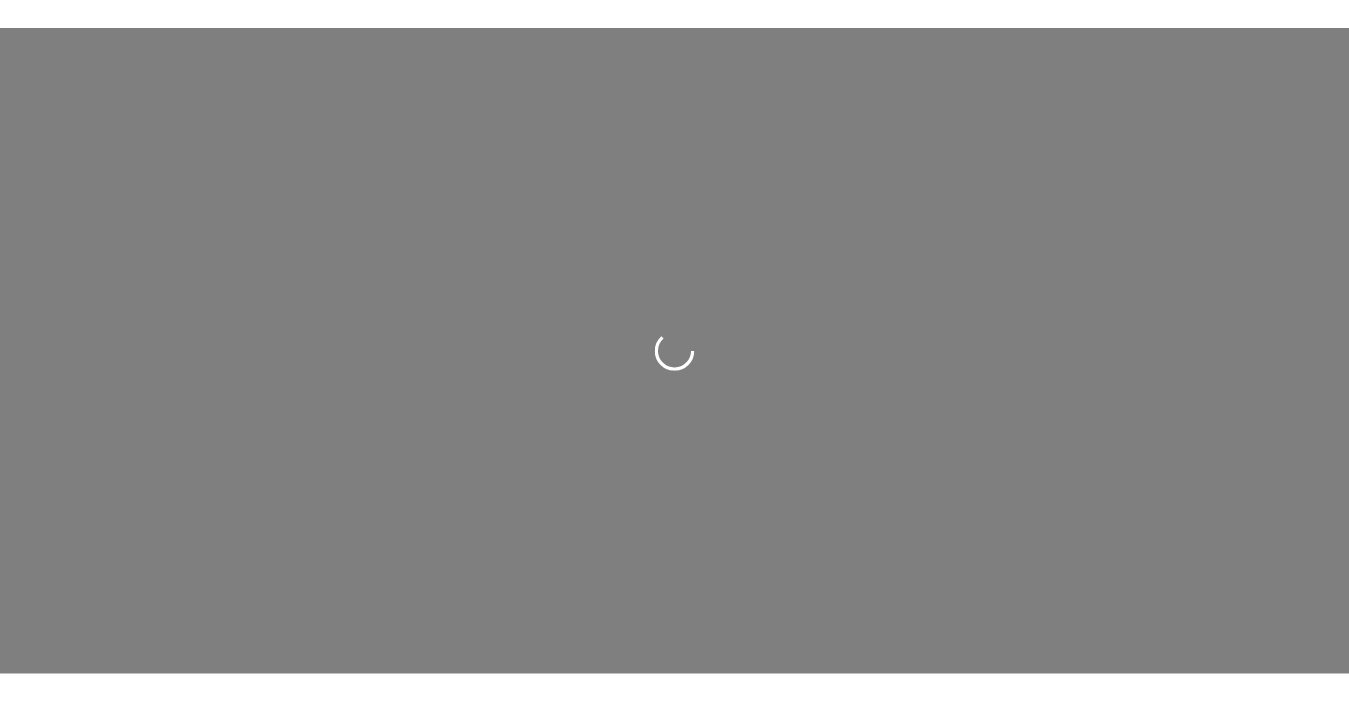 scroll, scrollTop: 0, scrollLeft: 0, axis: both 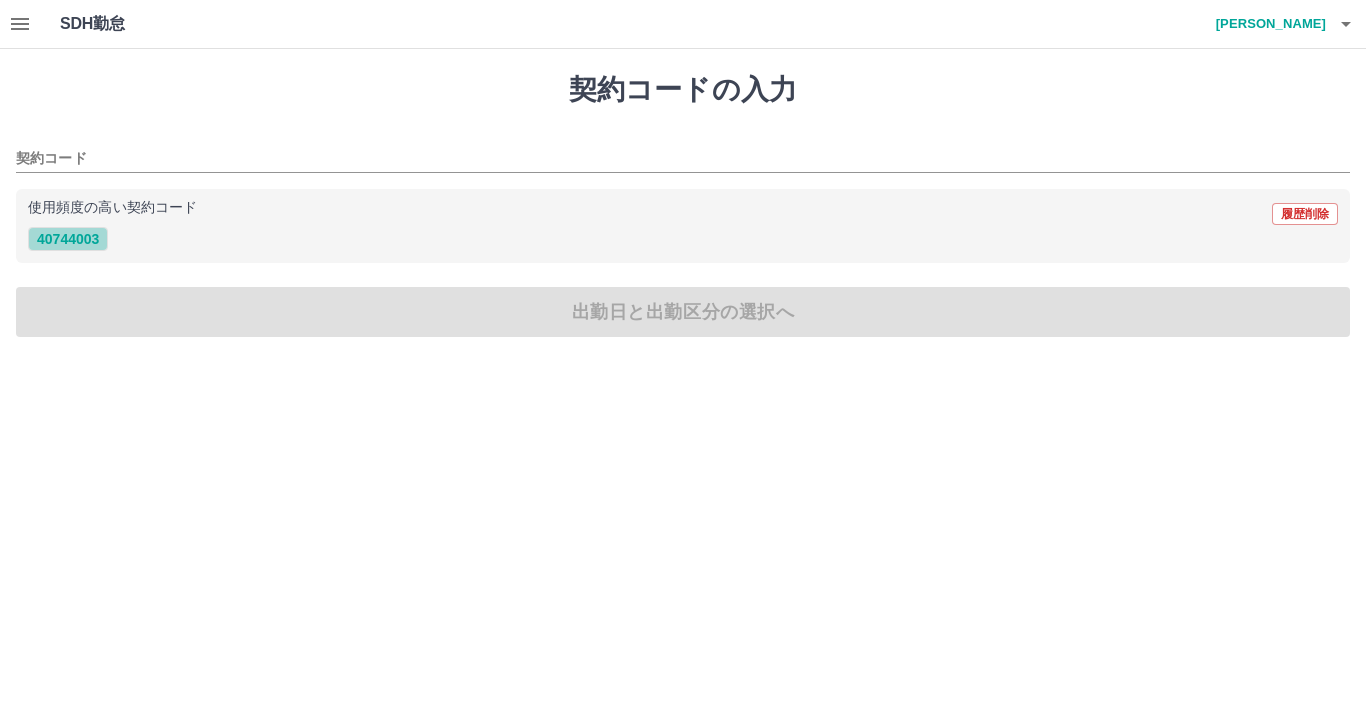 click on "40744003" at bounding box center (68, 239) 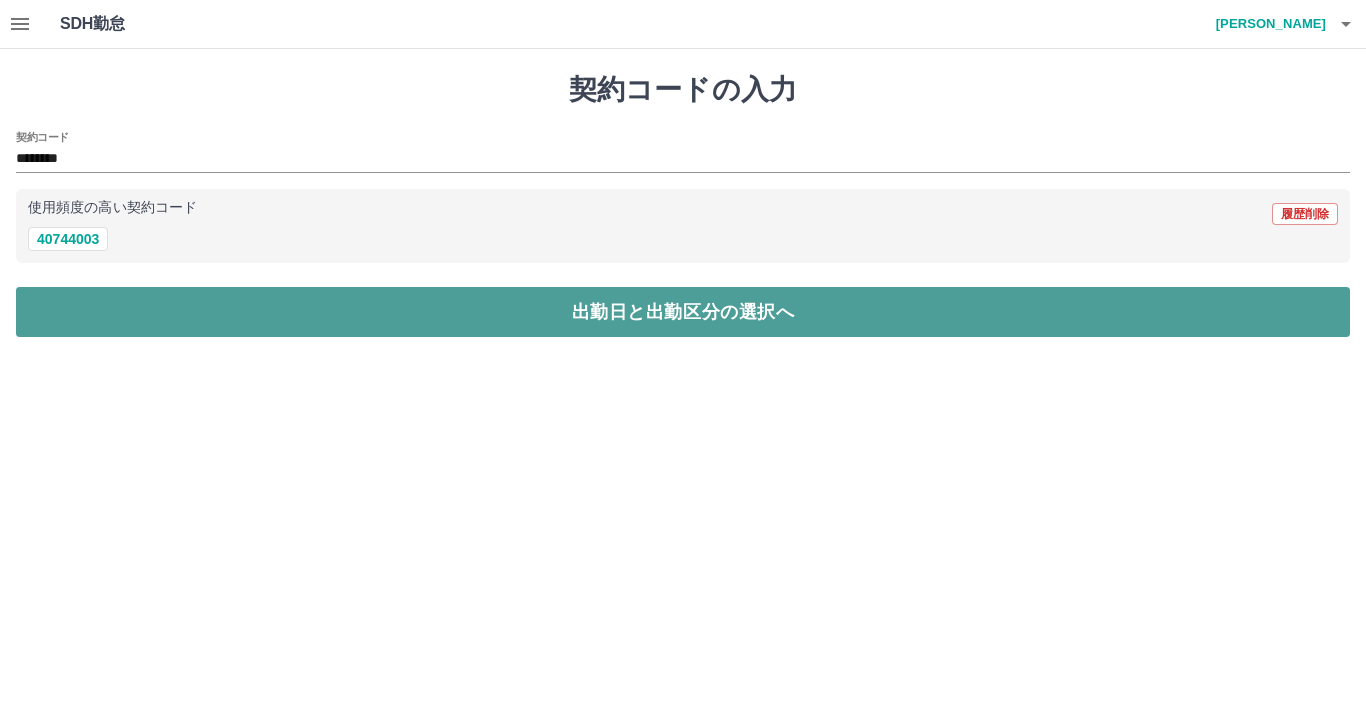 click on "出勤日と出勤区分の選択へ" at bounding box center [683, 312] 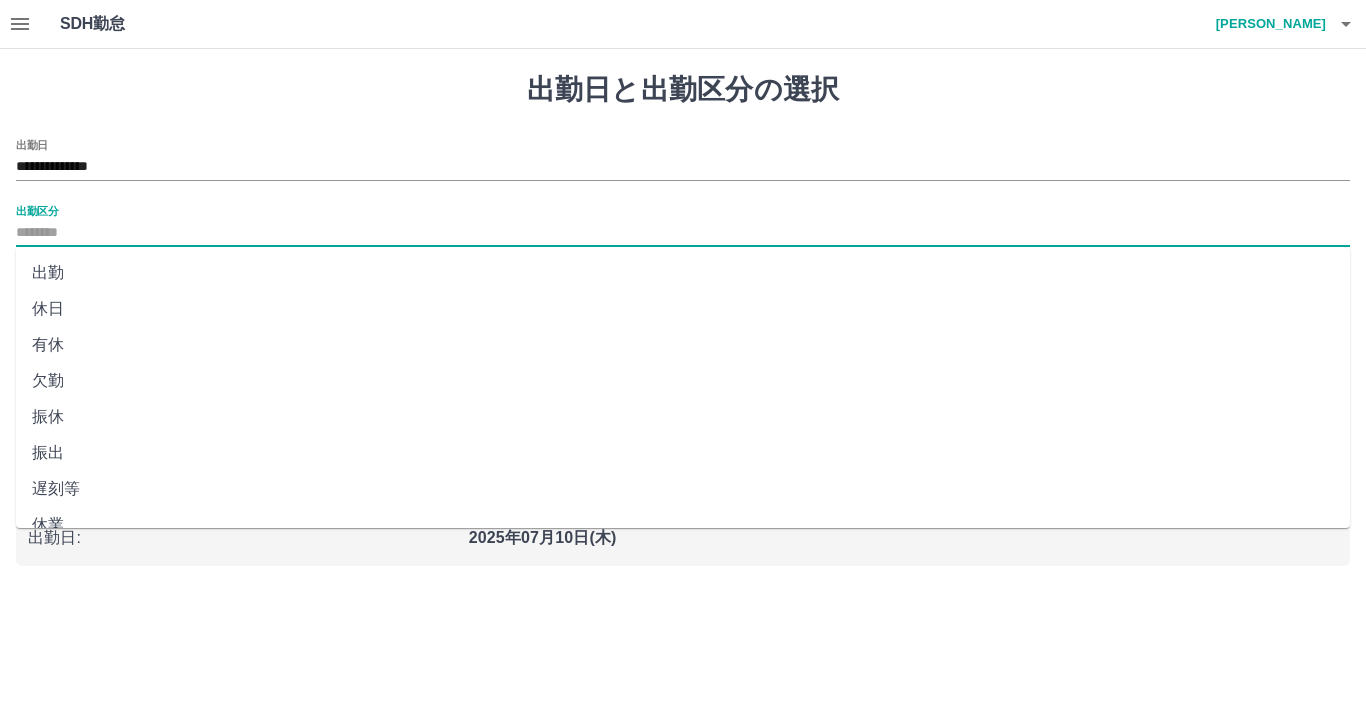 click on "出勤区分" at bounding box center [683, 233] 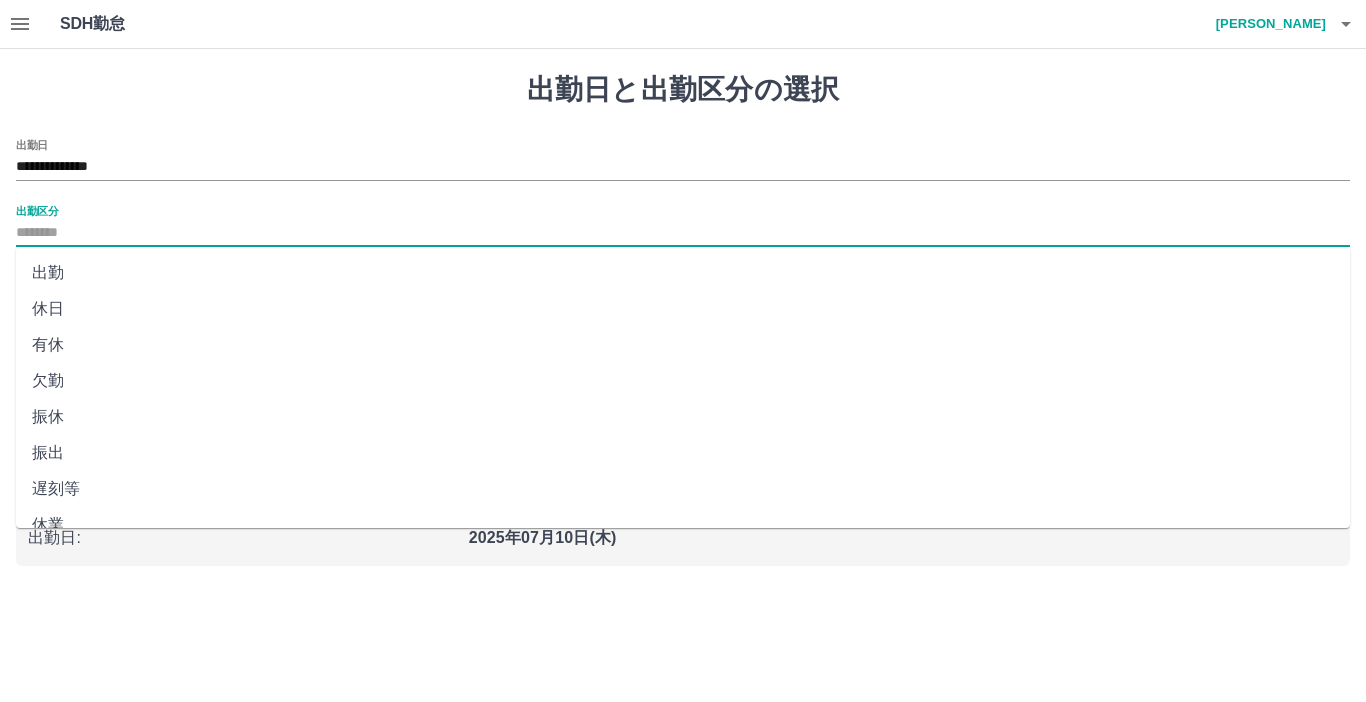 click on "出勤" at bounding box center (683, 273) 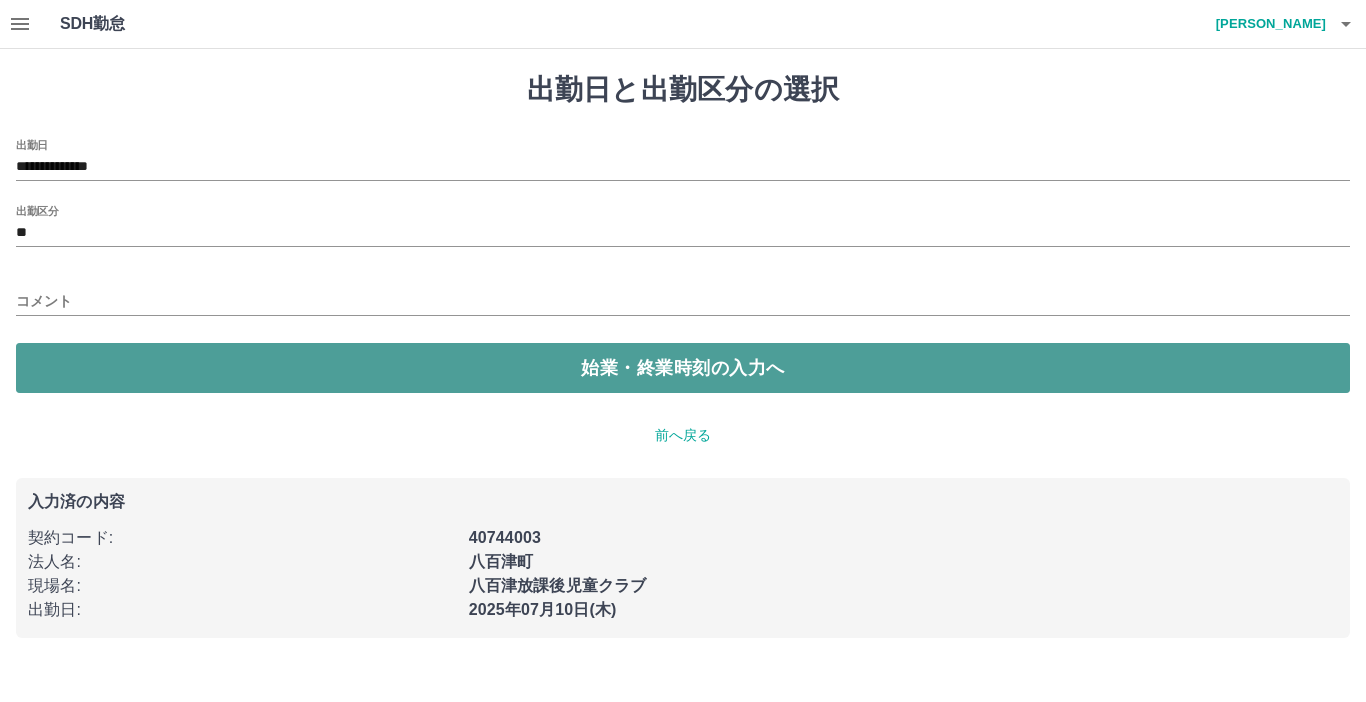 click on "始業・終業時刻の入力へ" at bounding box center (683, 368) 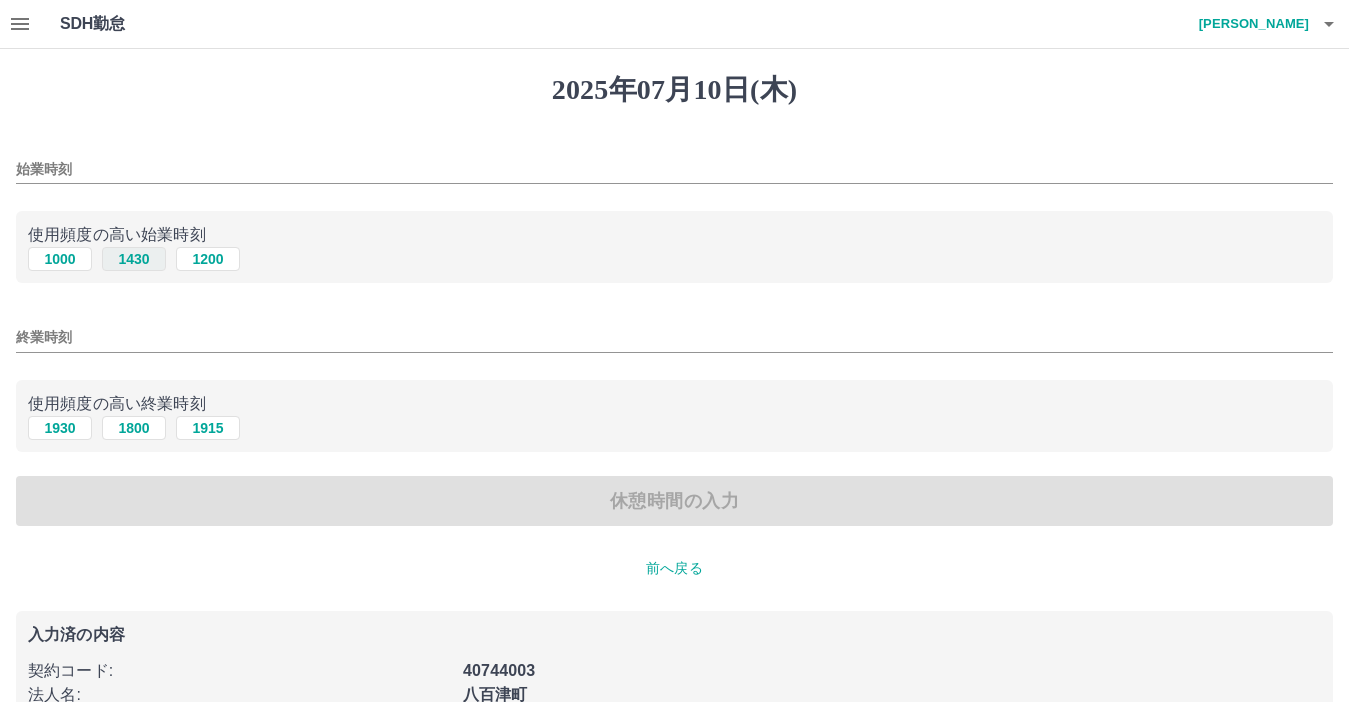 click on "1430" at bounding box center [134, 259] 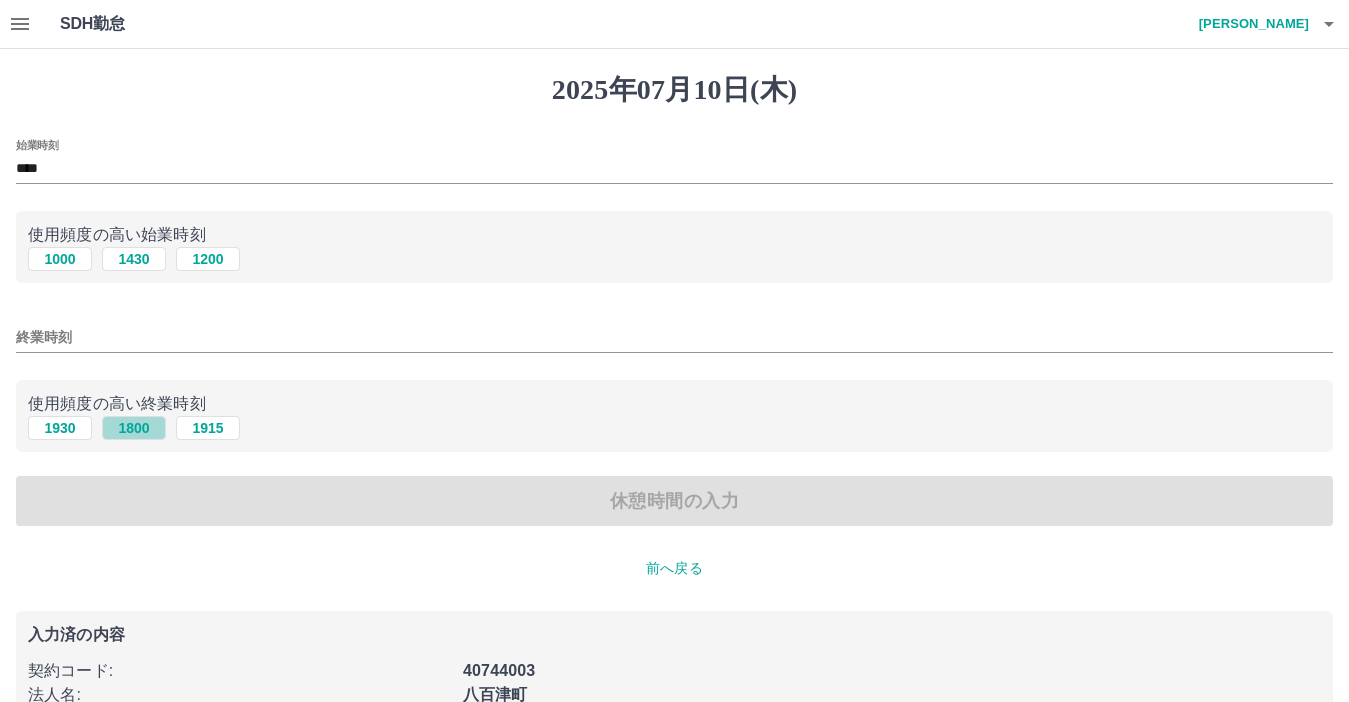 click on "1800" at bounding box center [134, 428] 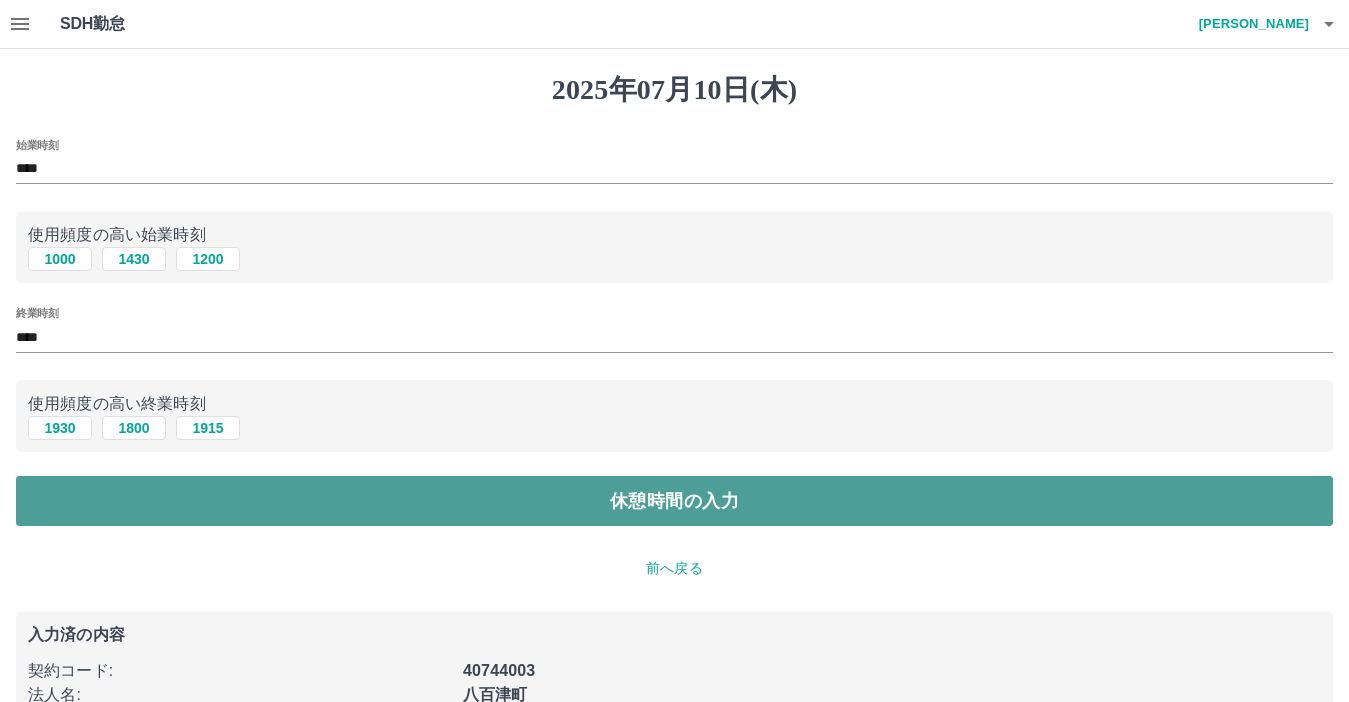 click on "休憩時間の入力" at bounding box center (674, 501) 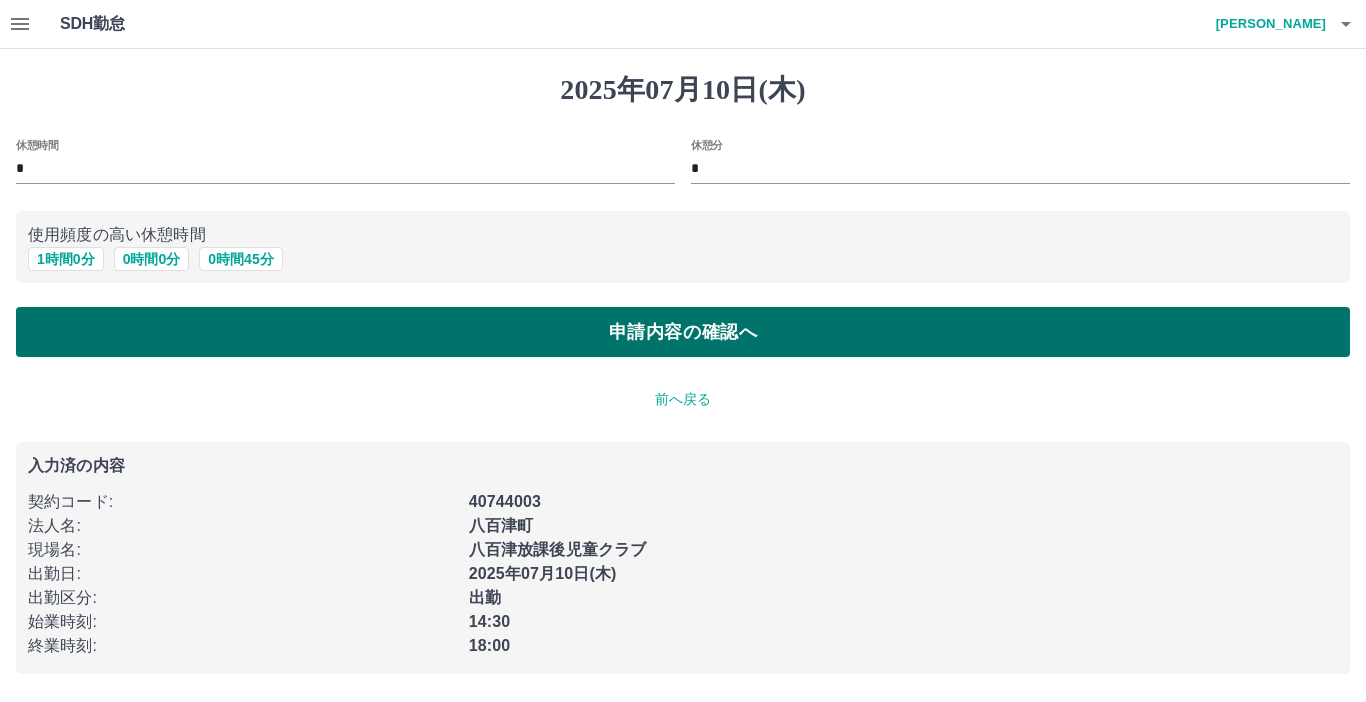 click on "申請内容の確認へ" at bounding box center (683, 332) 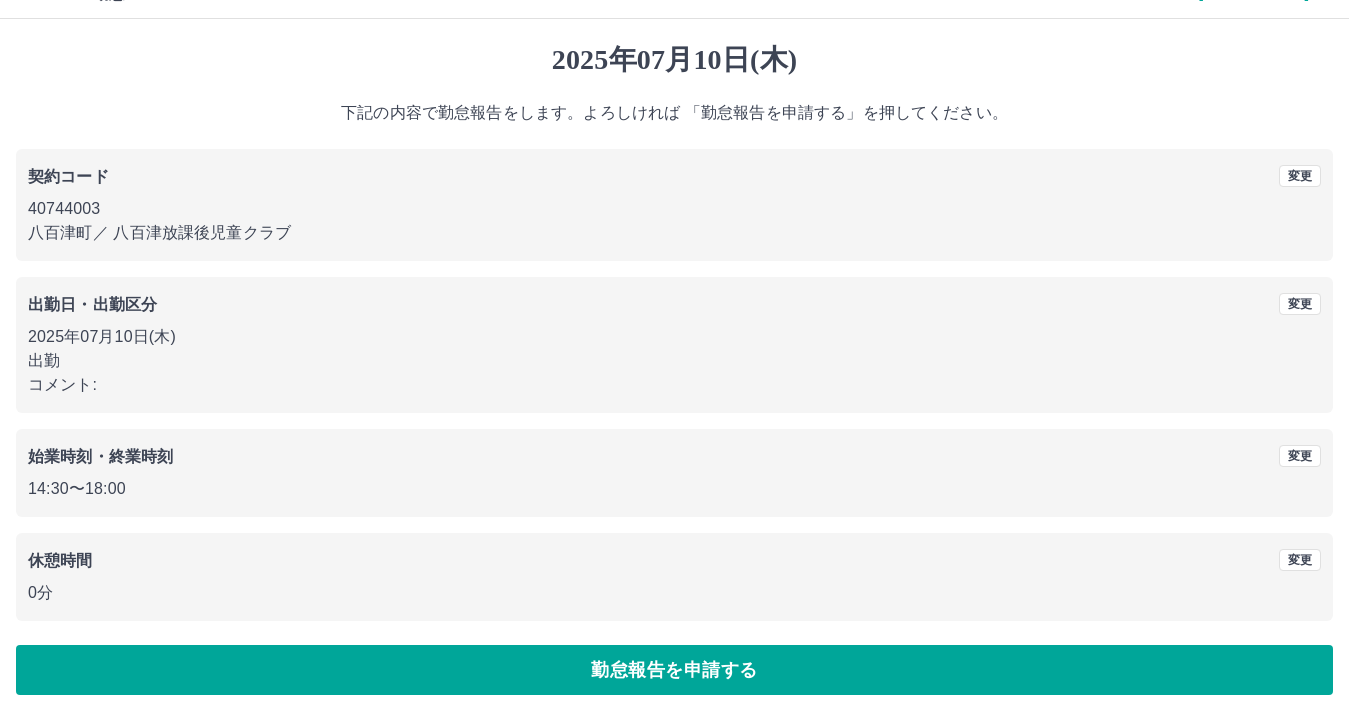 scroll, scrollTop: 47, scrollLeft: 0, axis: vertical 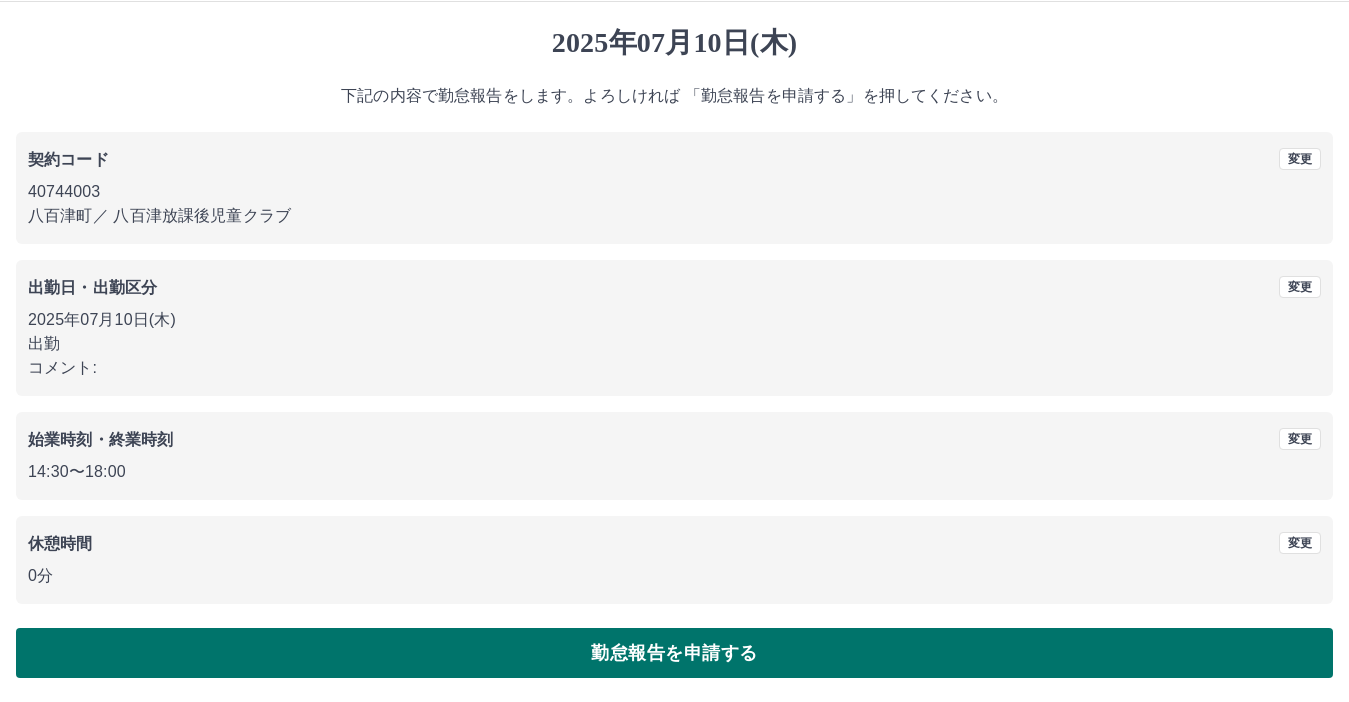 click on "勤怠報告を申請する" at bounding box center [674, 653] 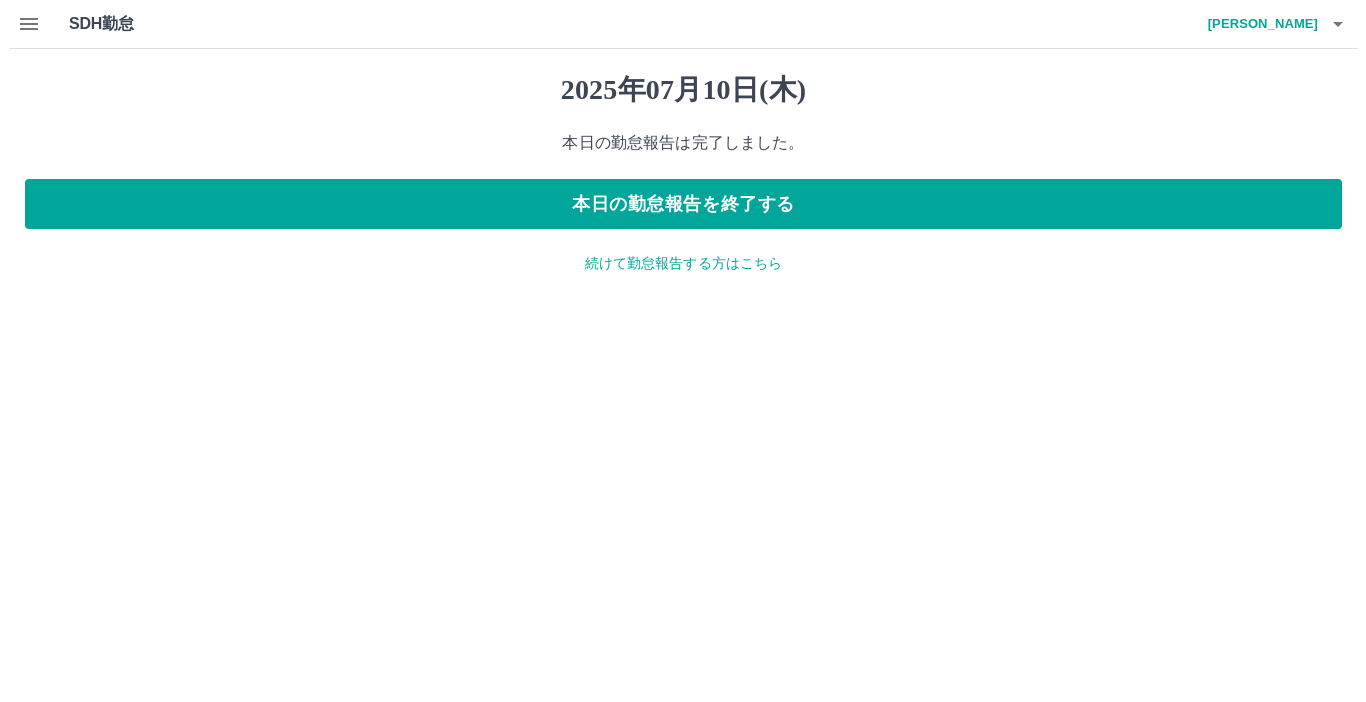 scroll, scrollTop: 0, scrollLeft: 0, axis: both 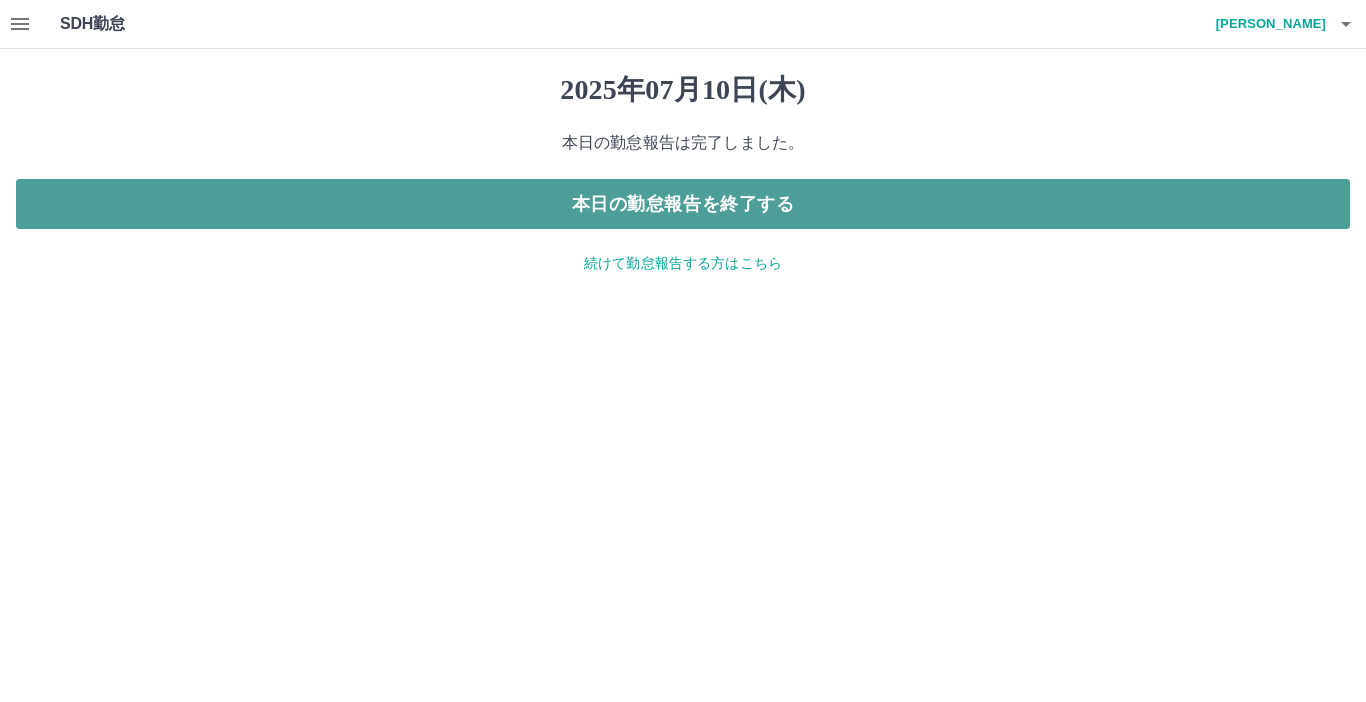 click on "本日の勤怠報告を終了する" at bounding box center (683, 204) 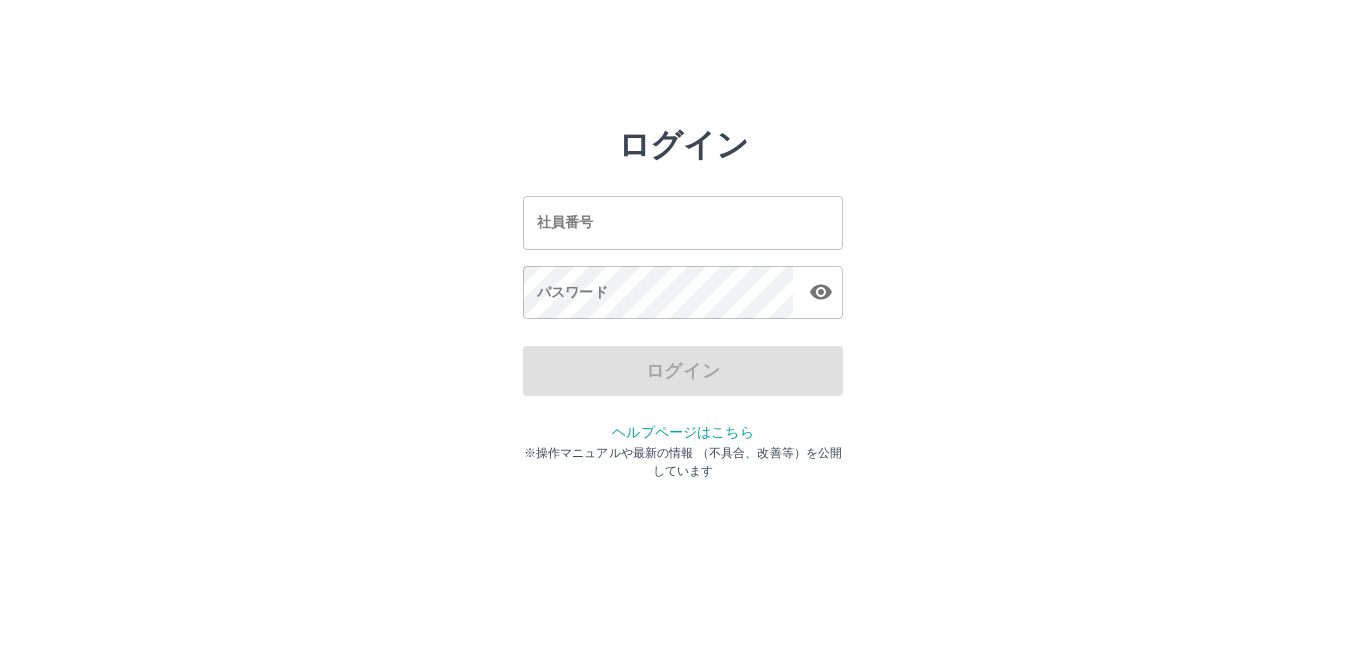 scroll, scrollTop: 0, scrollLeft: 0, axis: both 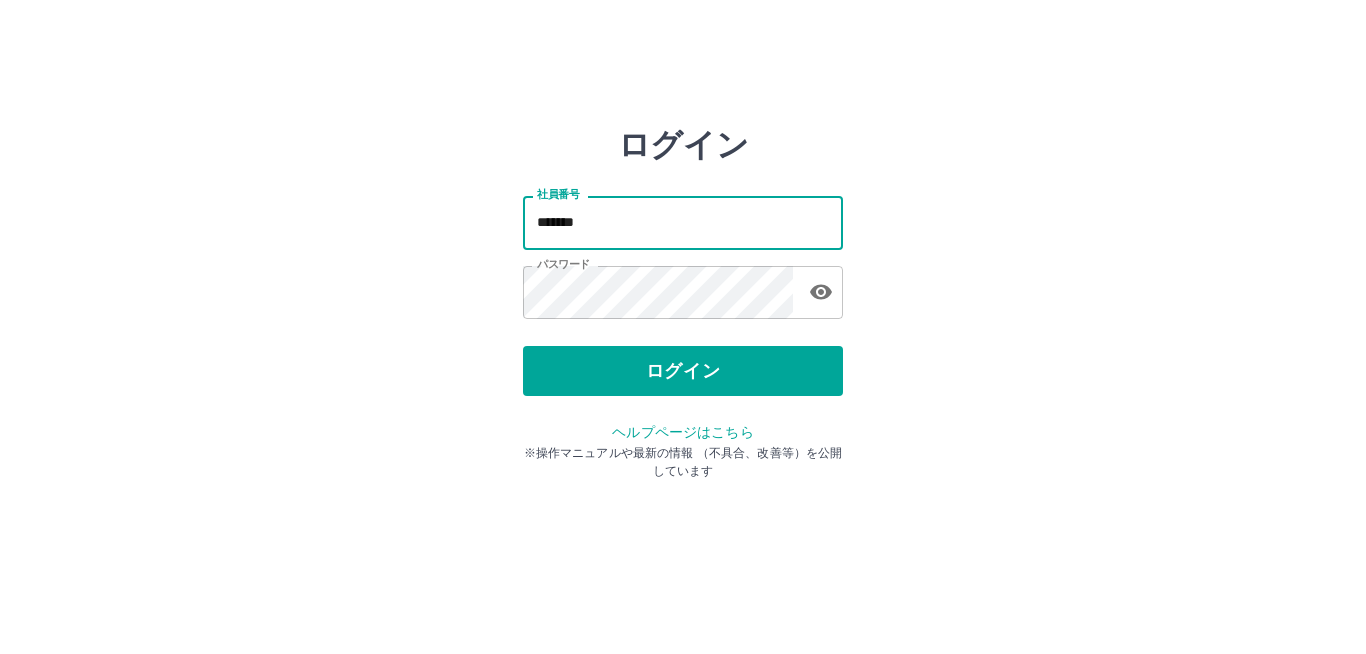 click on "*******" at bounding box center (683, 222) 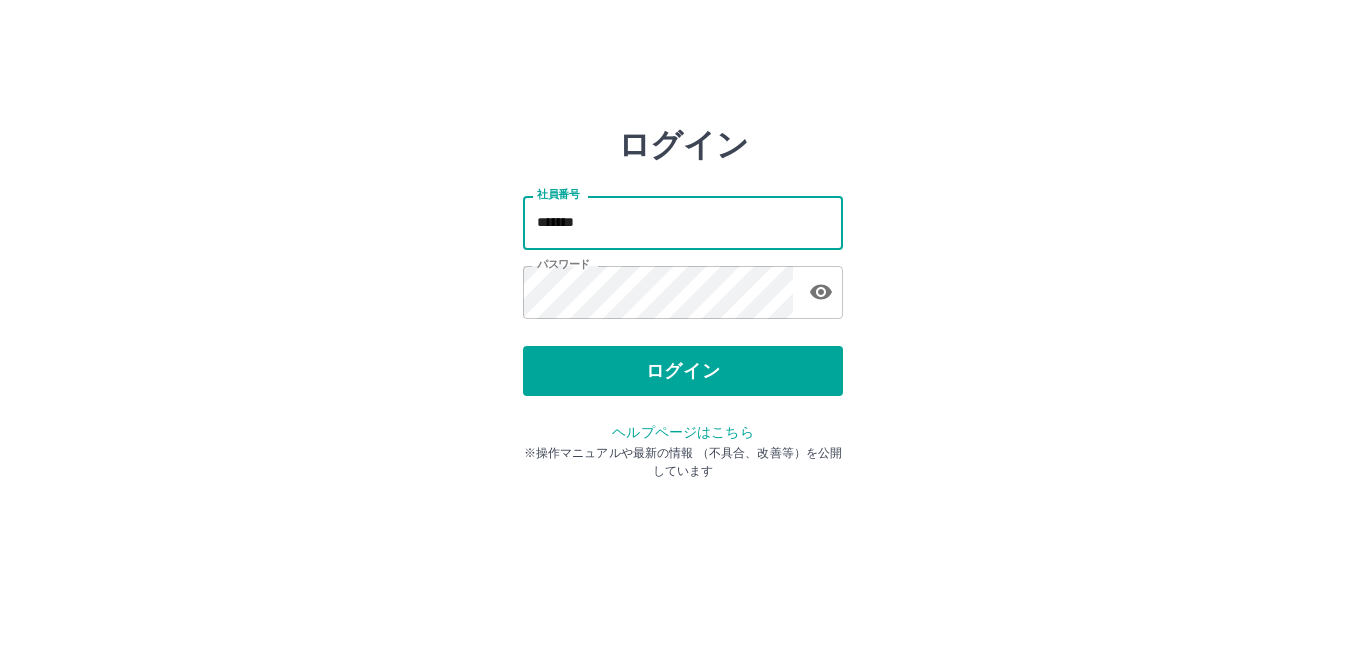 type on "*******" 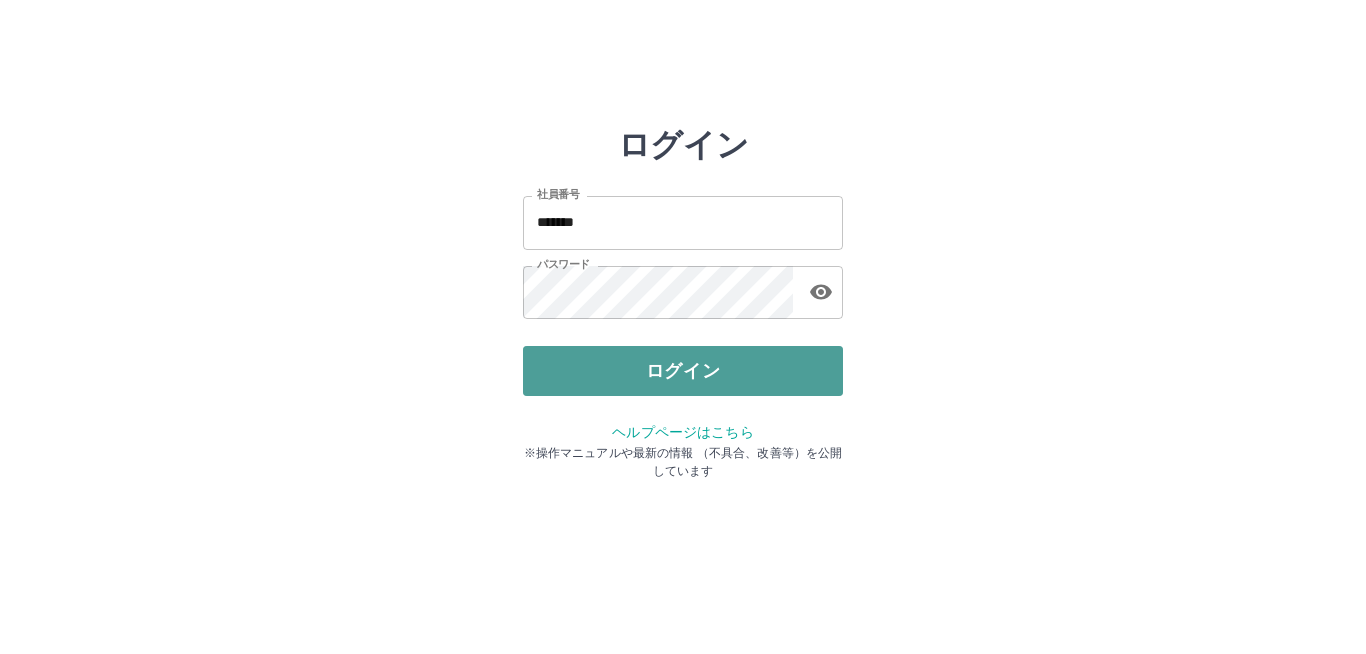 click on "ログイン" at bounding box center (683, 371) 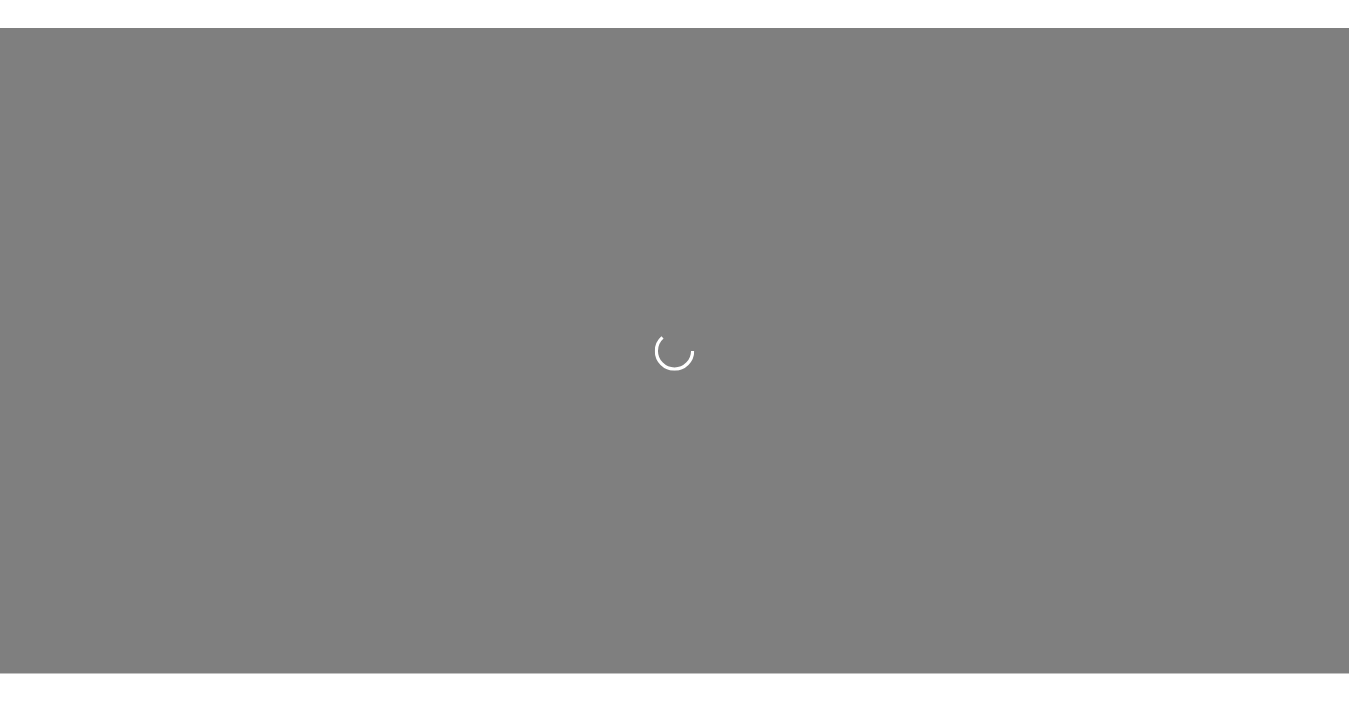 scroll, scrollTop: 0, scrollLeft: 0, axis: both 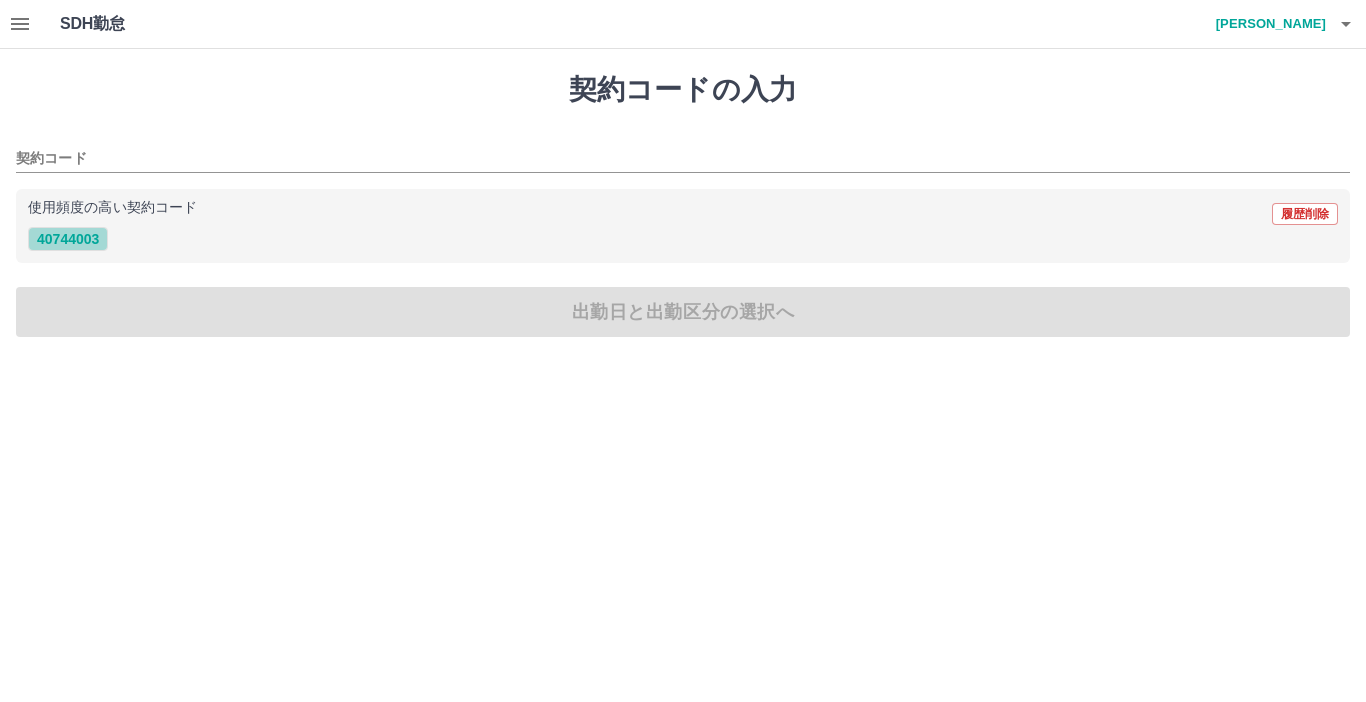 click on "40744003" at bounding box center (68, 239) 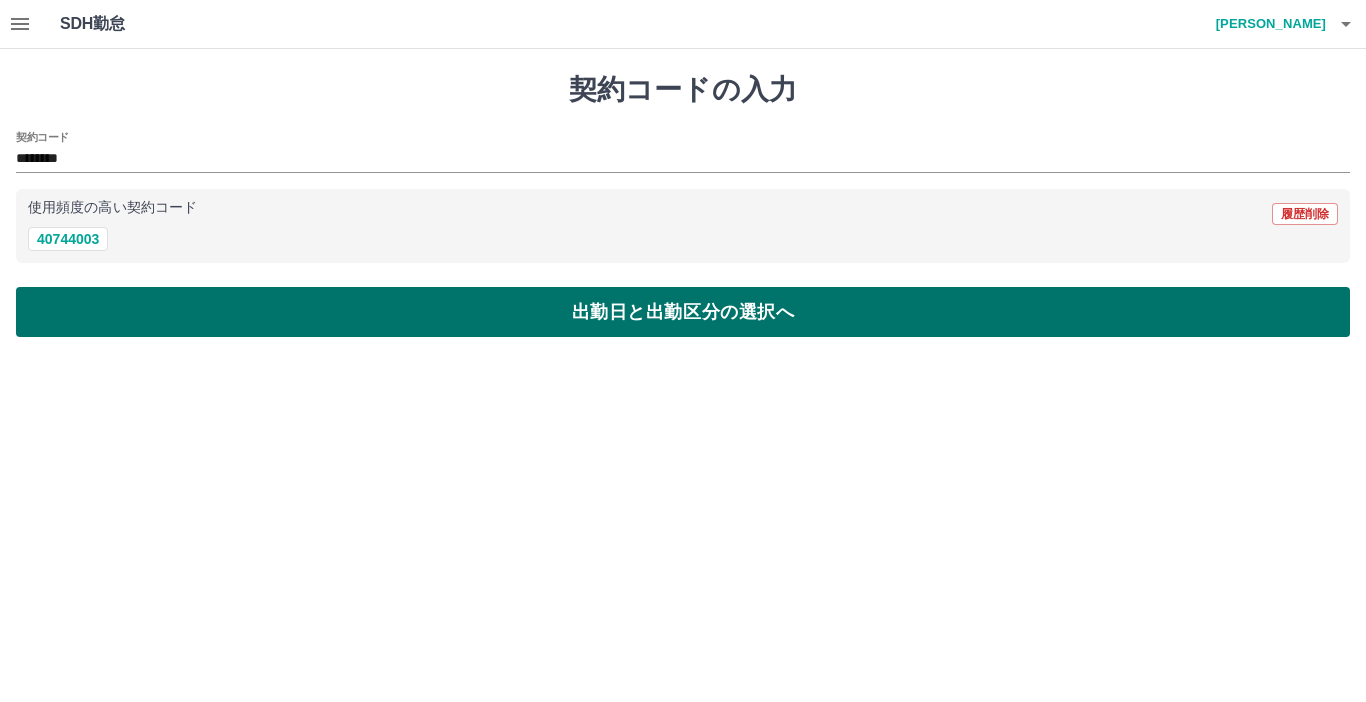 click on "出勤日と出勤区分の選択へ" at bounding box center [683, 312] 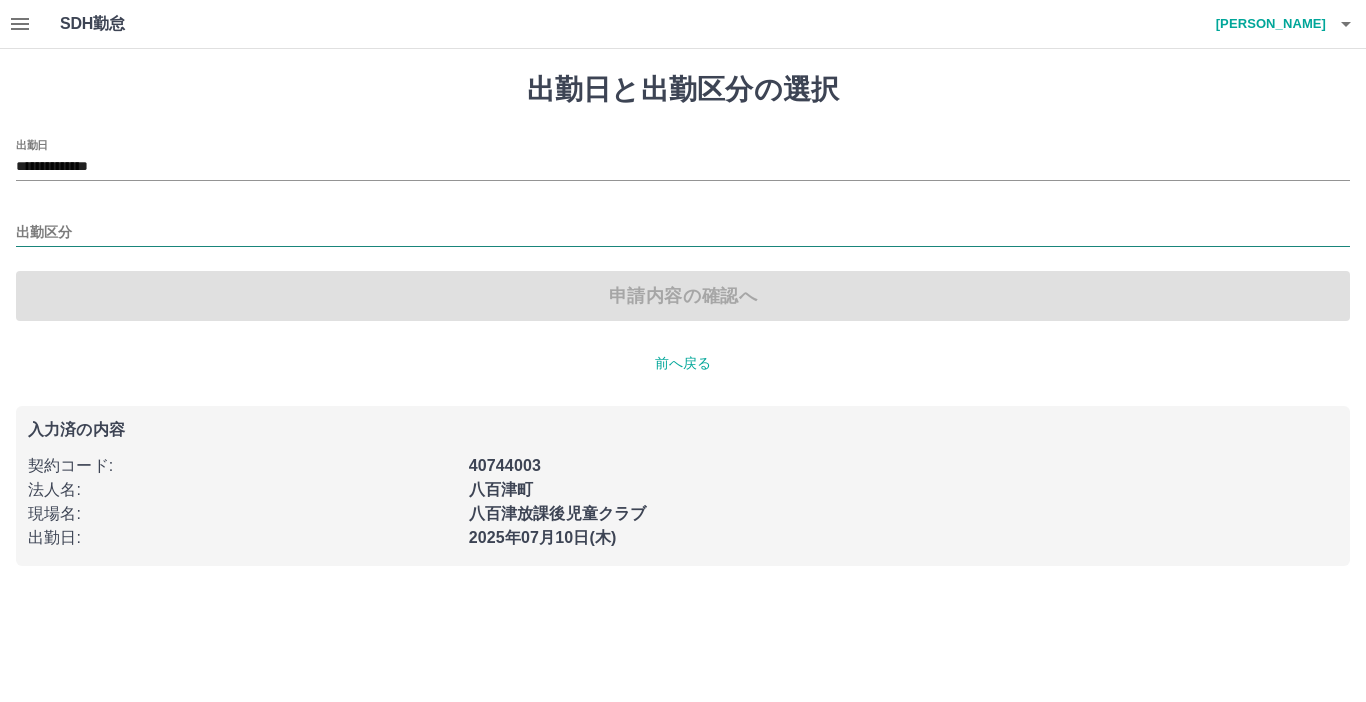 click on "出勤区分" at bounding box center [683, 233] 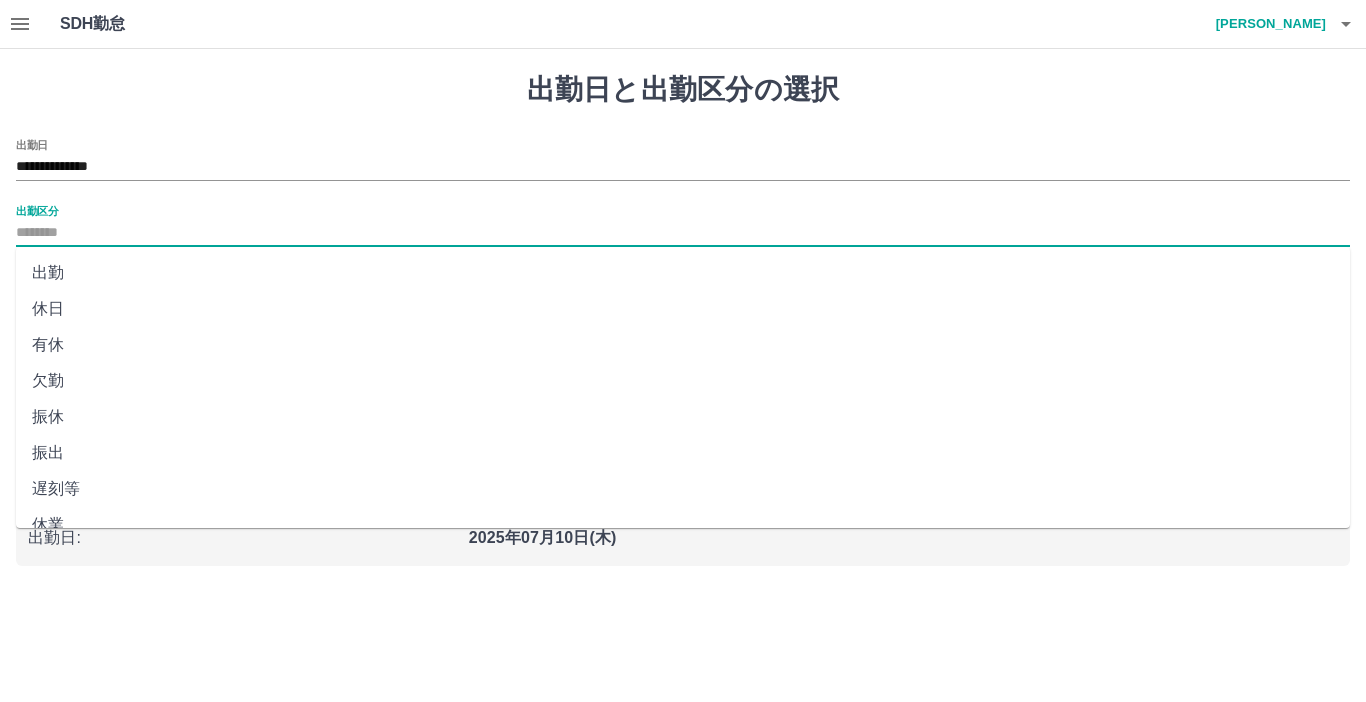 click on "出勤" at bounding box center [683, 273] 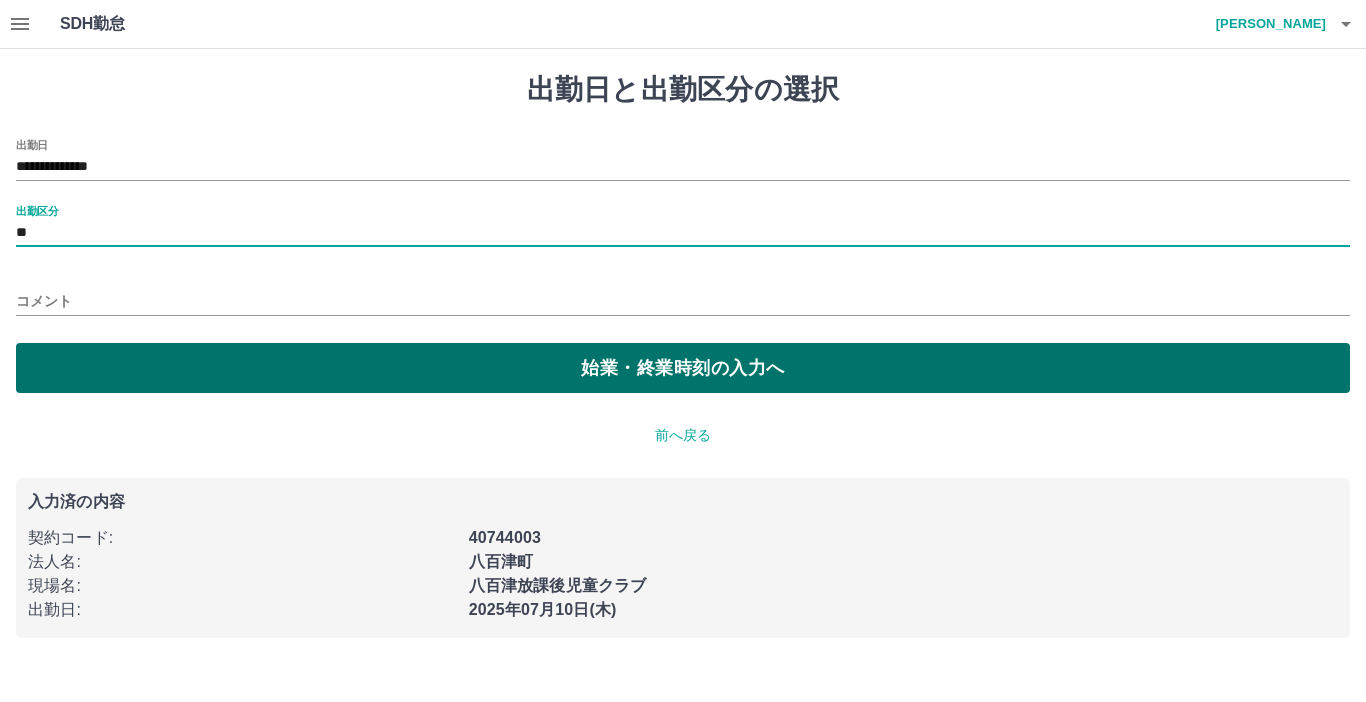 click on "始業・終業時刻の入力へ" at bounding box center (683, 368) 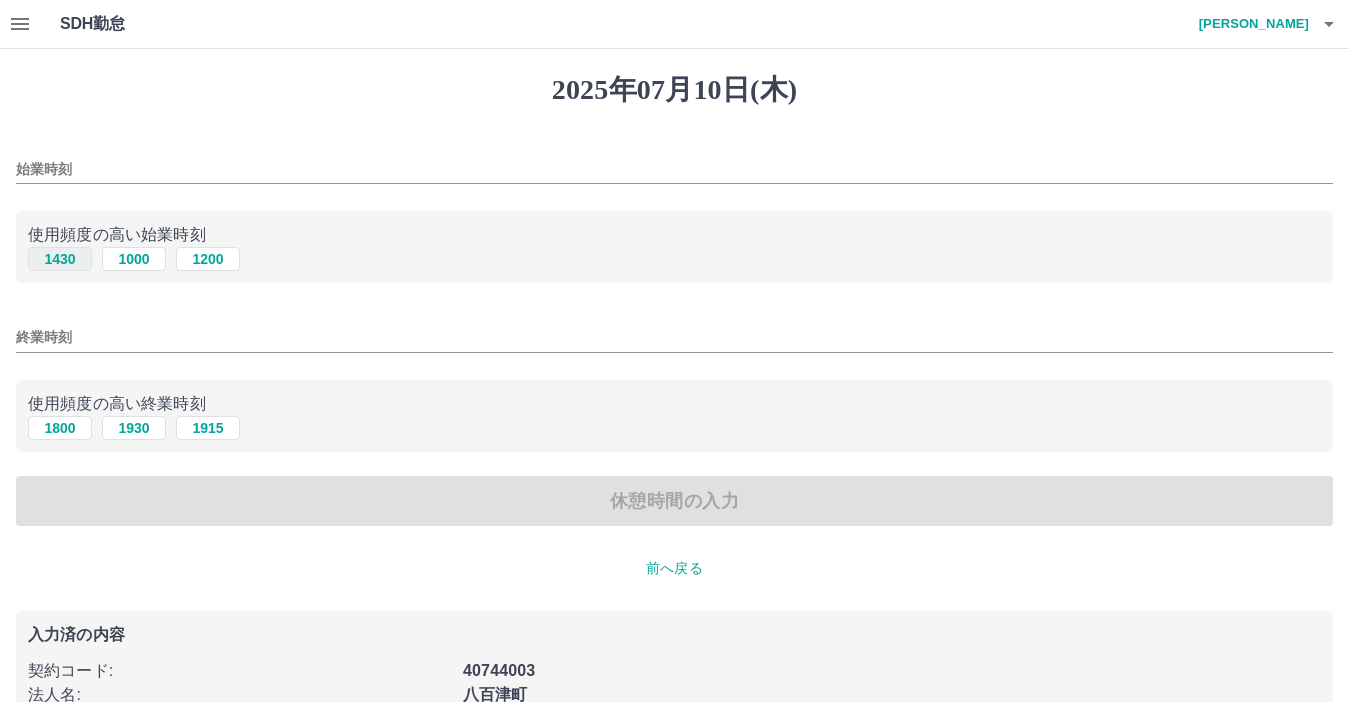 click on "1430" at bounding box center (60, 259) 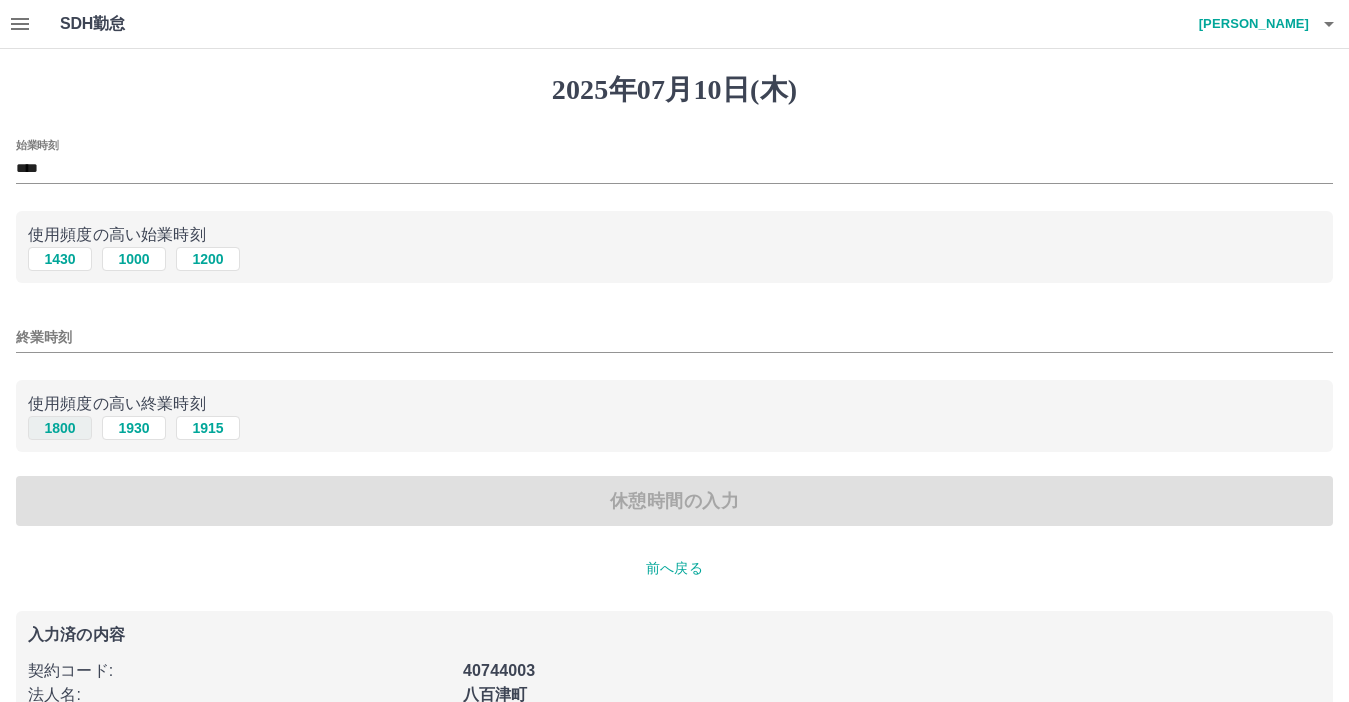 click on "1800" at bounding box center [60, 428] 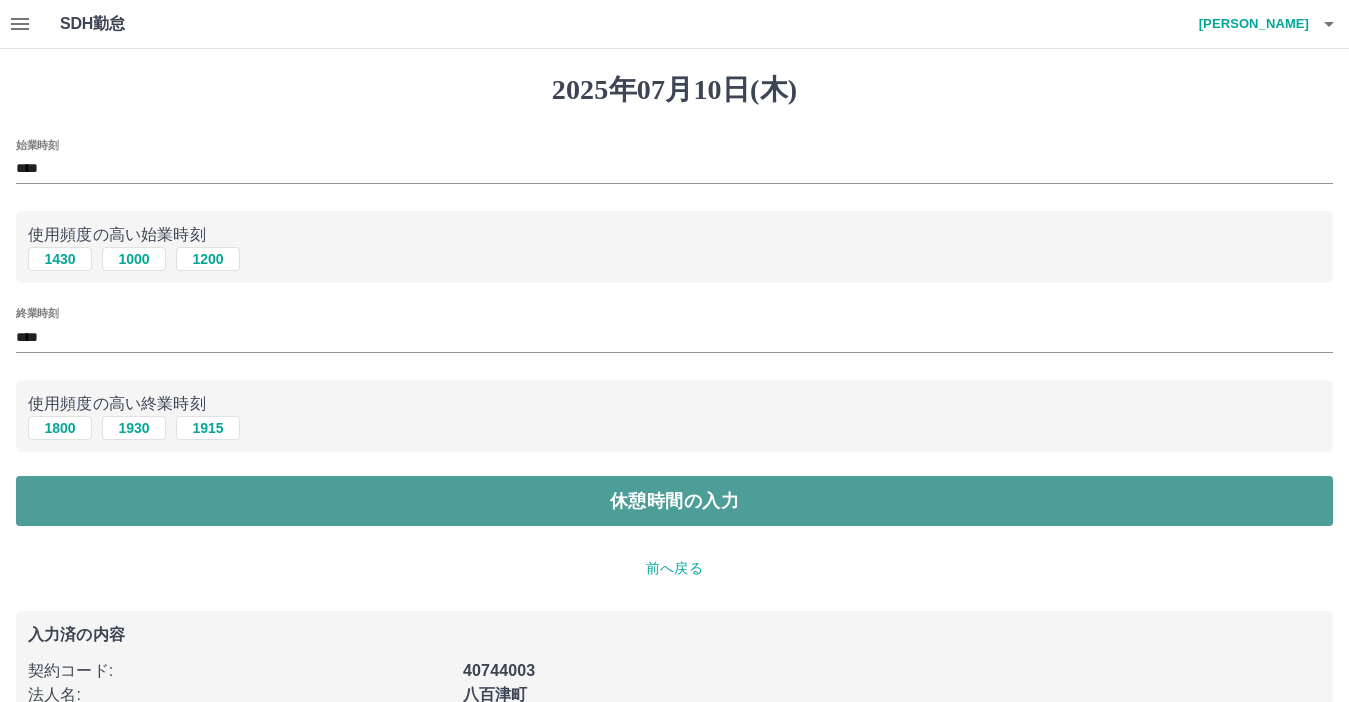 click on "休憩時間の入力" at bounding box center (674, 501) 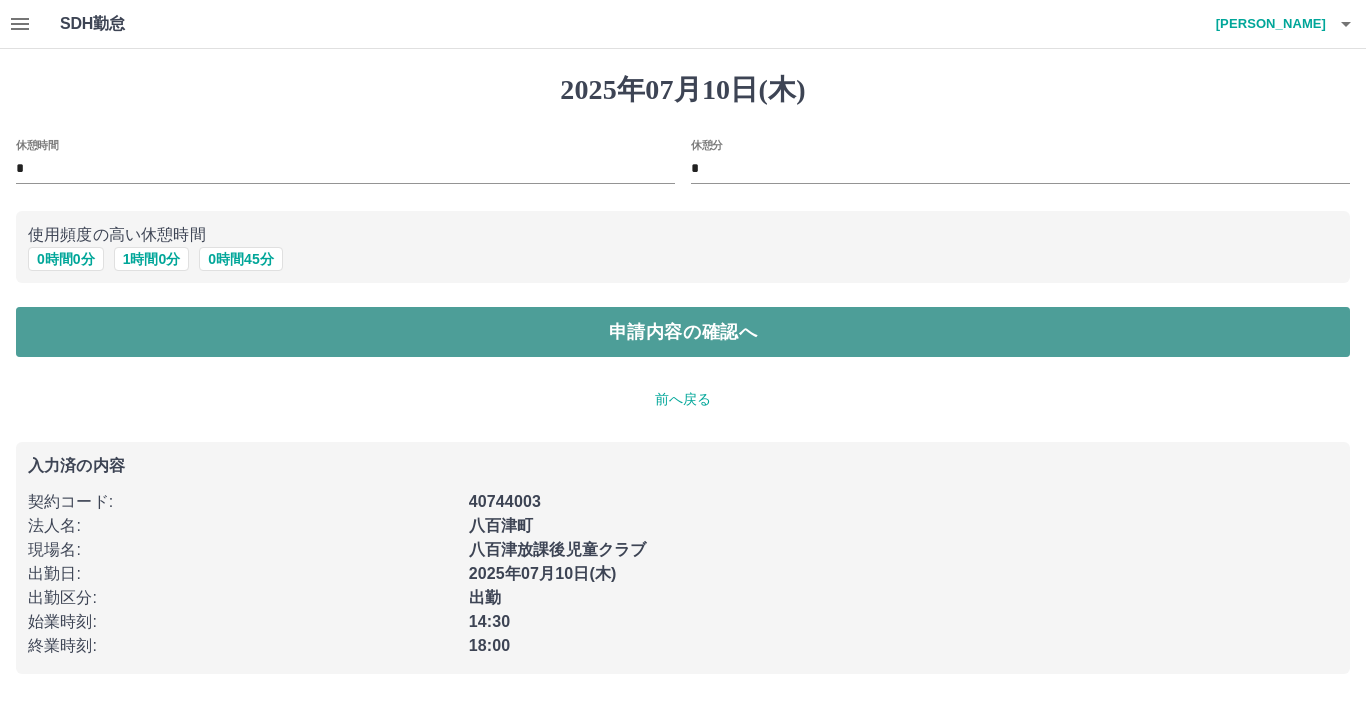 click on "申請内容の確認へ" at bounding box center (683, 332) 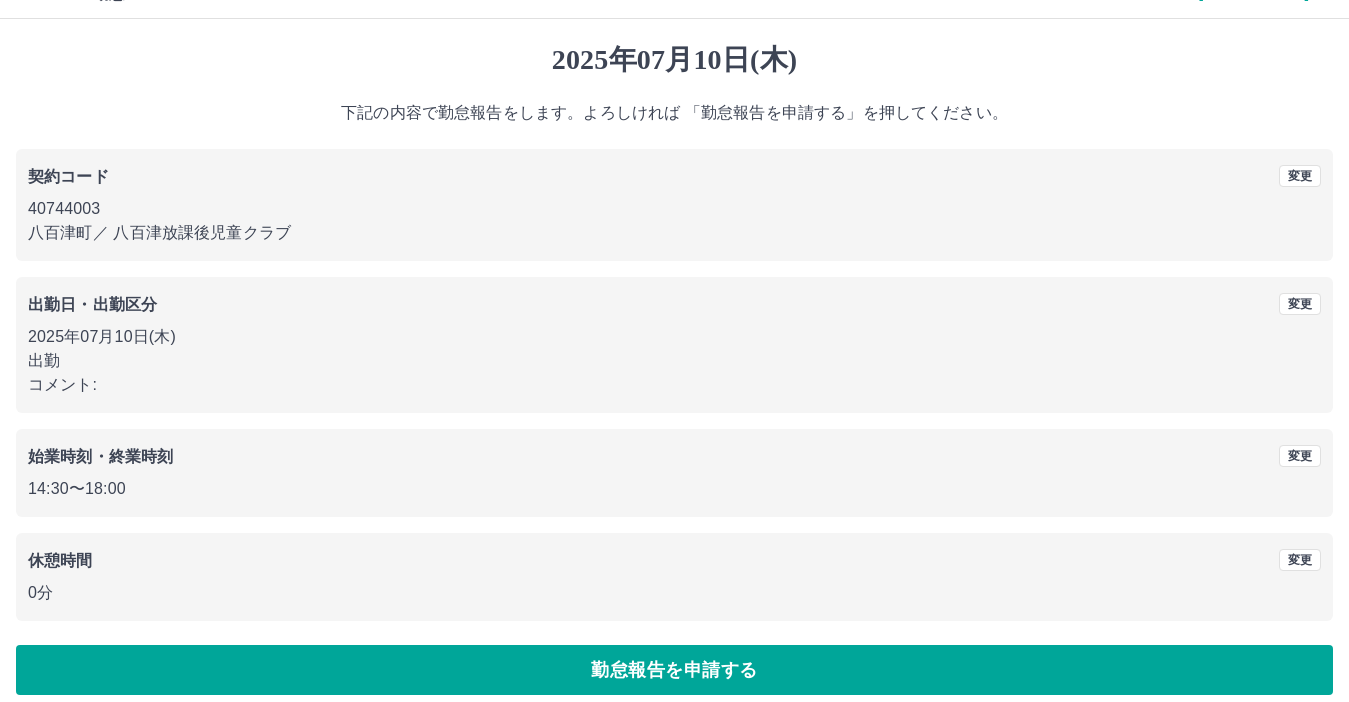 scroll, scrollTop: 47, scrollLeft: 0, axis: vertical 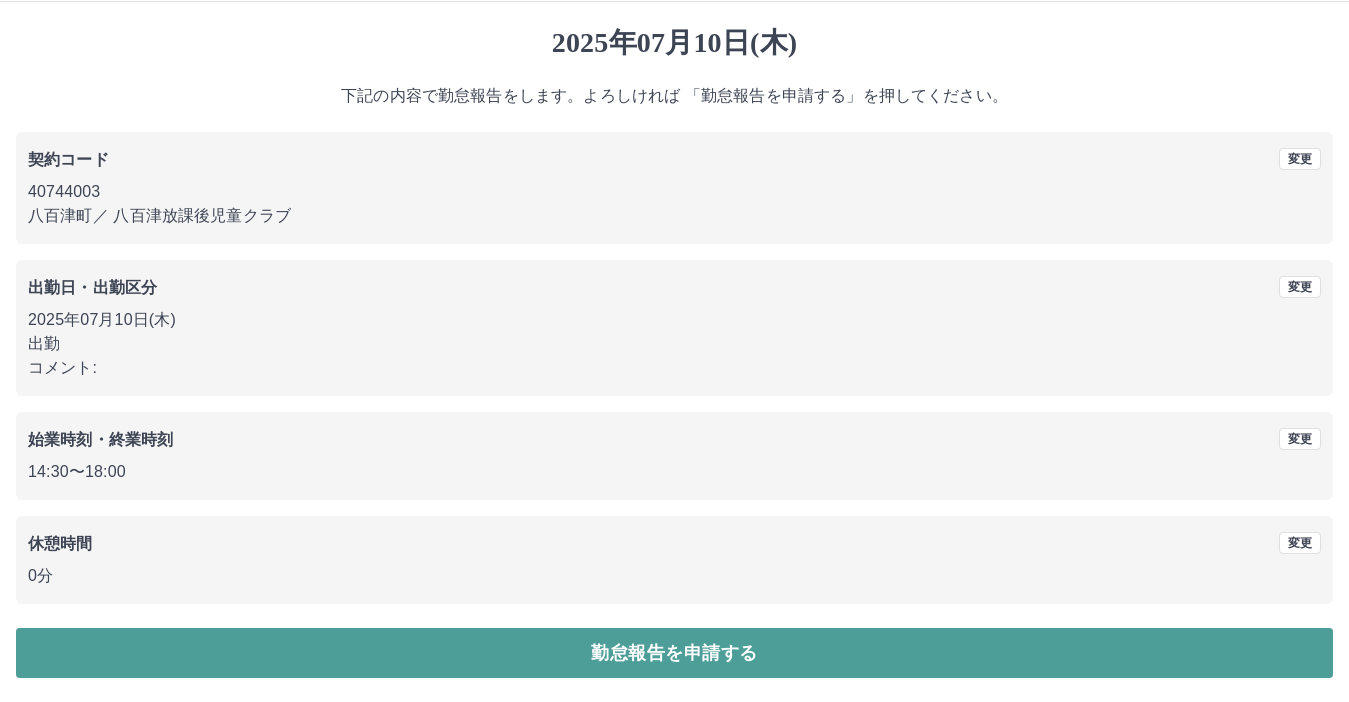 click on "勤怠報告を申請する" at bounding box center (674, 653) 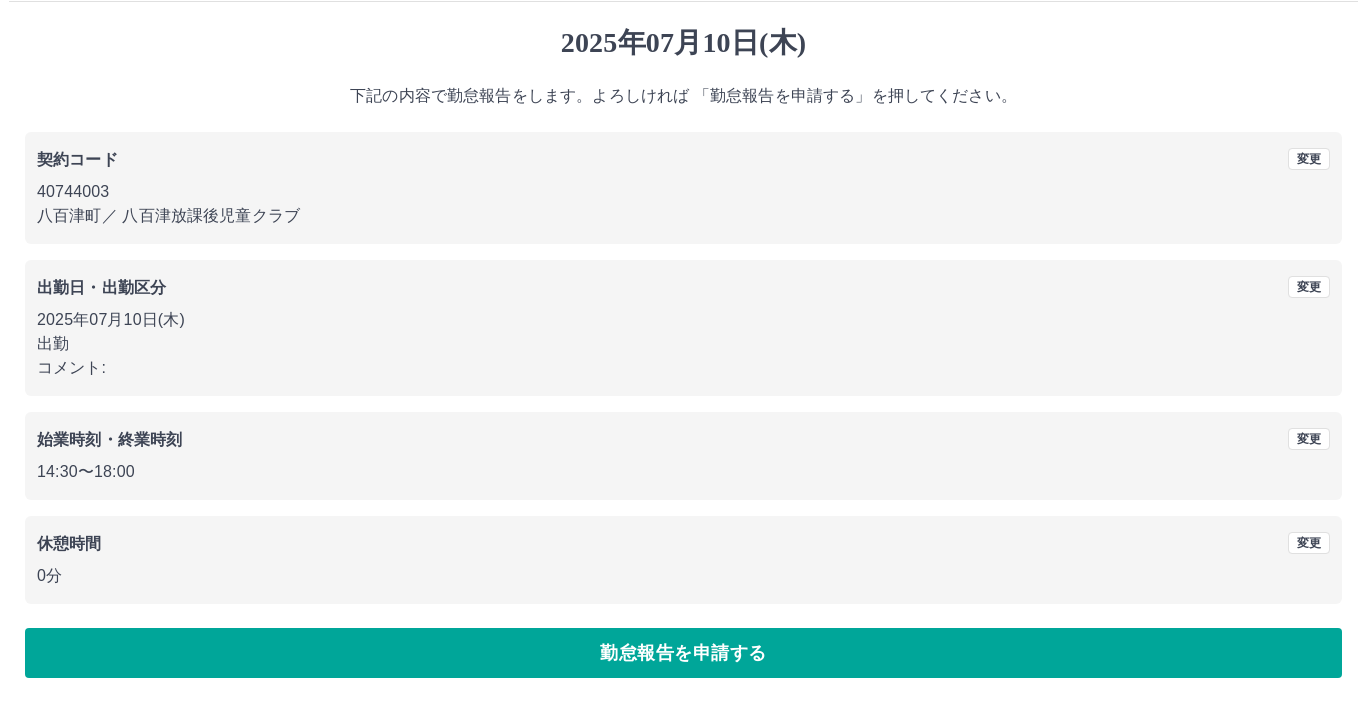 scroll, scrollTop: 0, scrollLeft: 0, axis: both 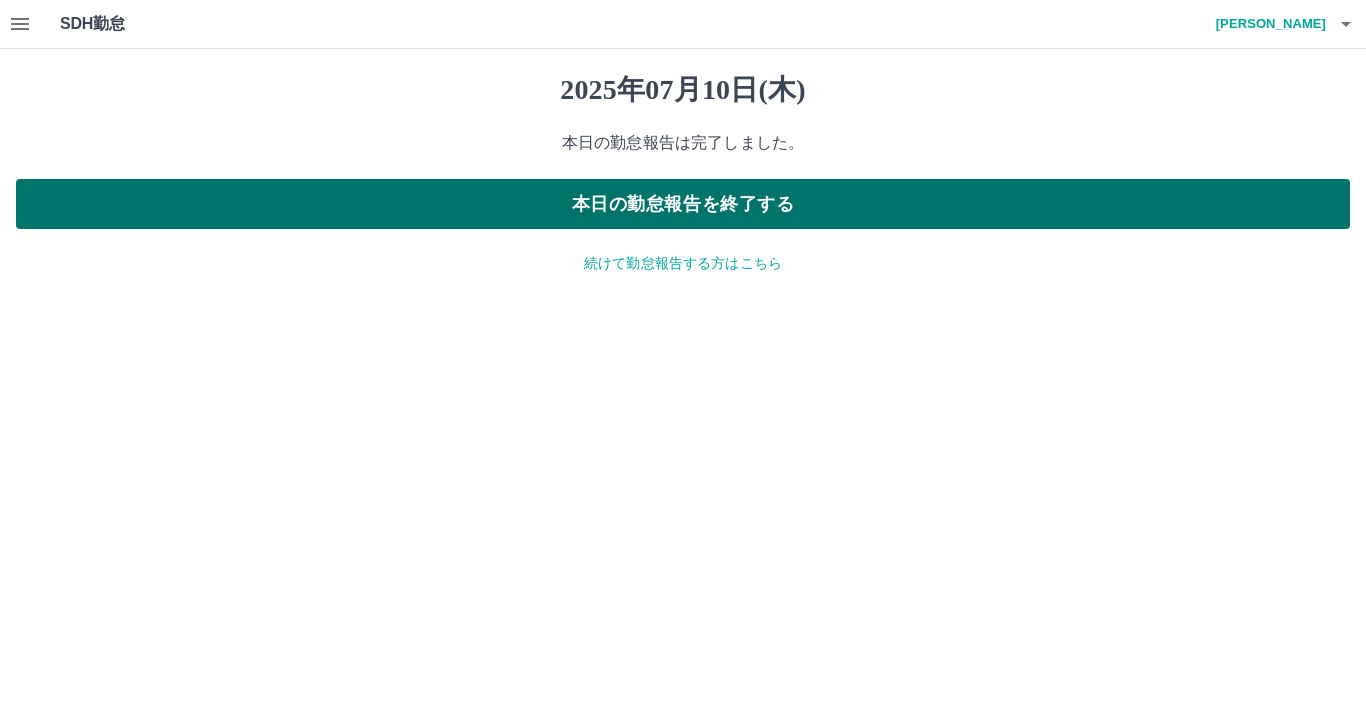 click on "本日の勤怠報告を終了する" at bounding box center (683, 204) 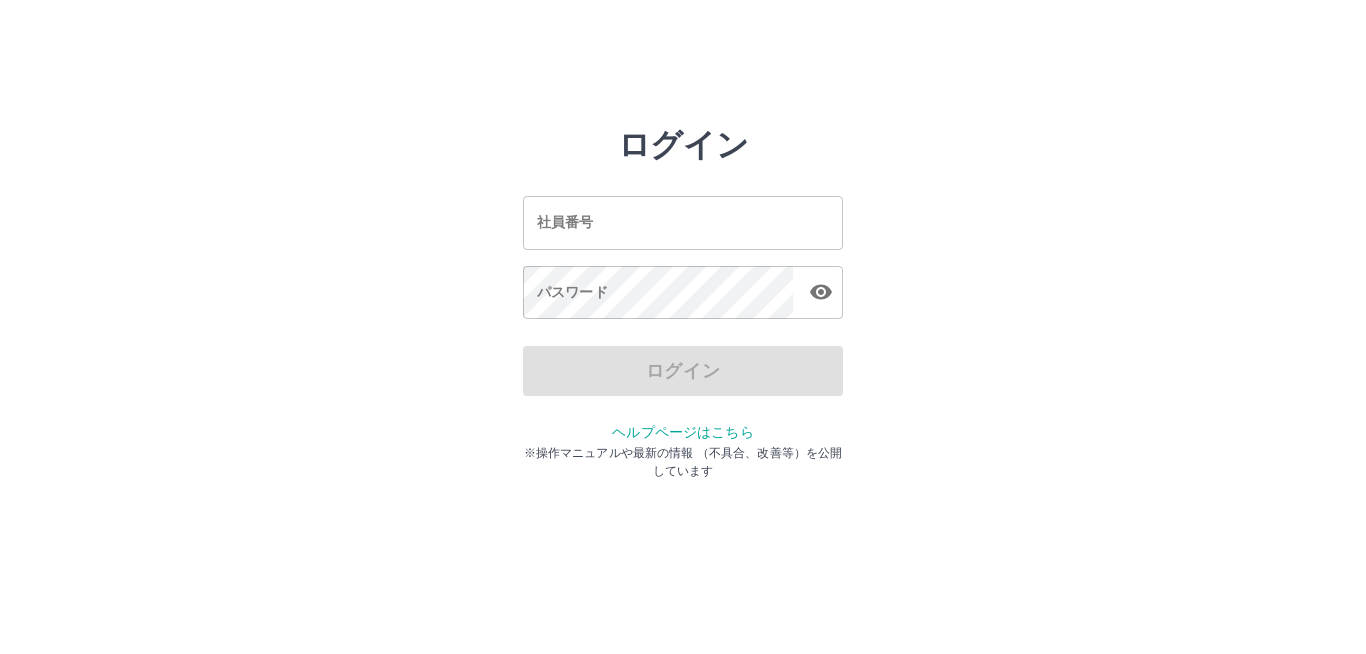 scroll, scrollTop: 0, scrollLeft: 0, axis: both 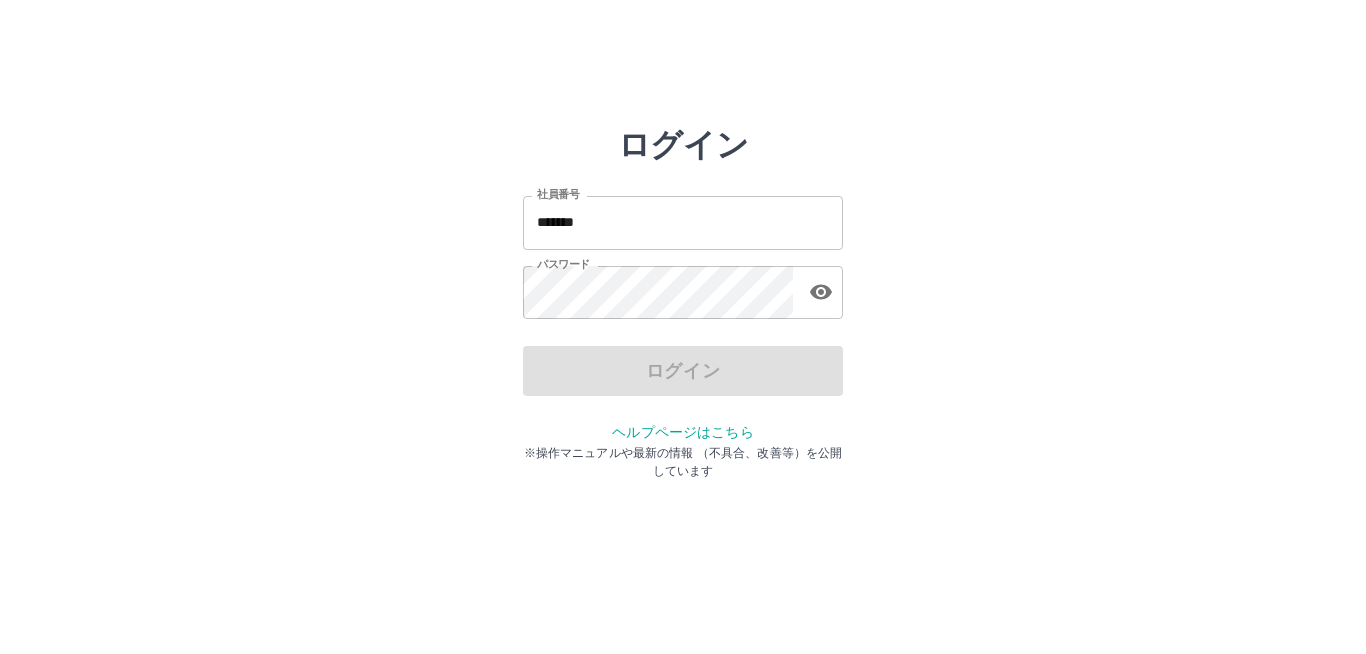 click on "*******" at bounding box center (683, 222) 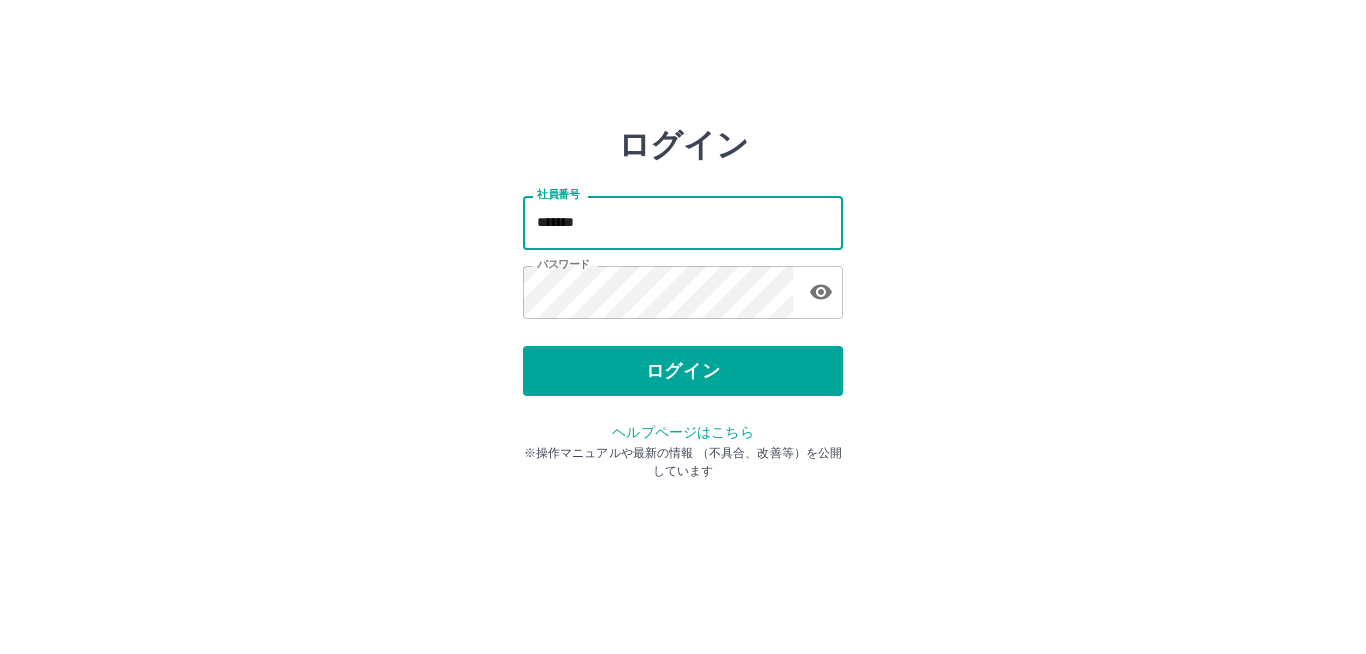 type on "*******" 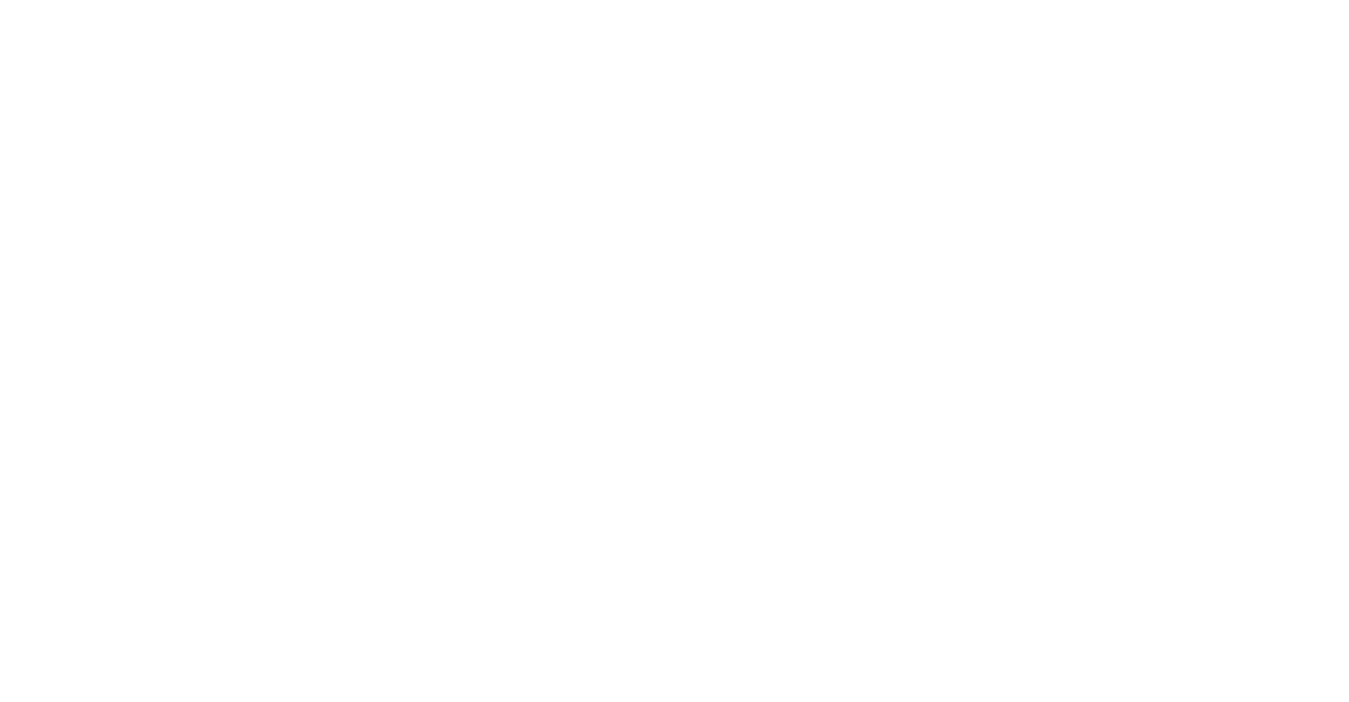 scroll, scrollTop: 0, scrollLeft: 0, axis: both 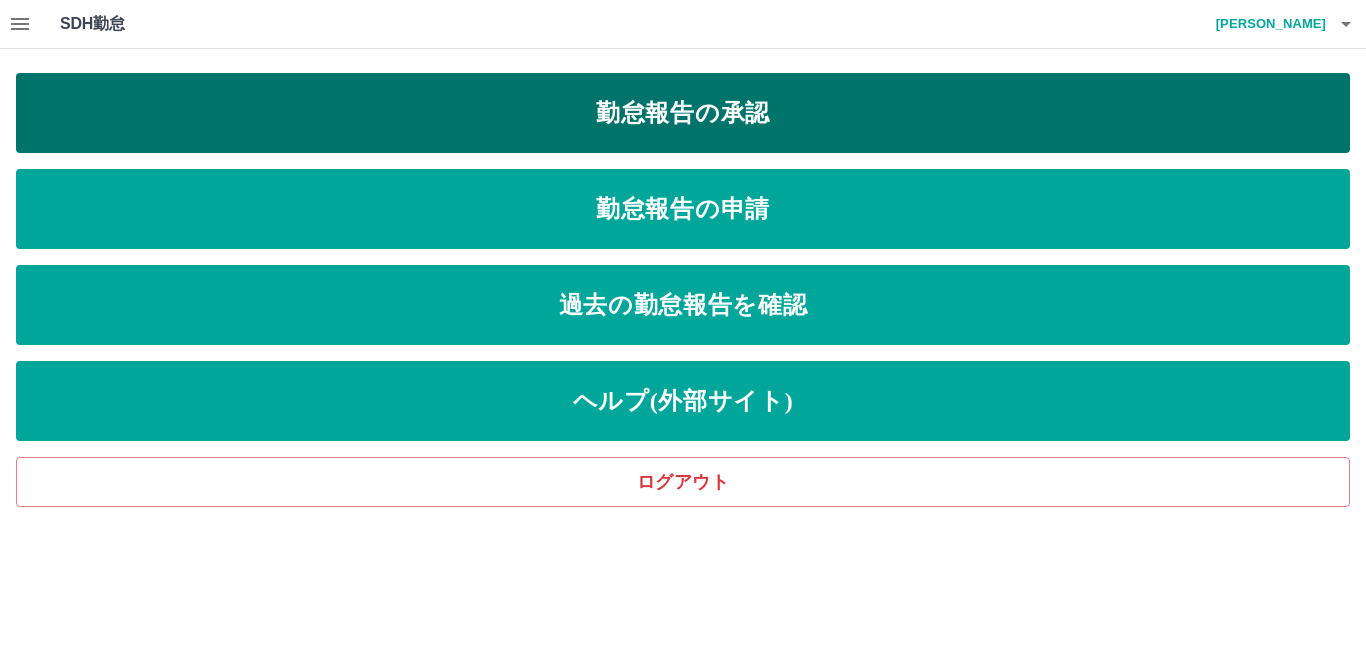click on "勤怠報告の承認" at bounding box center (683, 113) 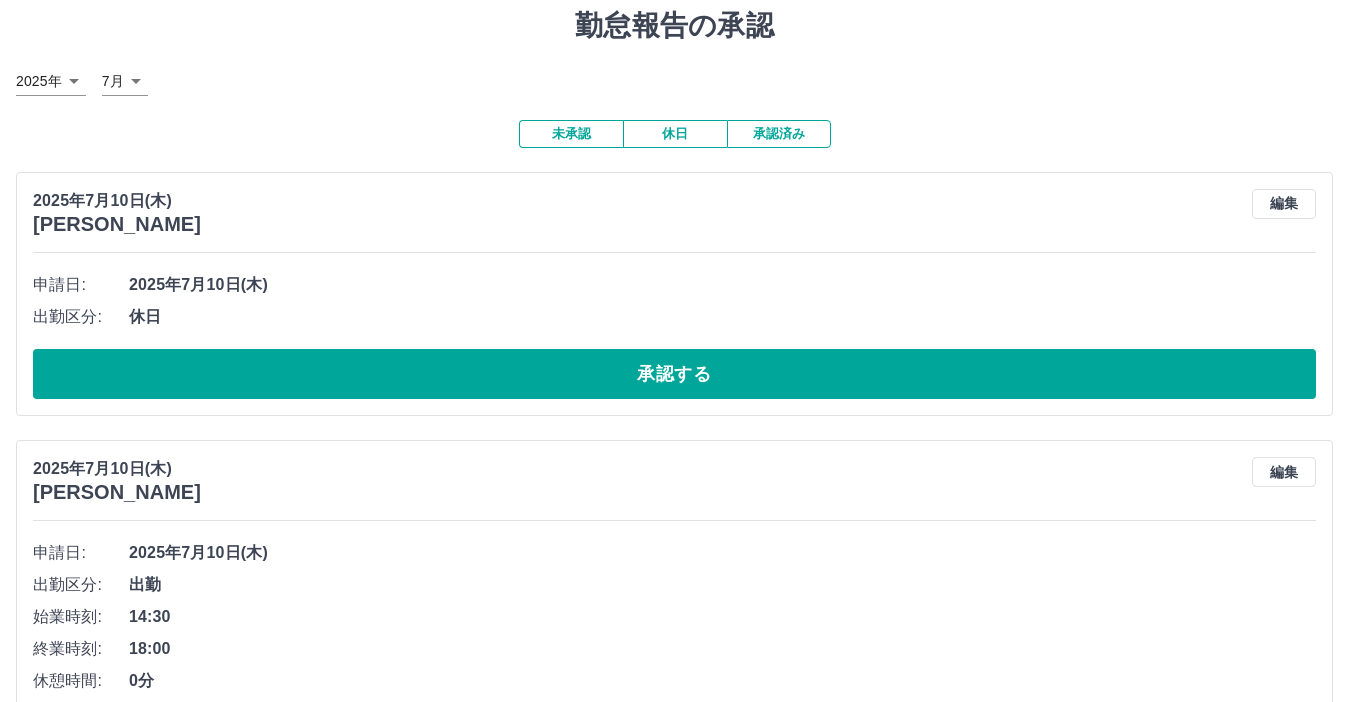 scroll, scrollTop: 100, scrollLeft: 0, axis: vertical 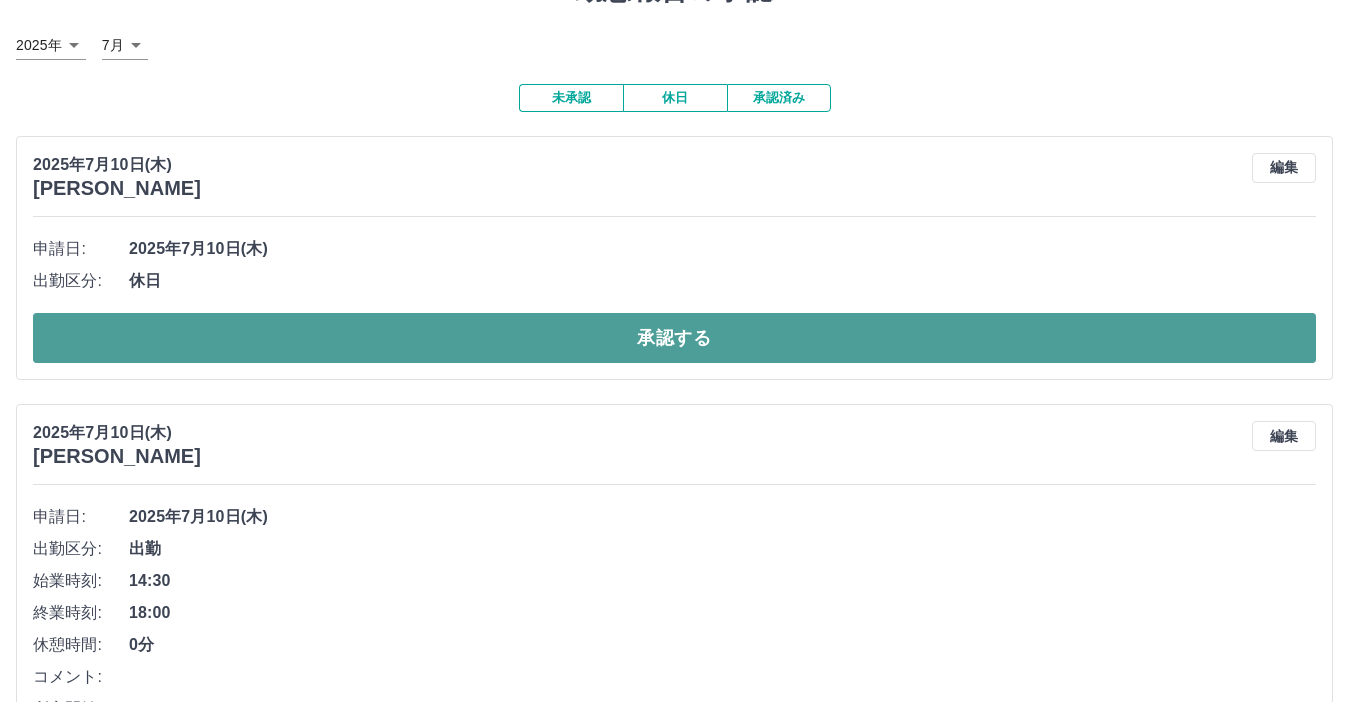 click on "承認する" at bounding box center [674, 338] 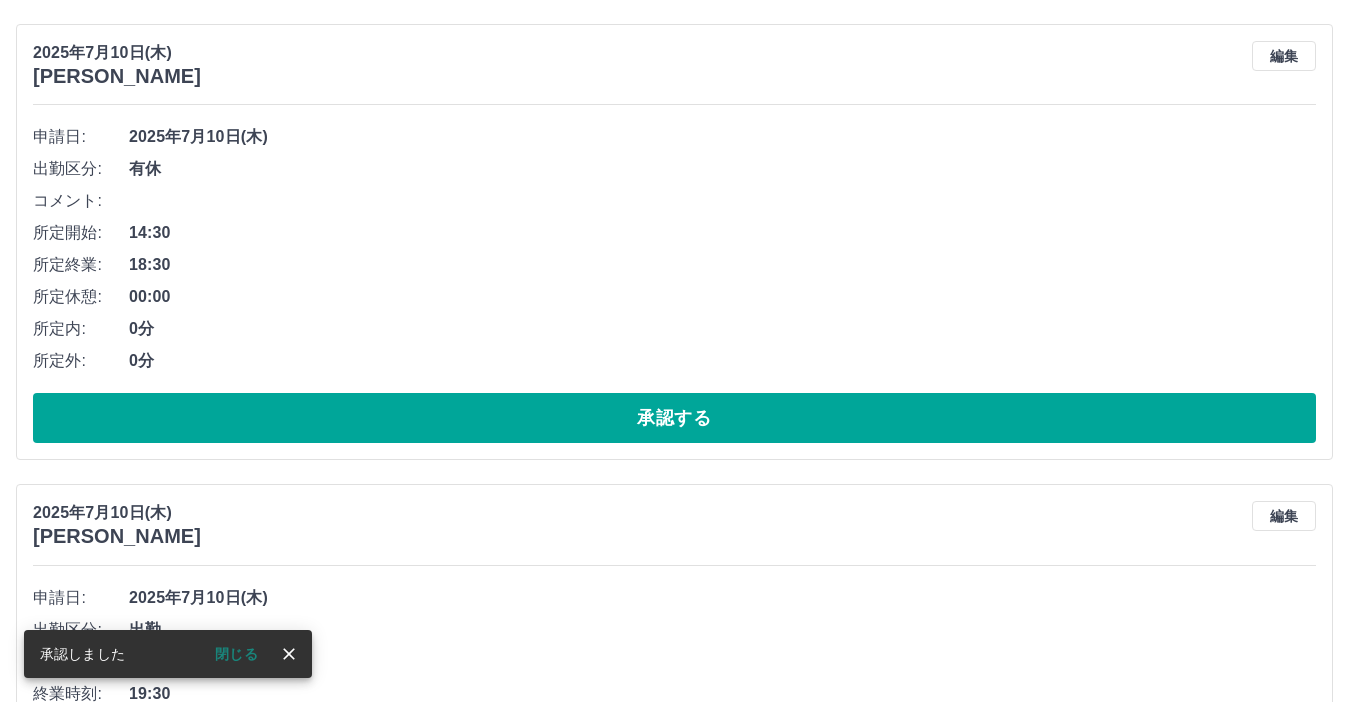 scroll, scrollTop: 800, scrollLeft: 0, axis: vertical 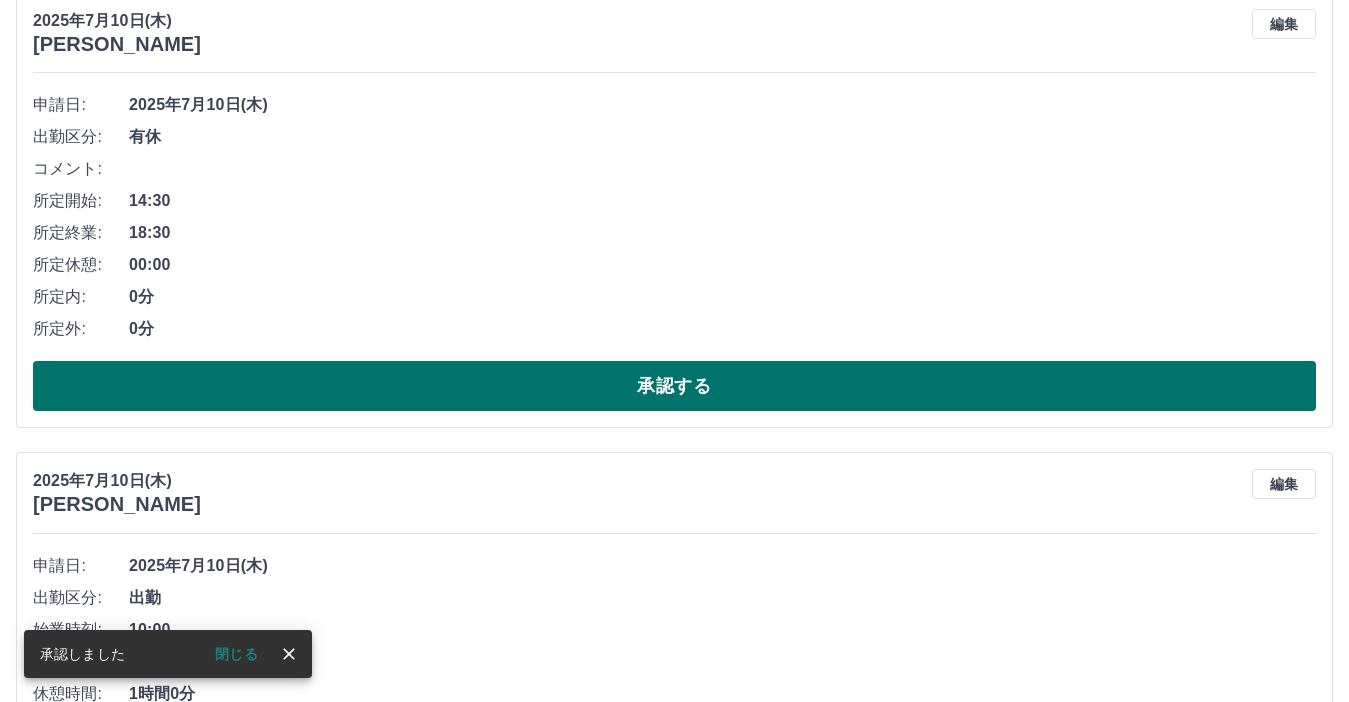 click on "承認する" at bounding box center [674, 386] 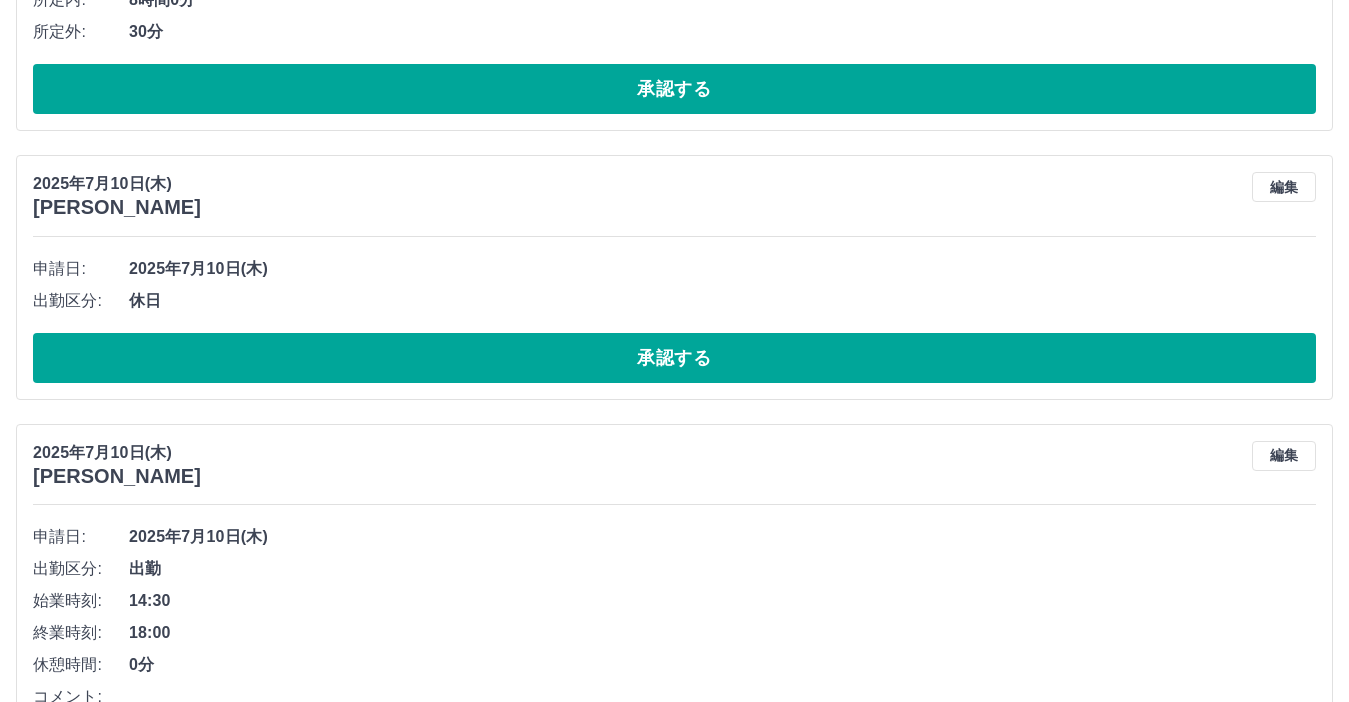 scroll, scrollTop: 1240, scrollLeft: 0, axis: vertical 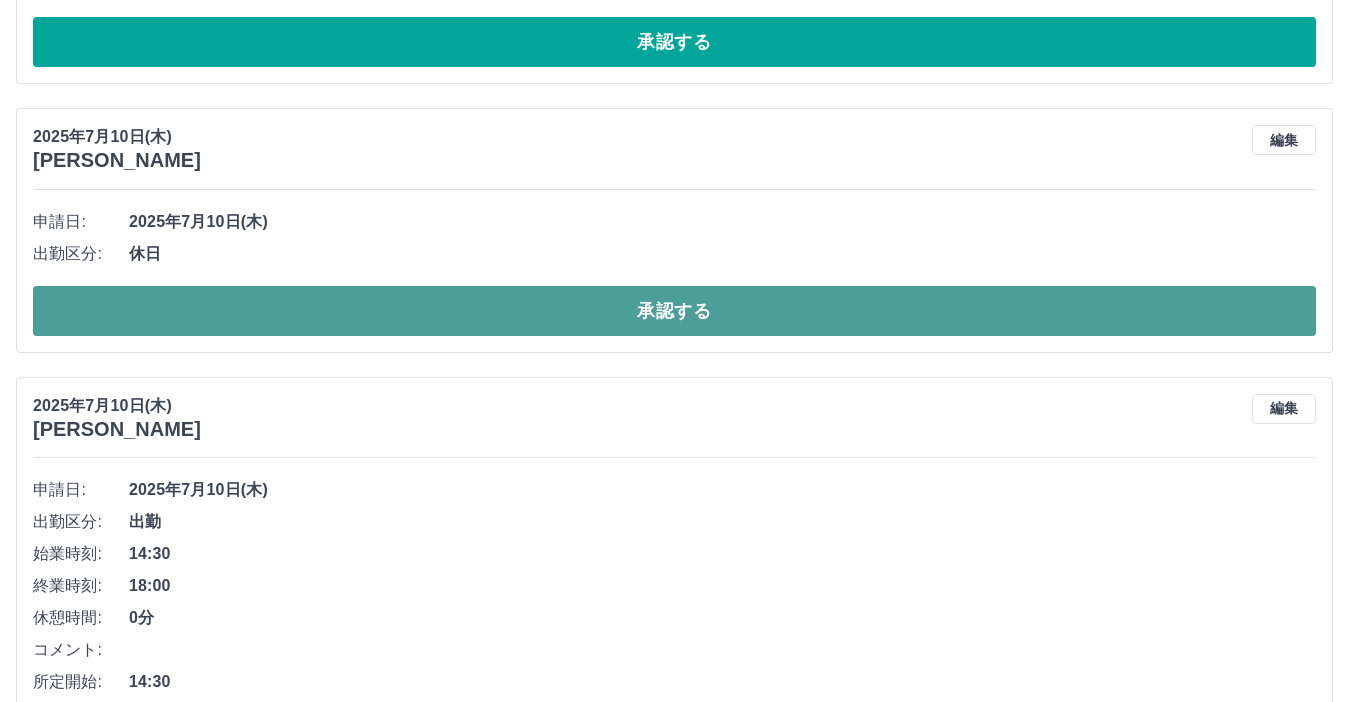 click on "承認する" at bounding box center [674, 311] 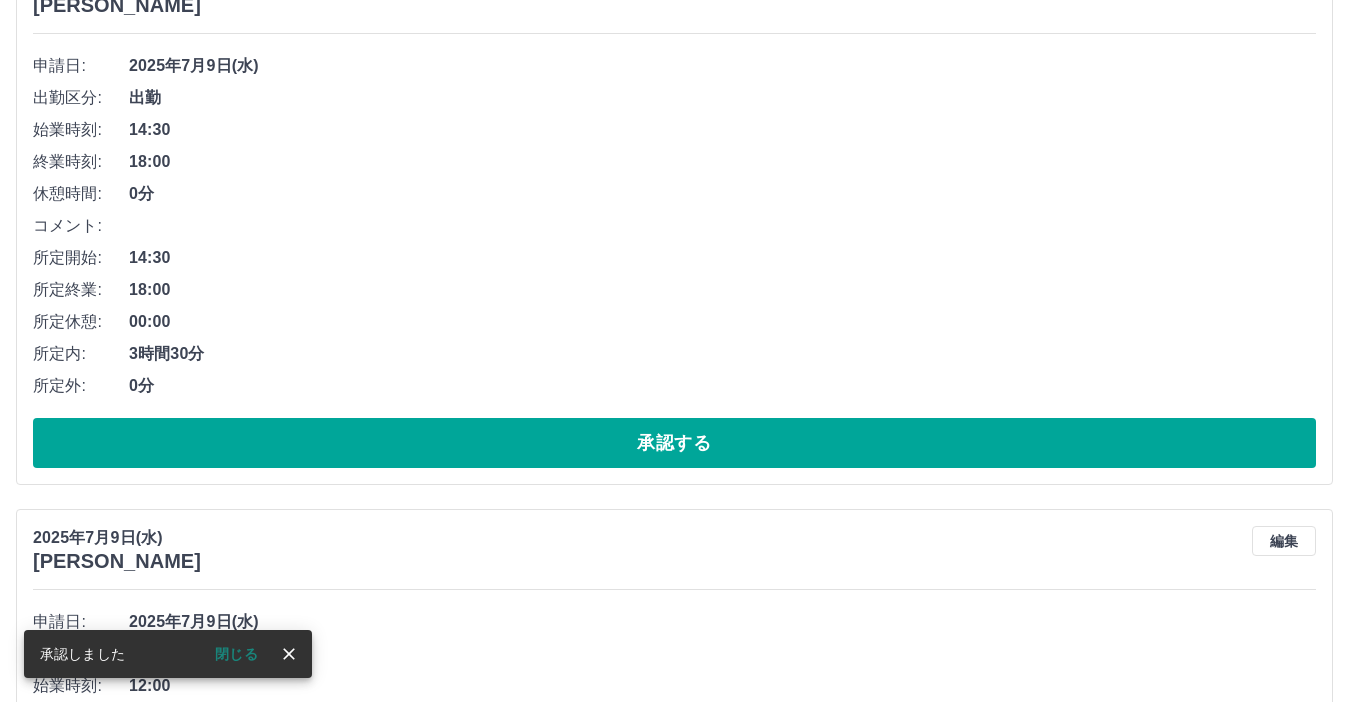 scroll, scrollTop: 2040, scrollLeft: 0, axis: vertical 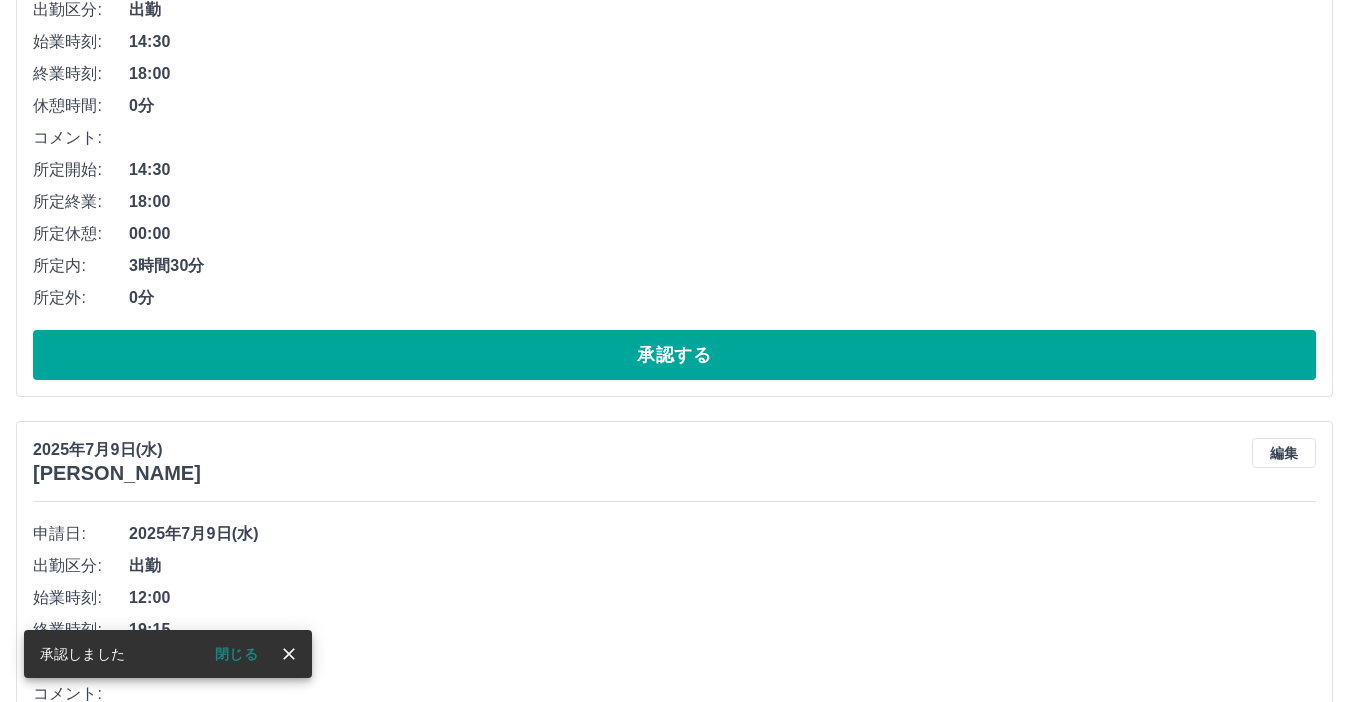 click on "承認する" at bounding box center (674, 355) 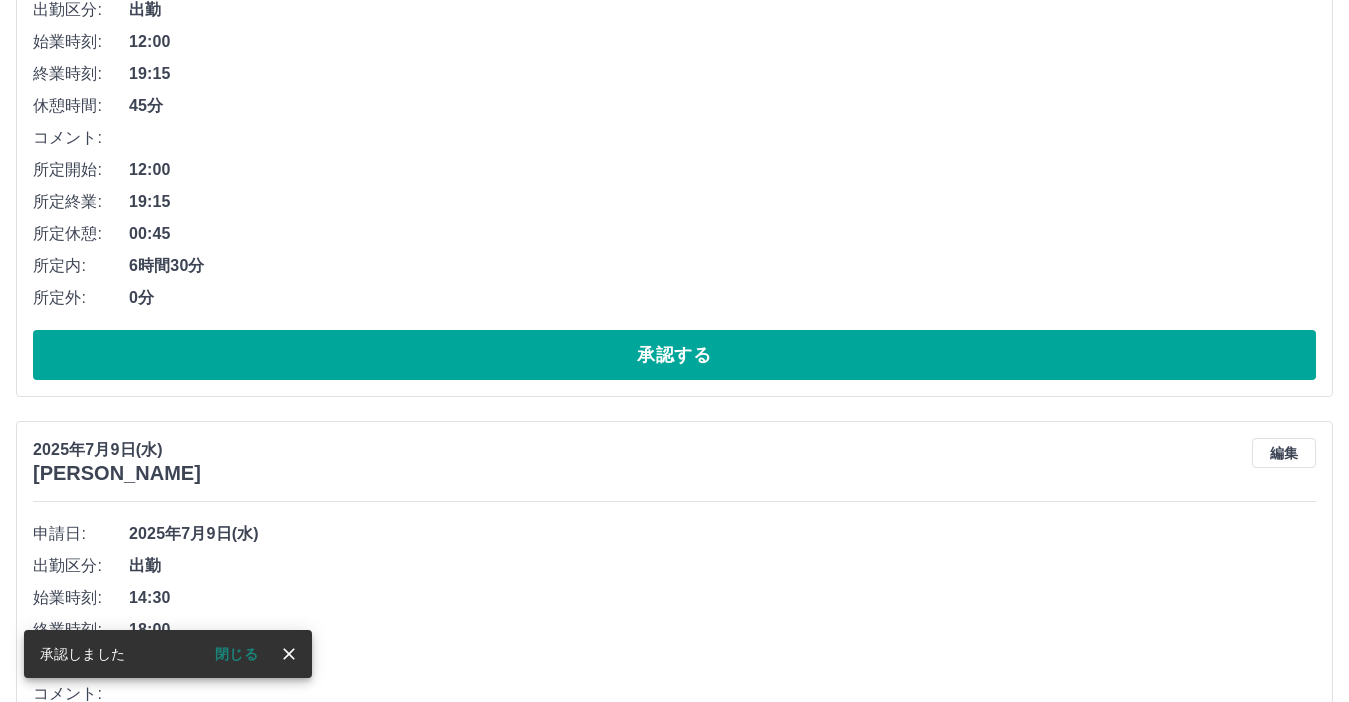 scroll, scrollTop: 1484, scrollLeft: 0, axis: vertical 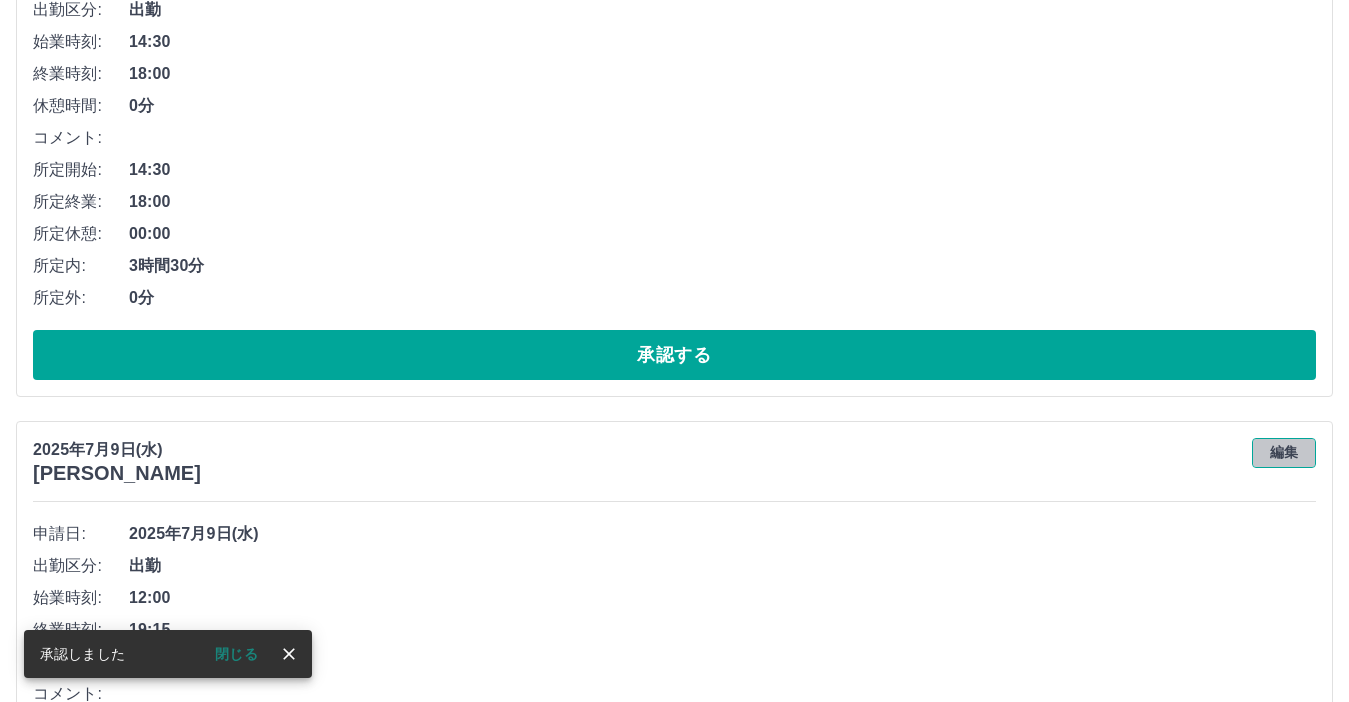 click on "編集" at bounding box center (1284, 453) 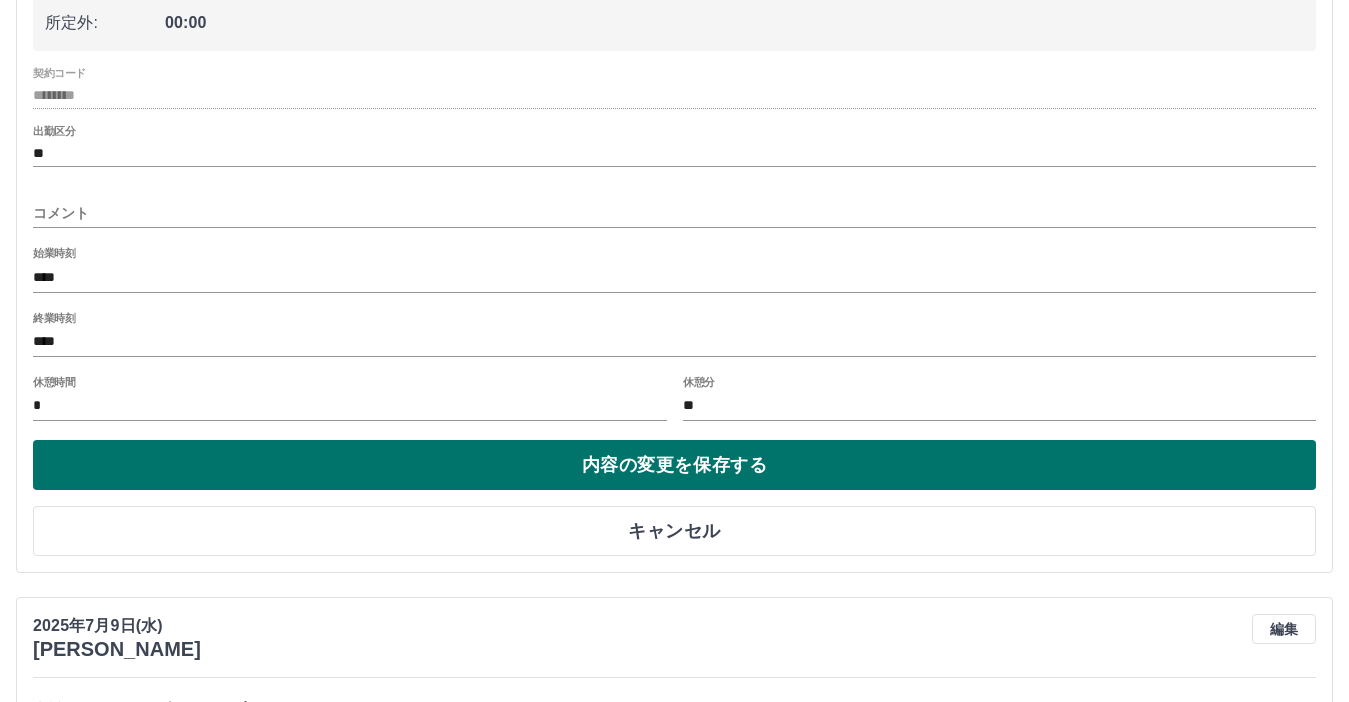 scroll, scrollTop: 2184, scrollLeft: 0, axis: vertical 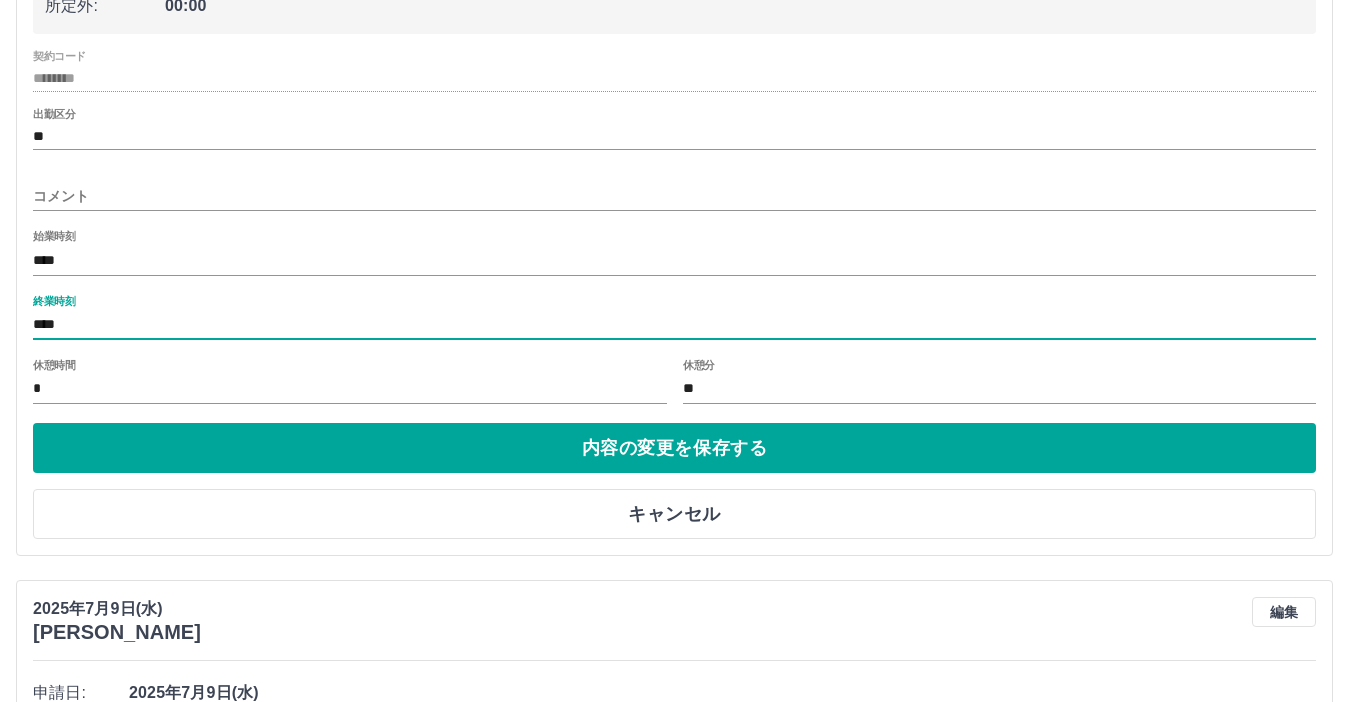 click on "****" at bounding box center [674, 325] 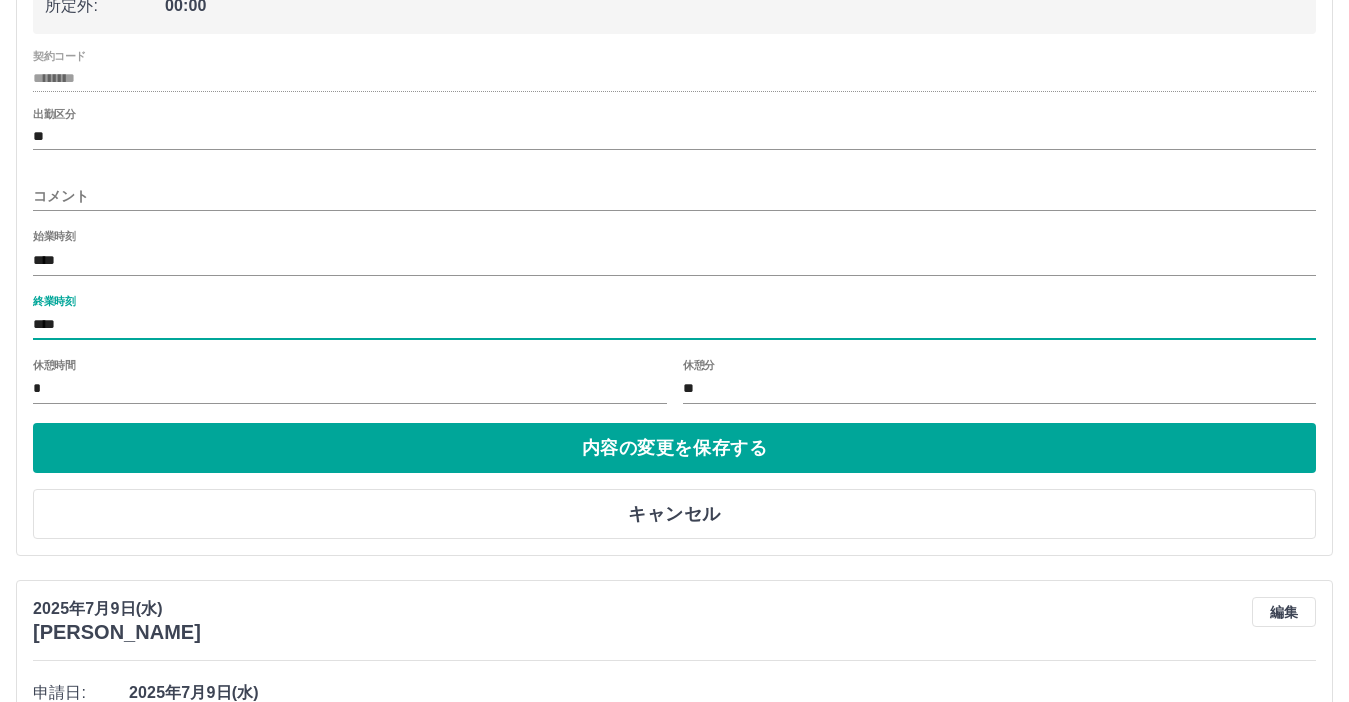 type on "****" 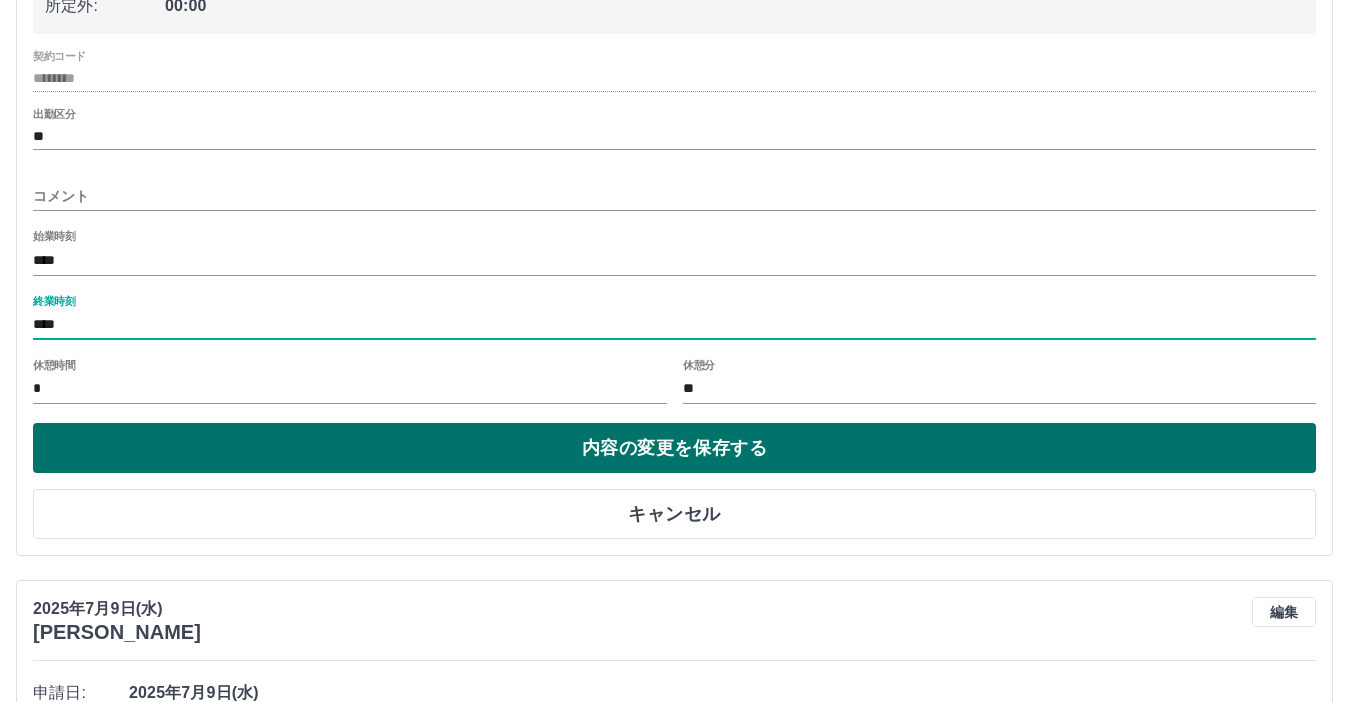 click on "内容の変更を保存する" at bounding box center [674, 448] 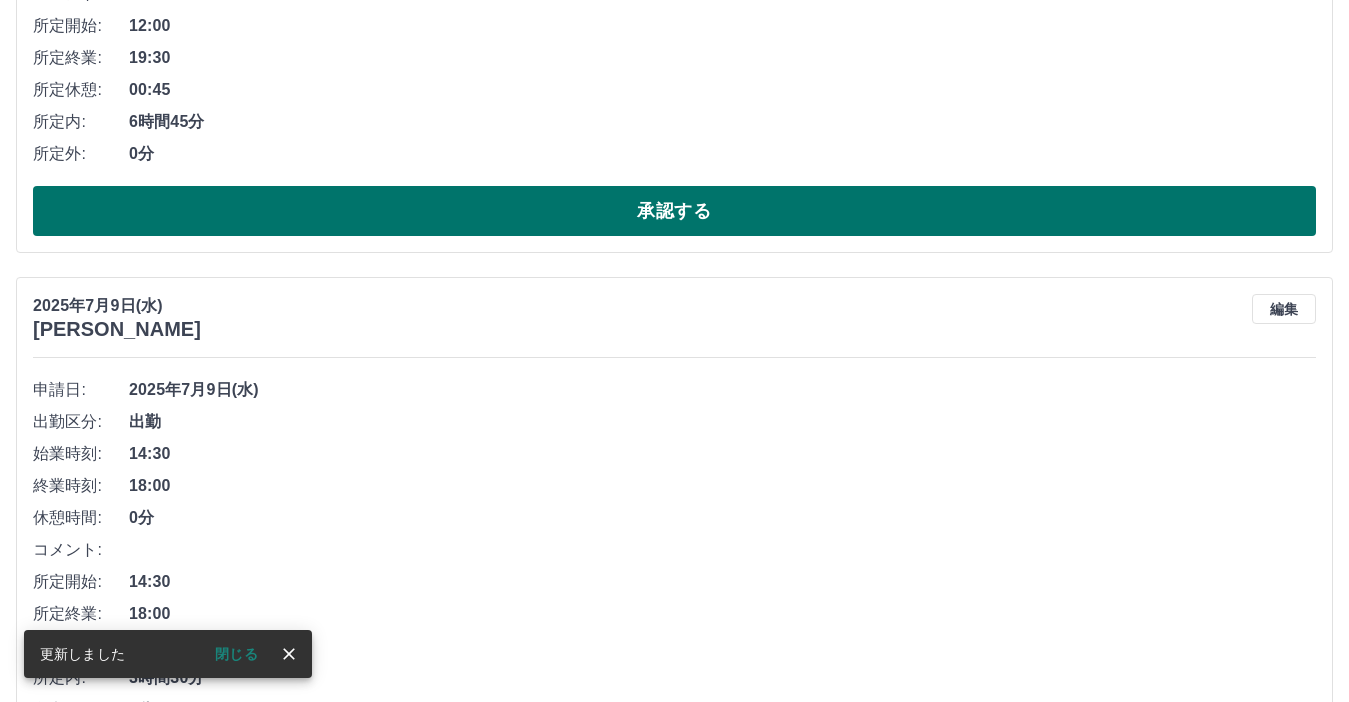 click on "承認する" at bounding box center [674, 211] 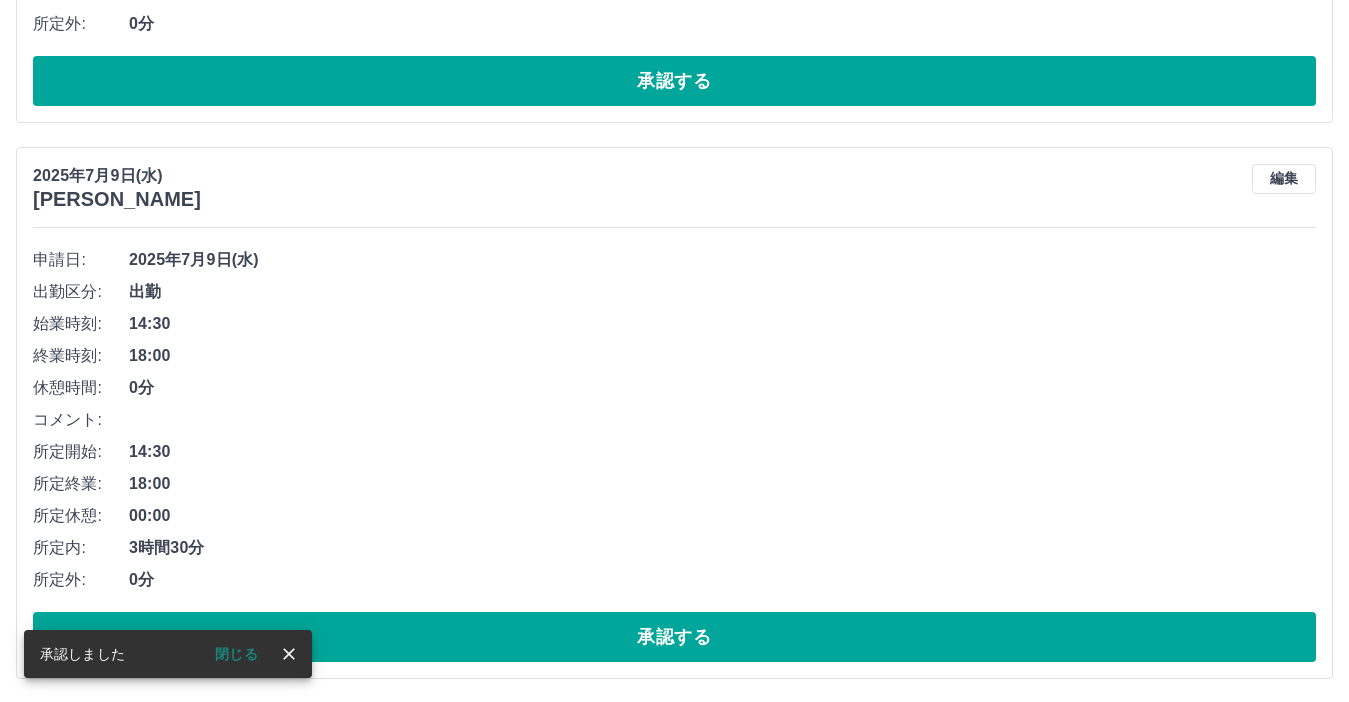 scroll, scrollTop: 1761, scrollLeft: 0, axis: vertical 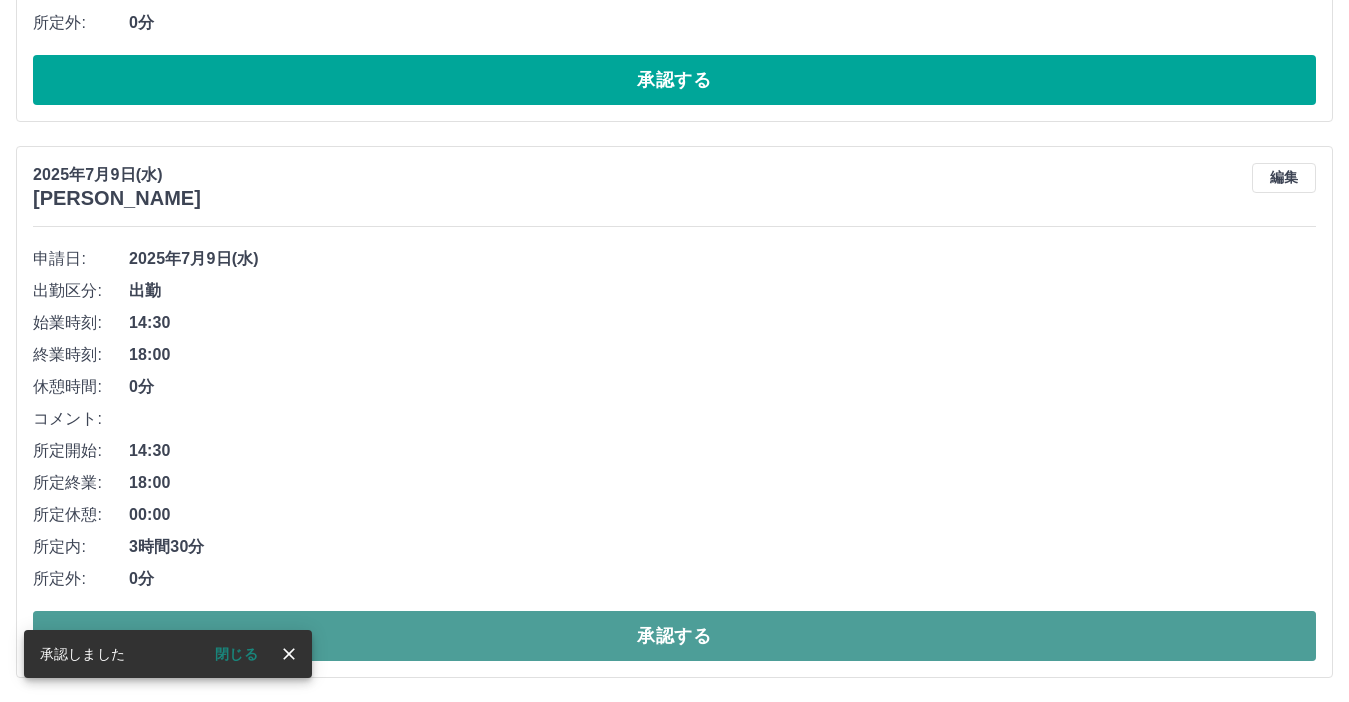 click on "承認する" at bounding box center [674, 636] 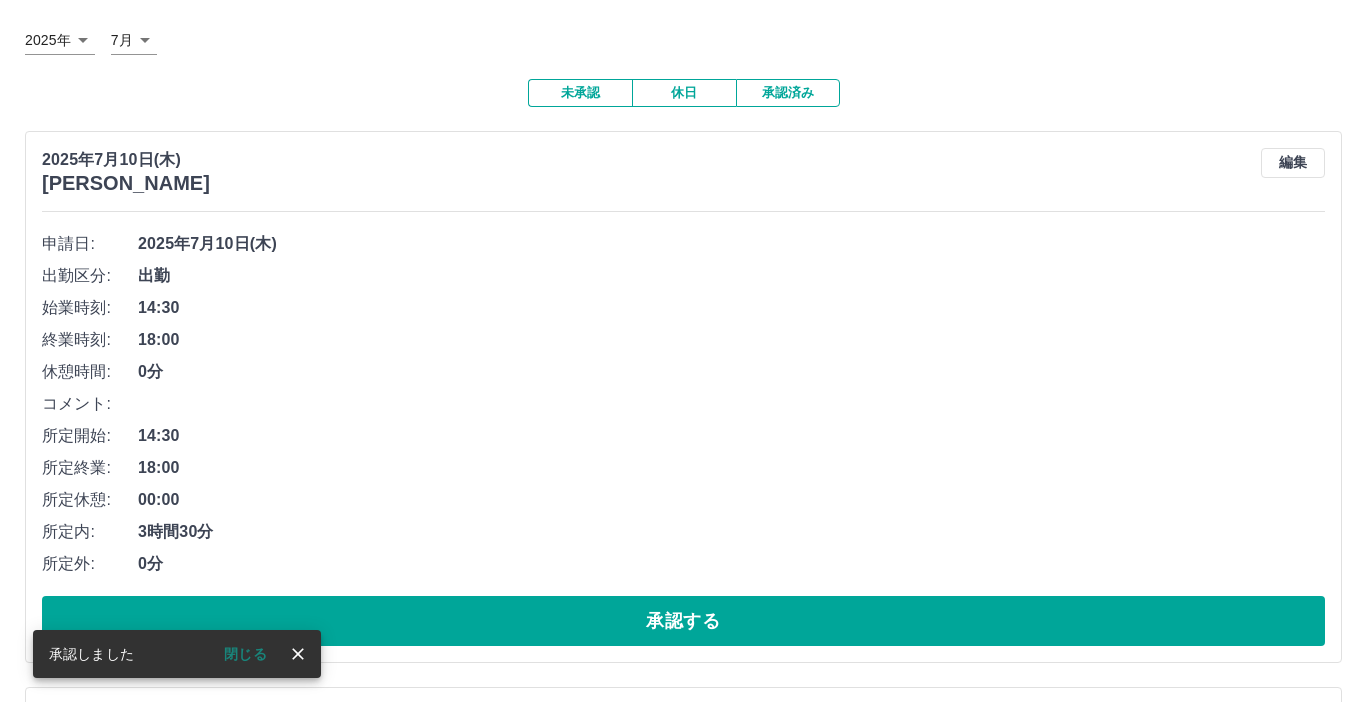 scroll, scrollTop: 5, scrollLeft: 0, axis: vertical 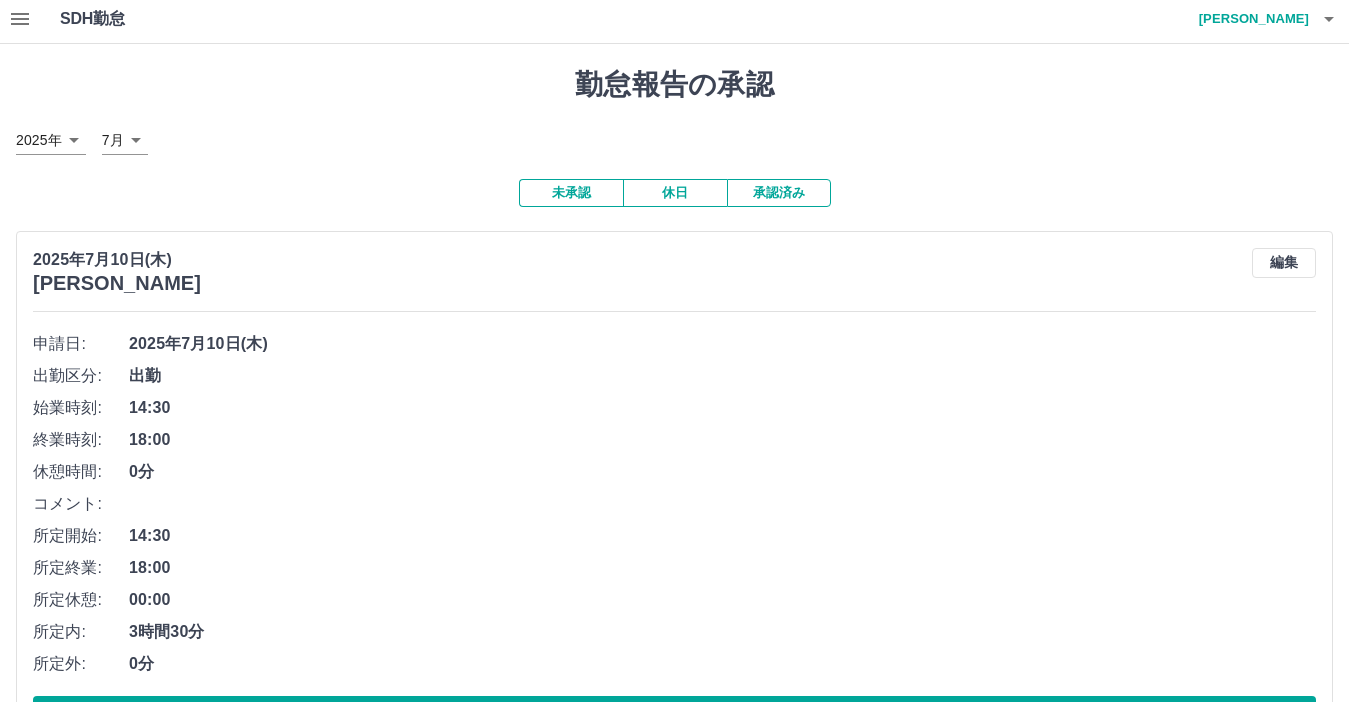 click 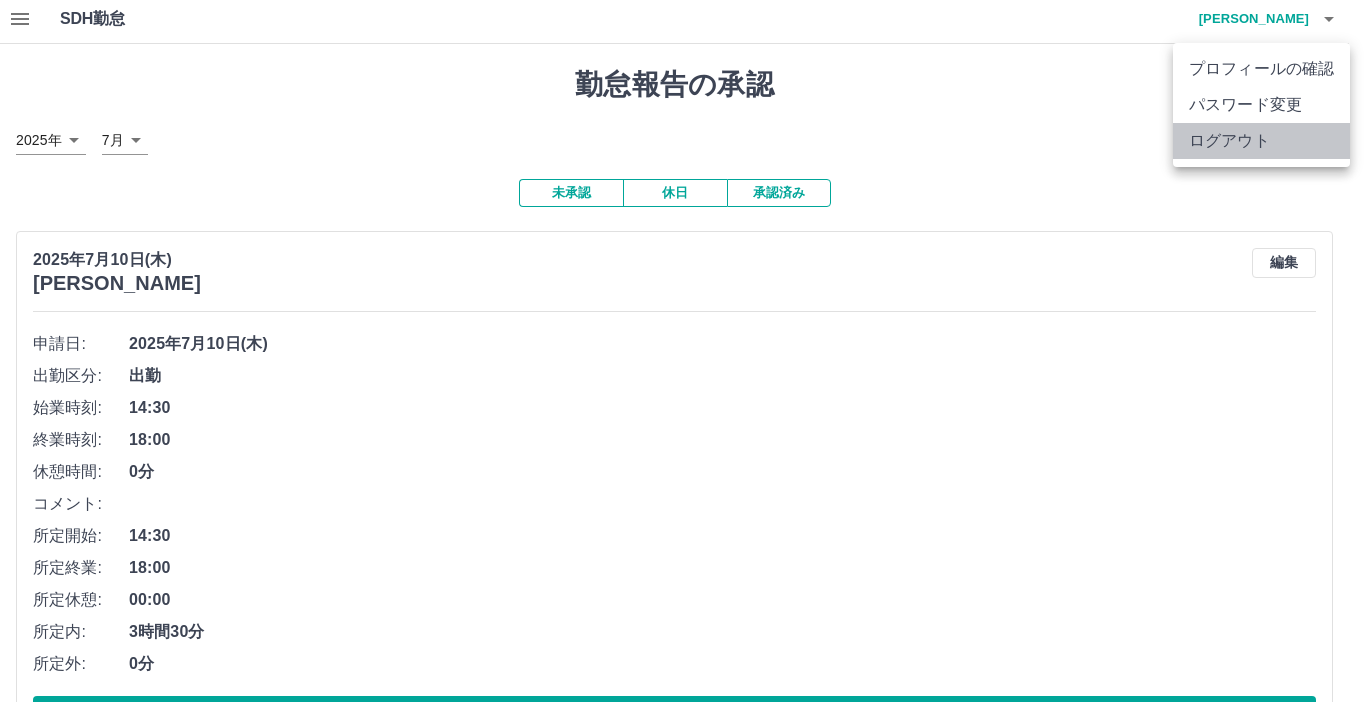 click on "ログアウト" at bounding box center [1261, 141] 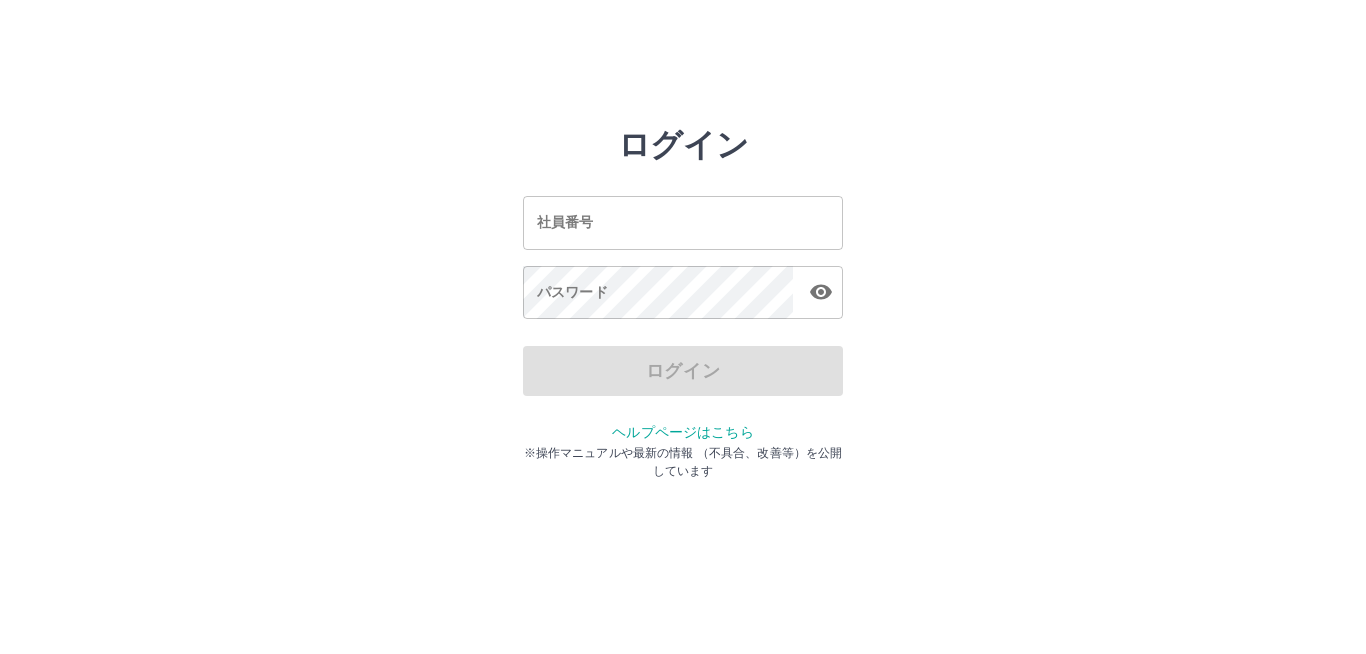 scroll, scrollTop: 0, scrollLeft: 0, axis: both 